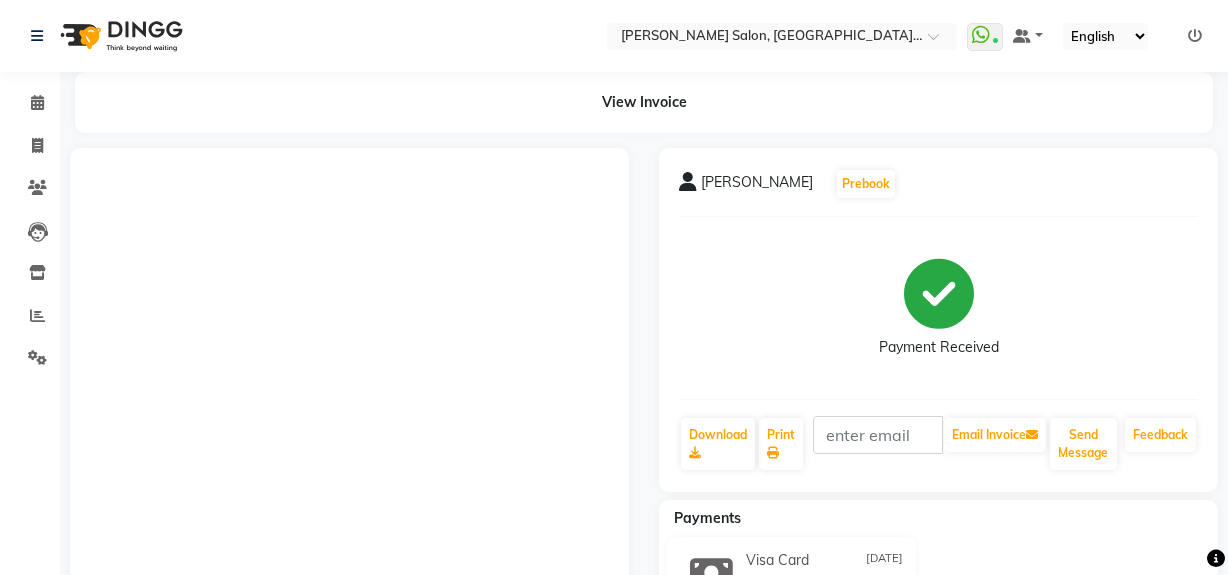 scroll, scrollTop: 636, scrollLeft: 0, axis: vertical 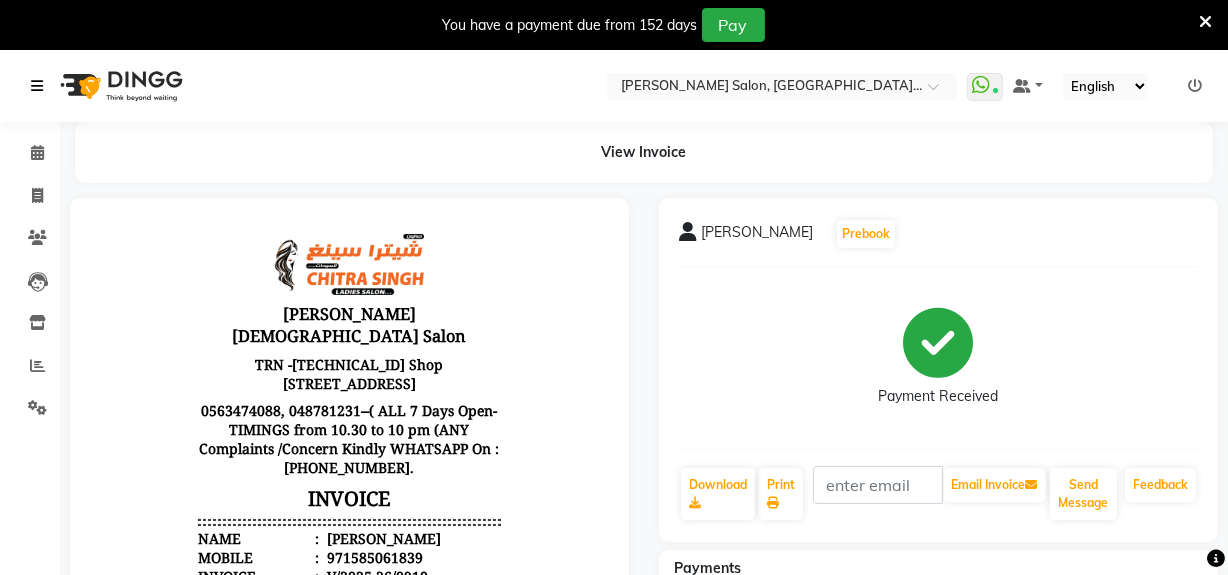 click at bounding box center (37, 86) 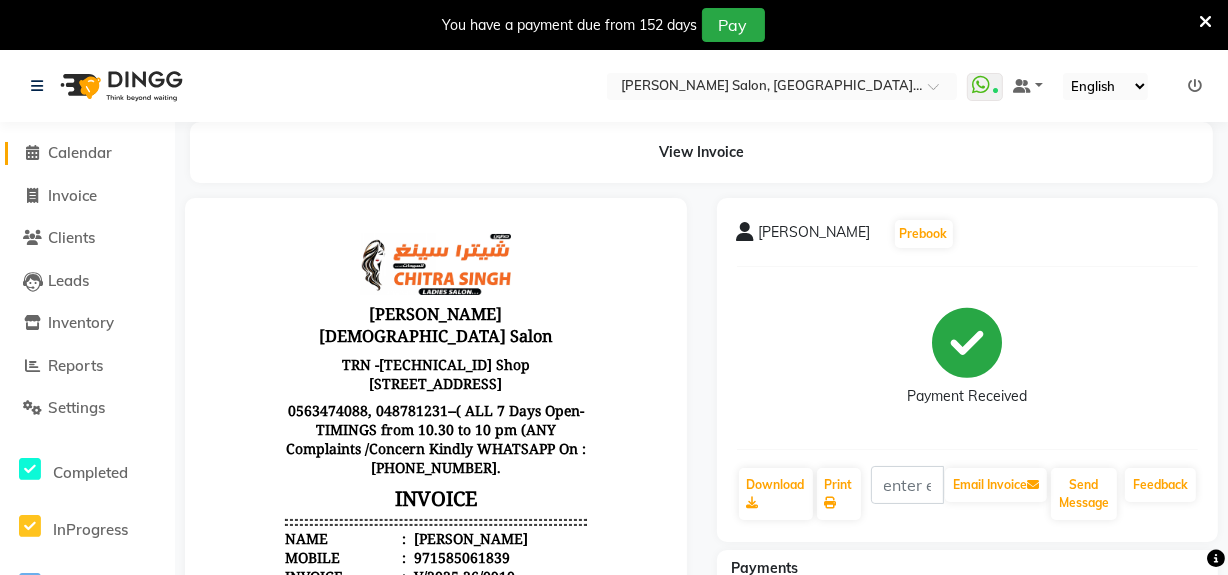 click on "Calendar" 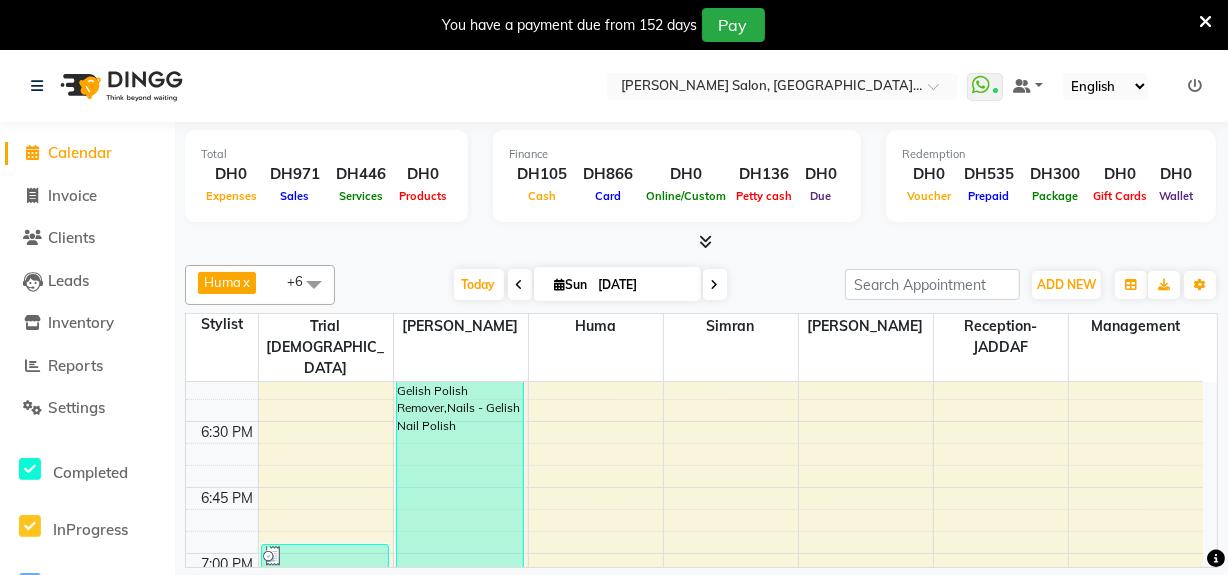 scroll, scrollTop: 2636, scrollLeft: 0, axis: vertical 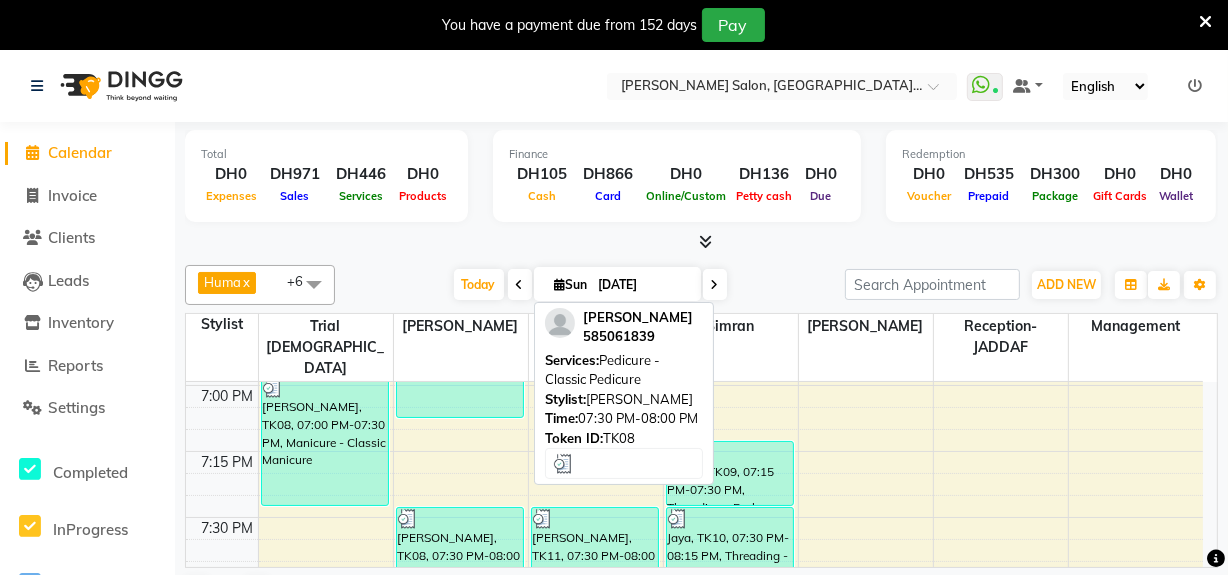 click on "[PERSON_NAME], TK08, 07:30 PM-08:00 PM, Pedicure - Classic Pedicure" at bounding box center (460, 572) 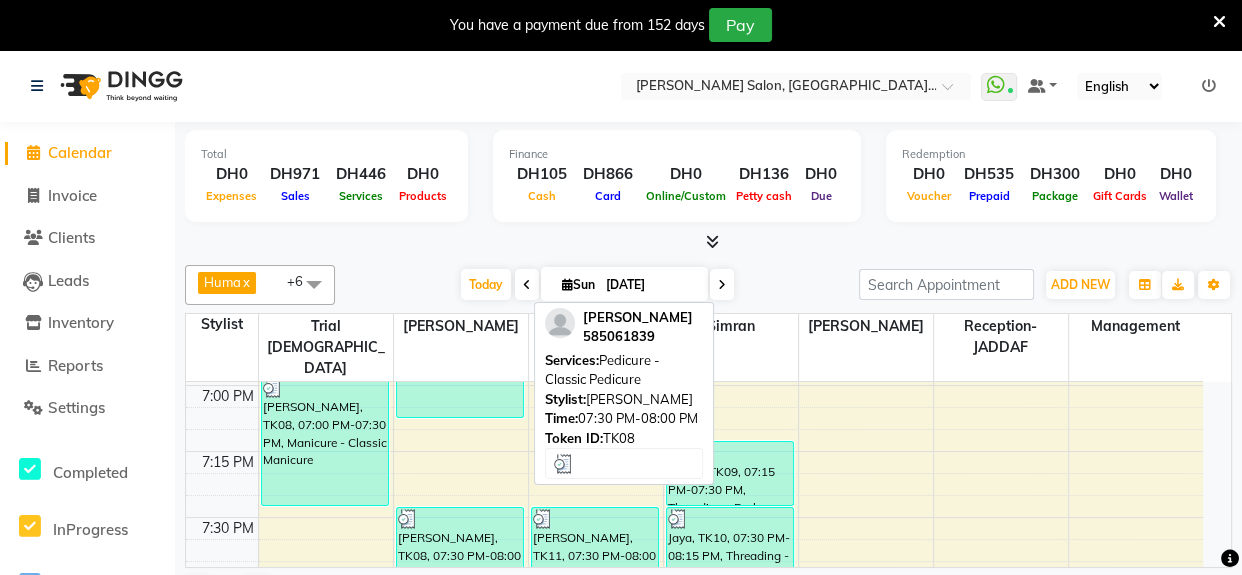 select on "3" 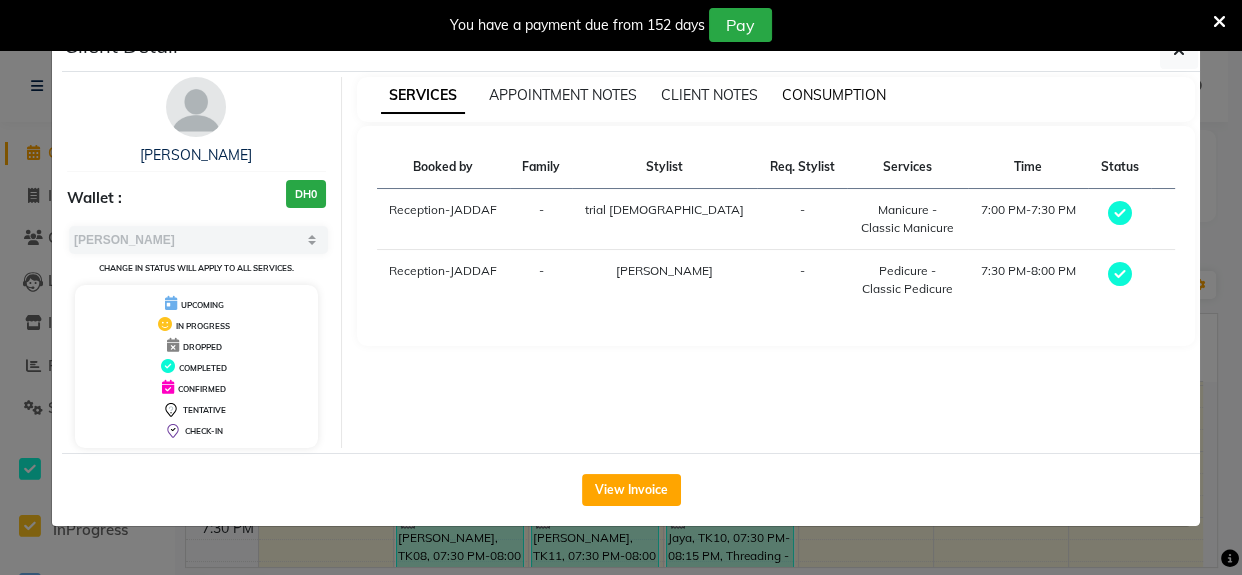 click on "CONSUMPTION" at bounding box center (834, 95) 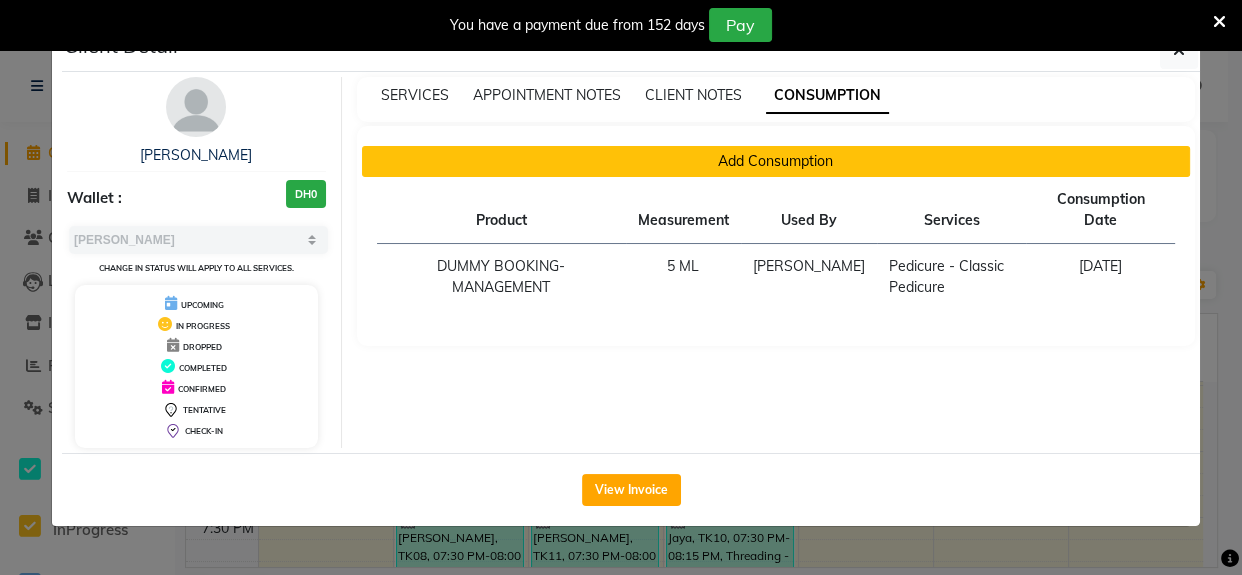 click on "Add Consumption" at bounding box center (776, 161) 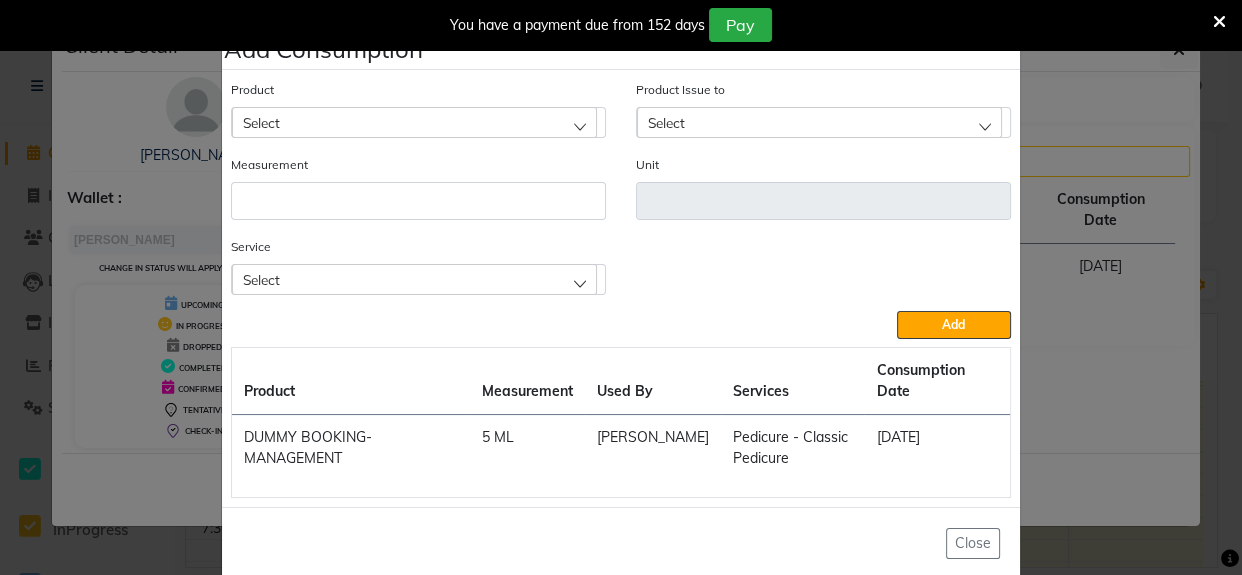 click at bounding box center (1219, 22) 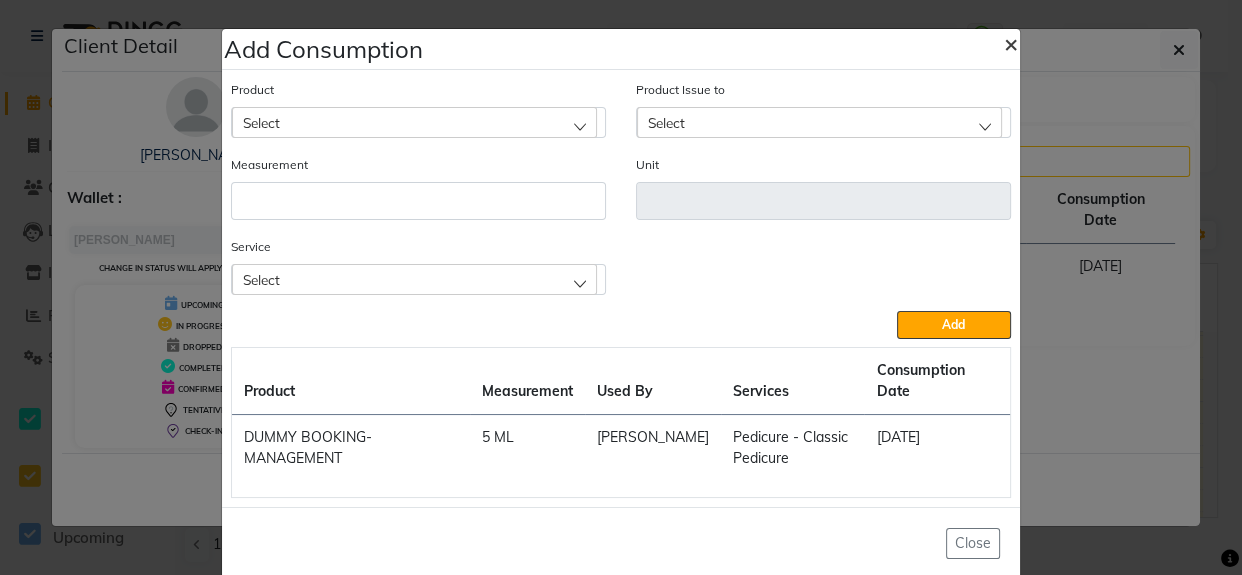 click on "×" 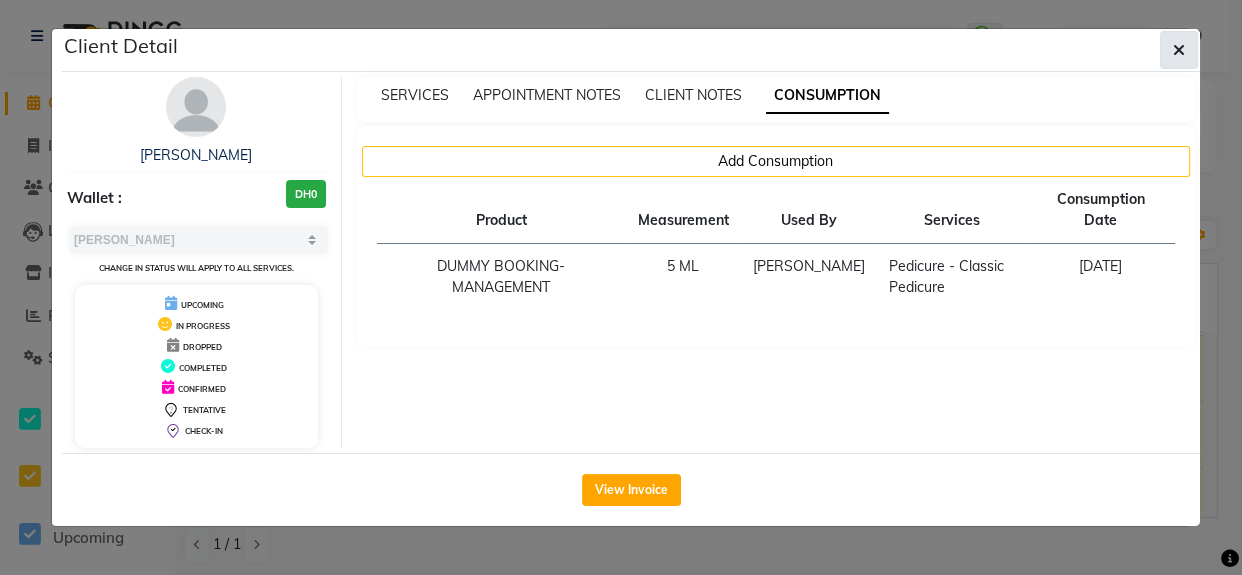 click 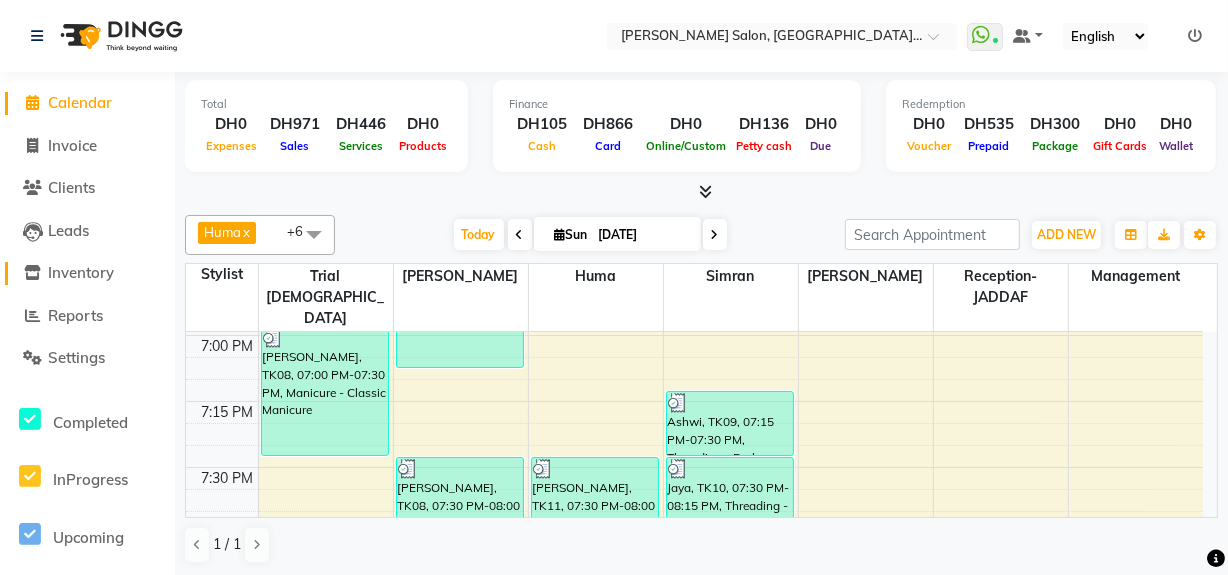 click on "Inventory" 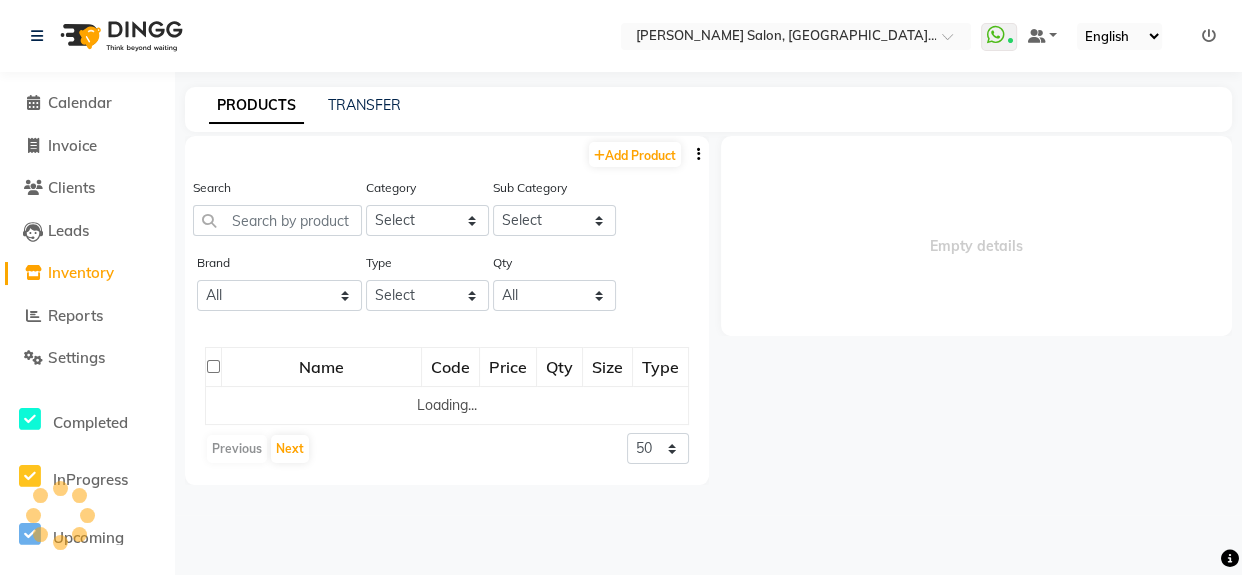 select 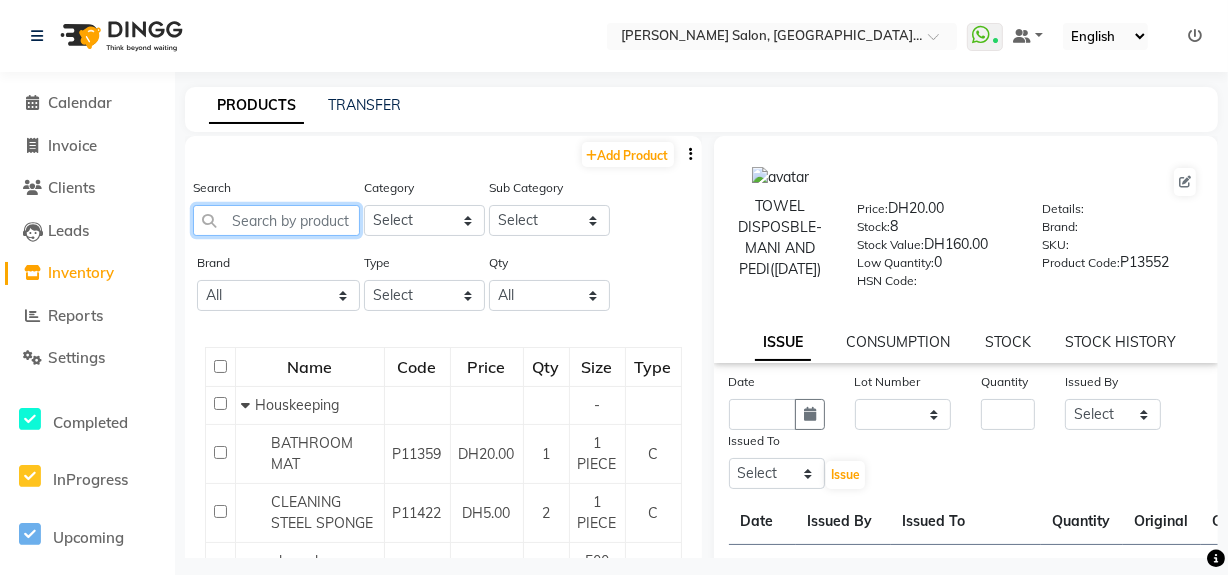 click 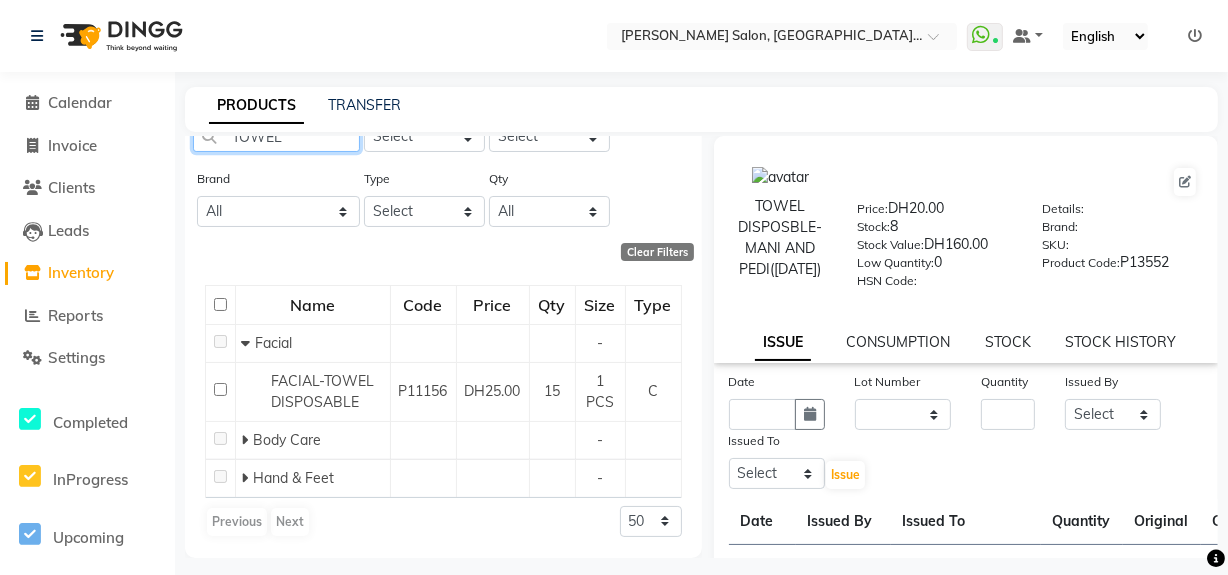 scroll, scrollTop: 99, scrollLeft: 0, axis: vertical 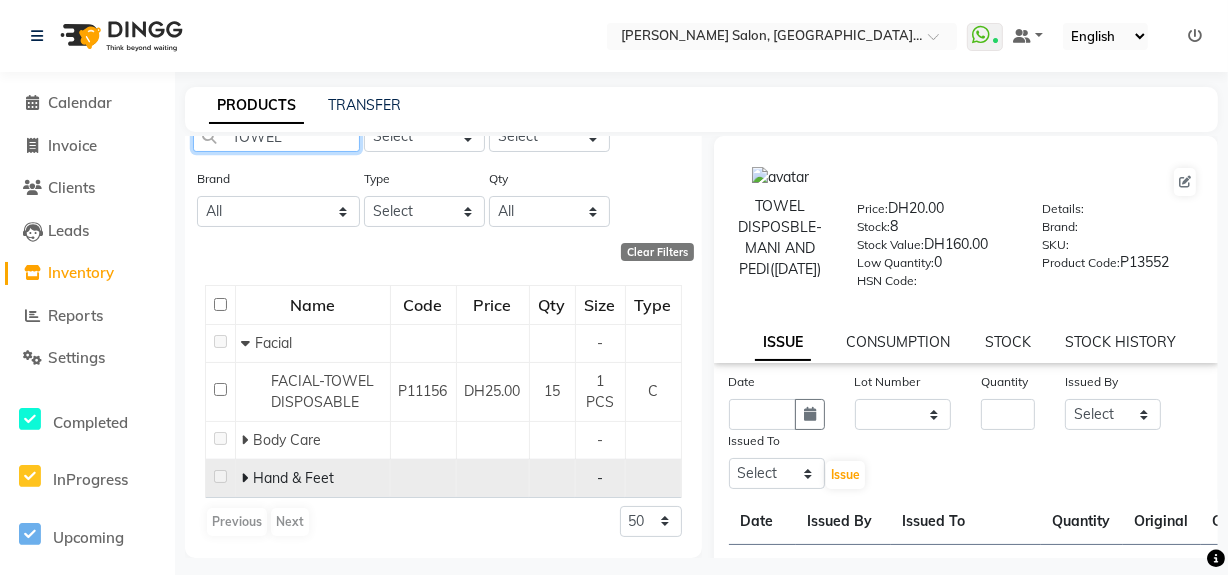 type on "TOWEL" 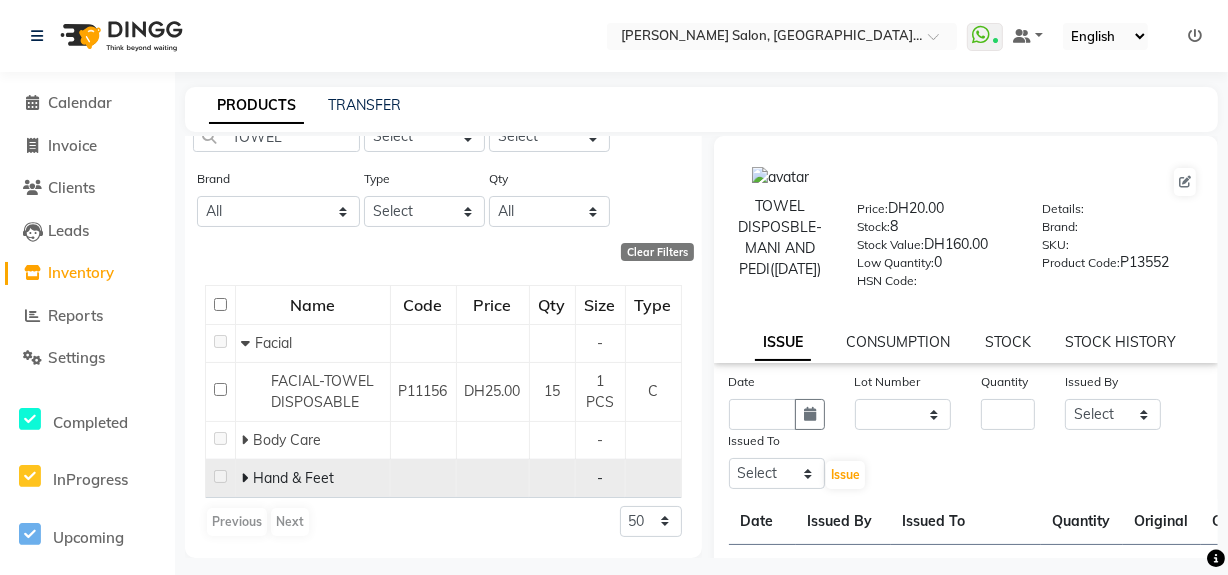click 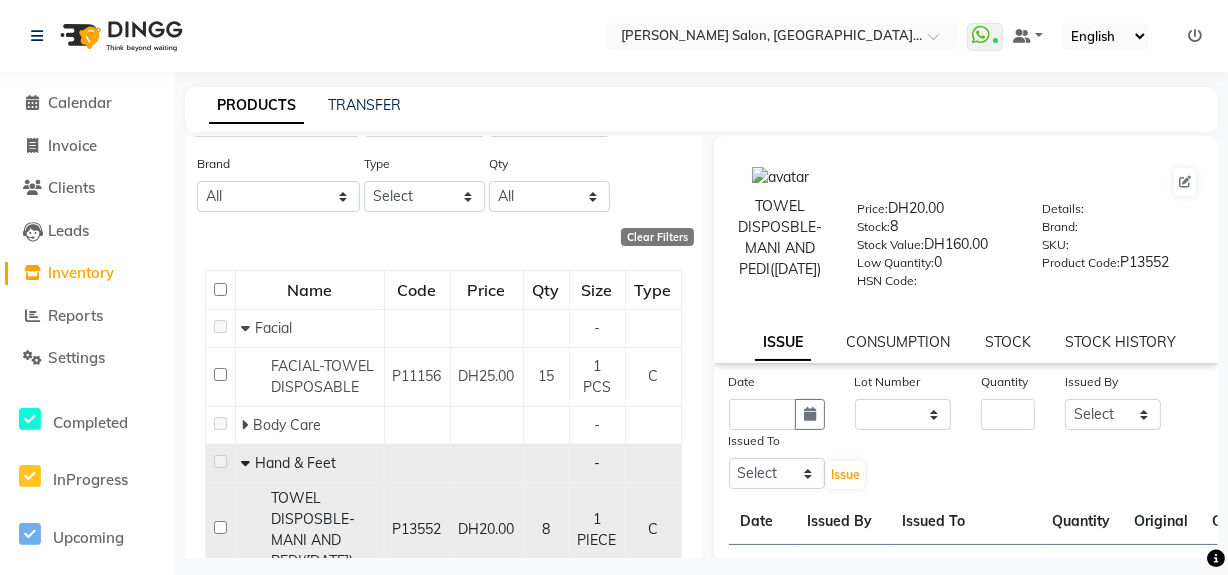 click 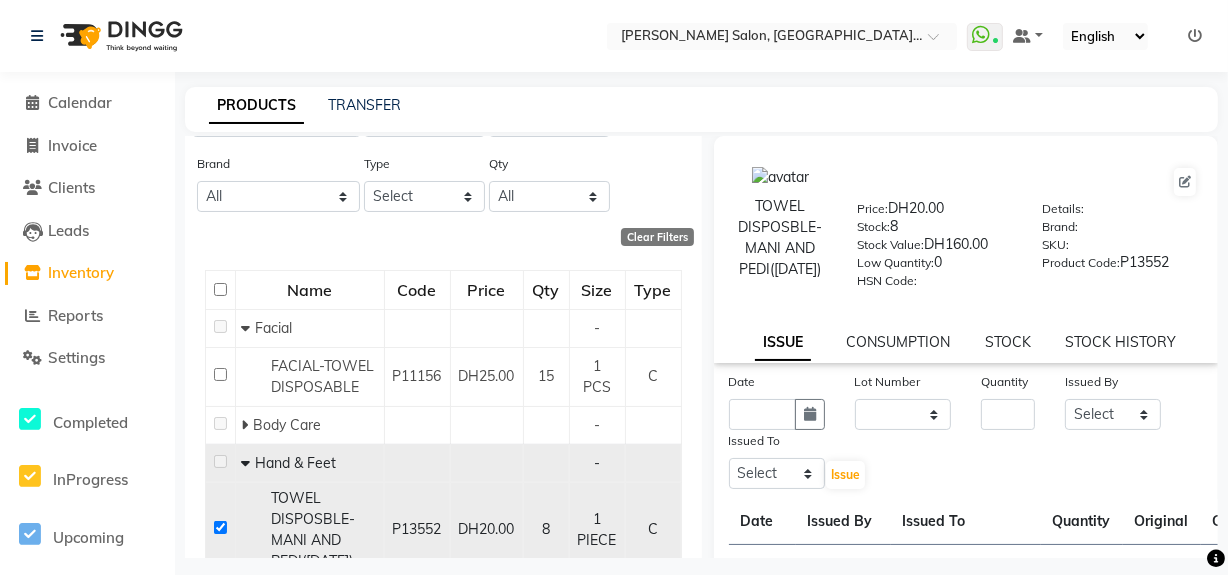 checkbox on "true" 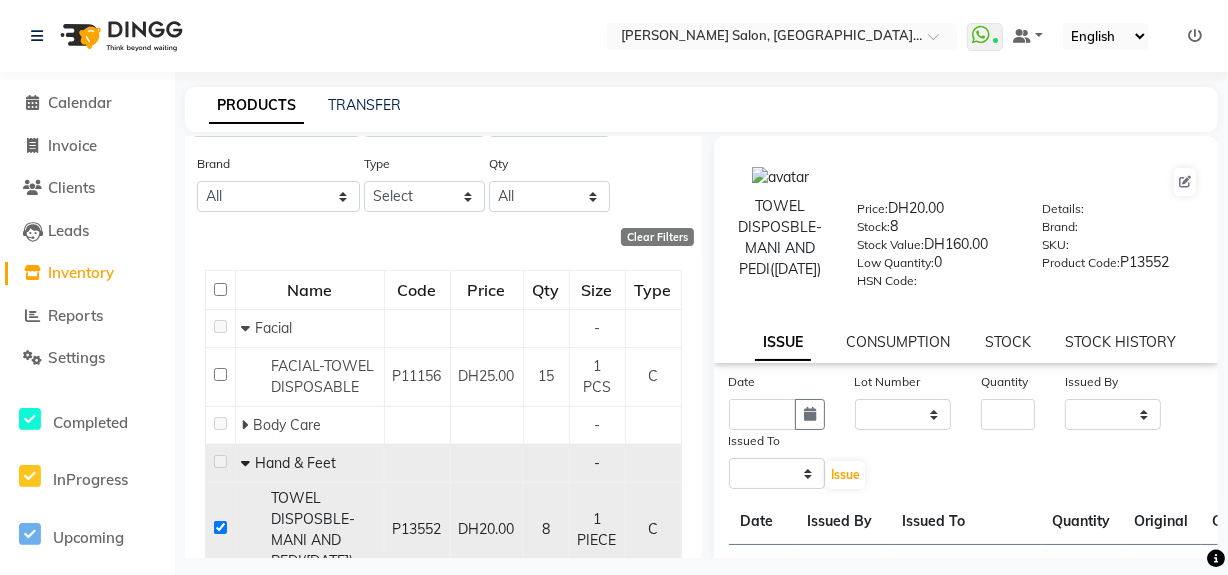 select 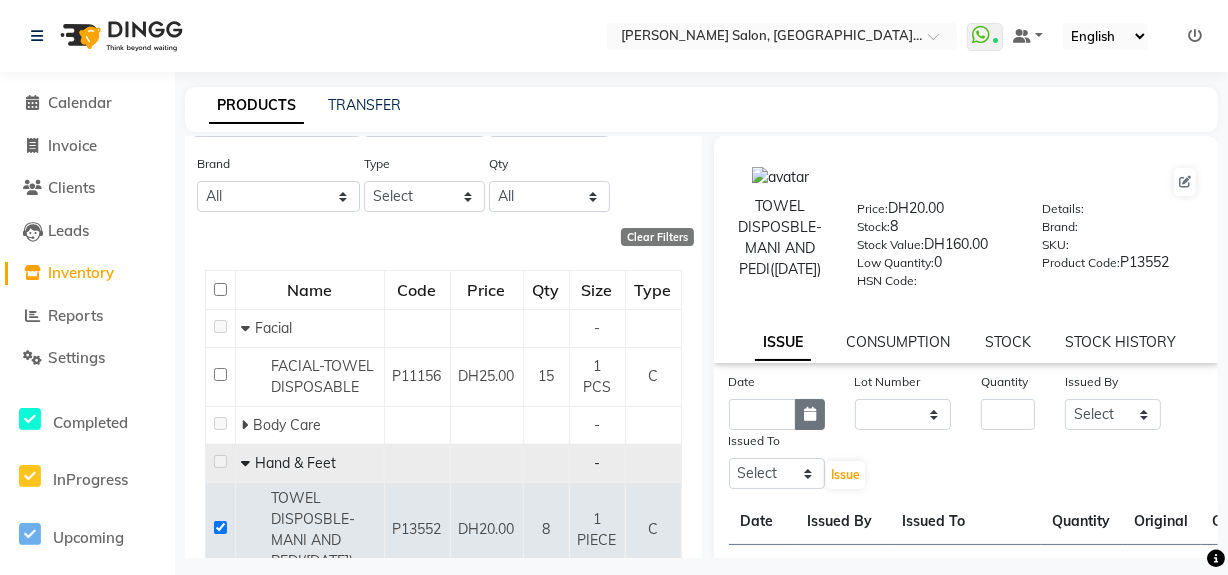 click 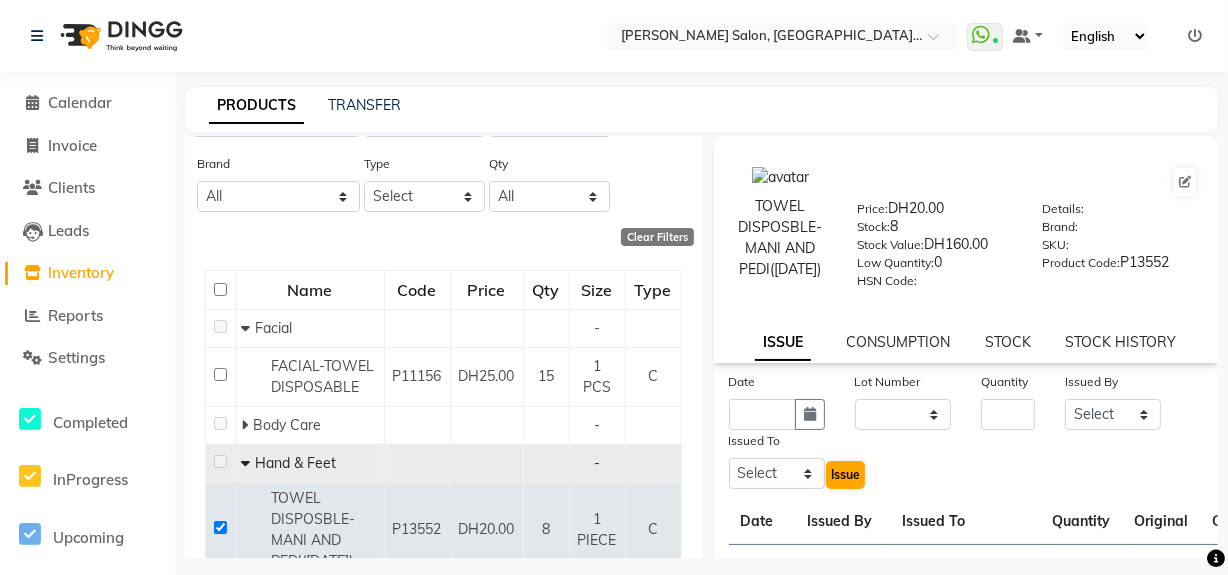 select on "7" 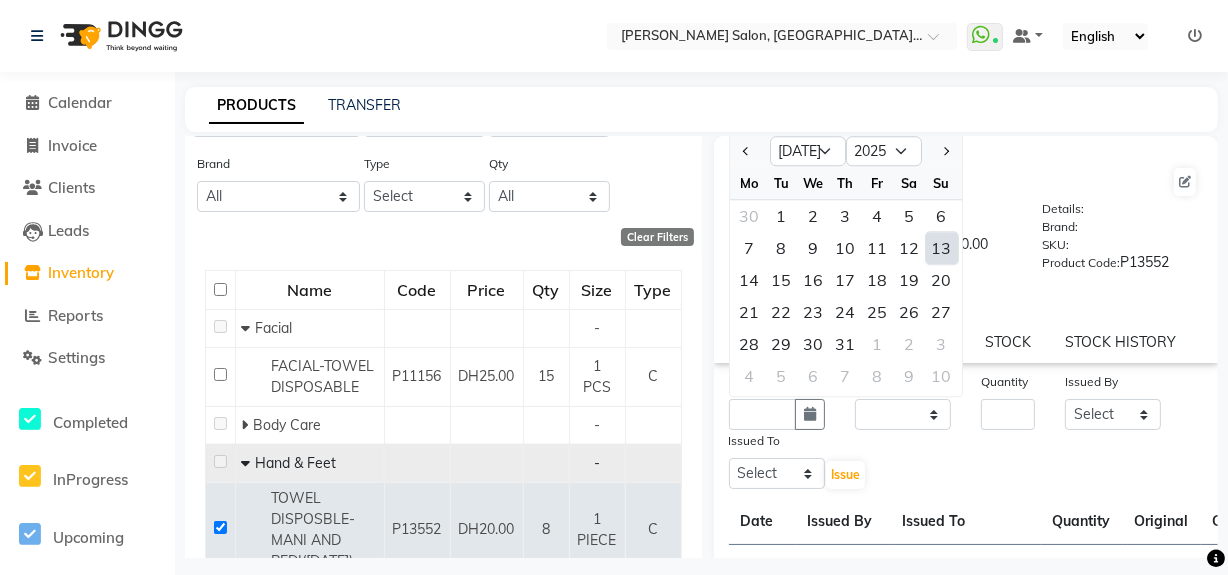 click on "13" 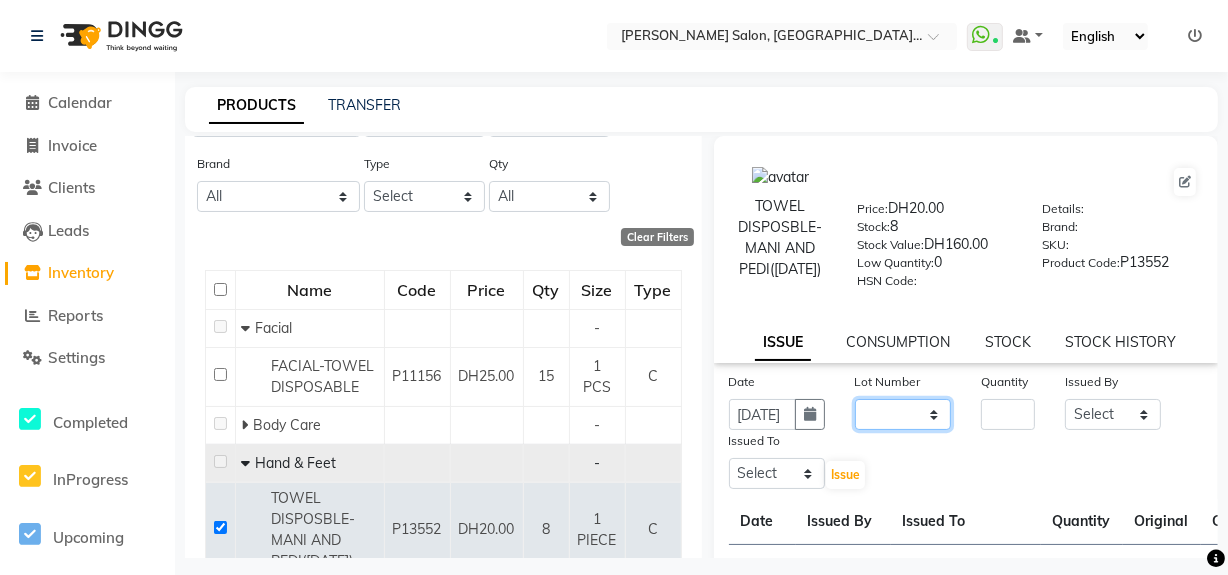 click on "None" 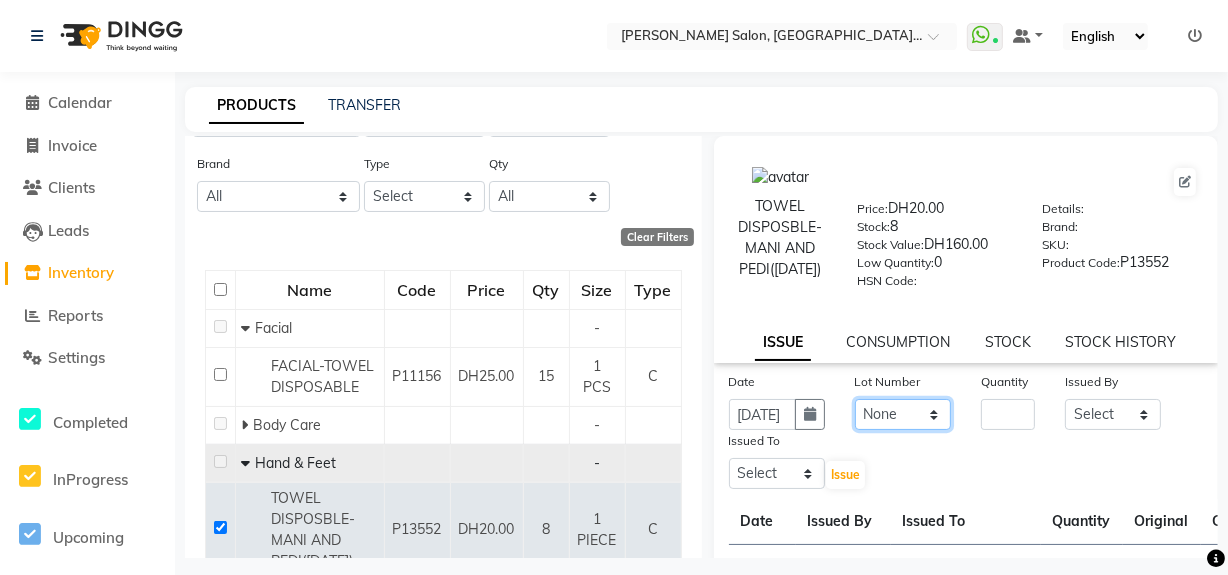 click on "None" 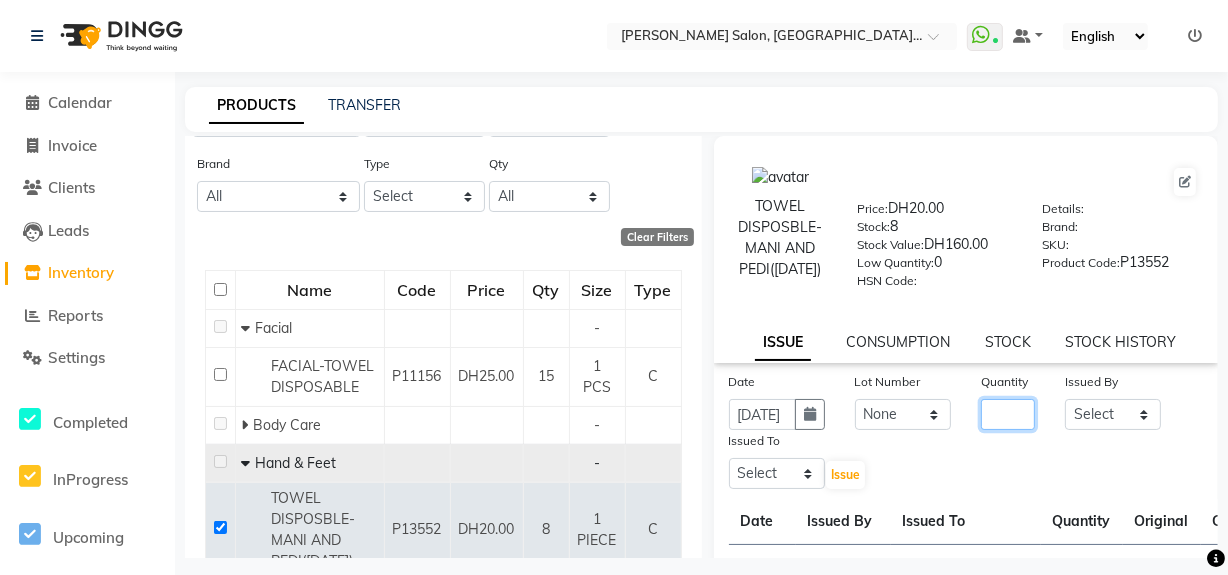 click 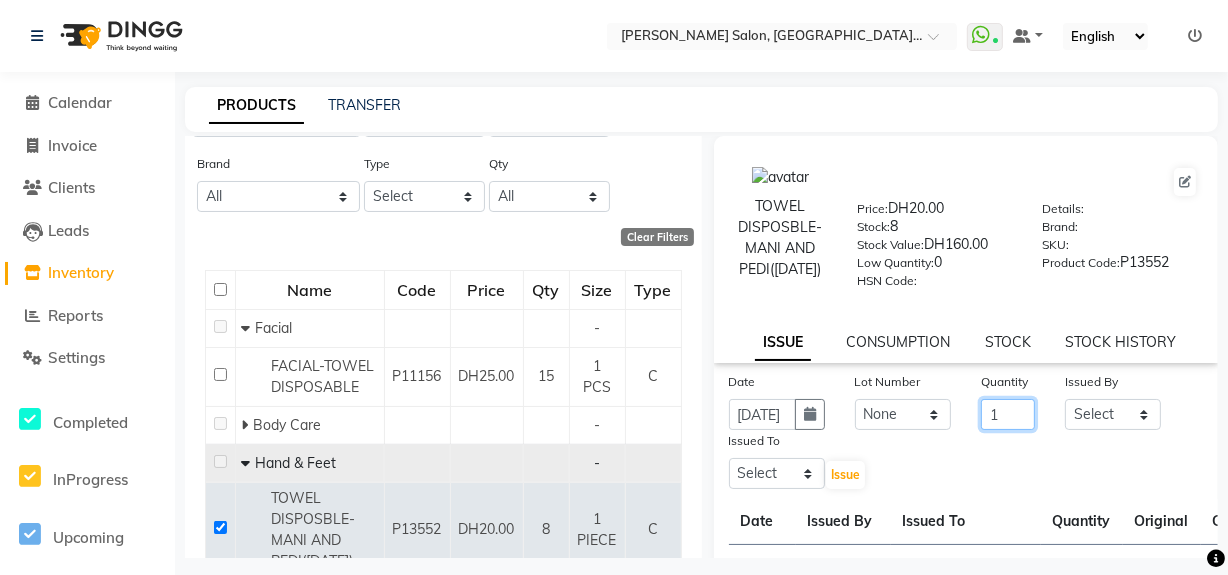 type on "1" 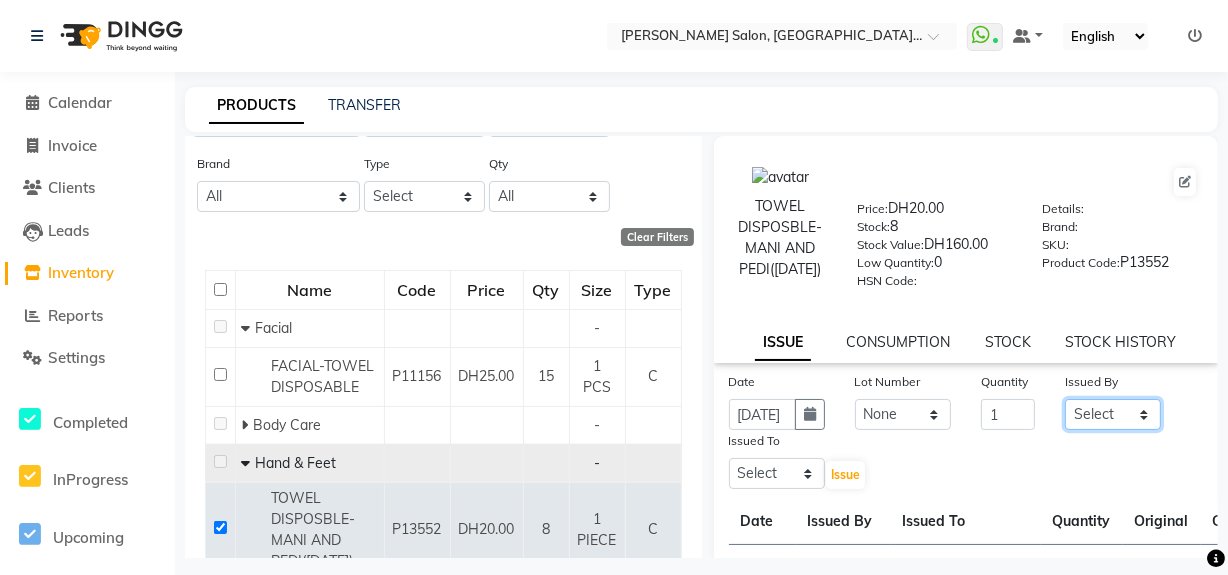click on "Select Huma Leonita Management Reception-JADDAF [PERSON_NAME] [PERSON_NAME] trial [DEMOGRAPHIC_DATA]" 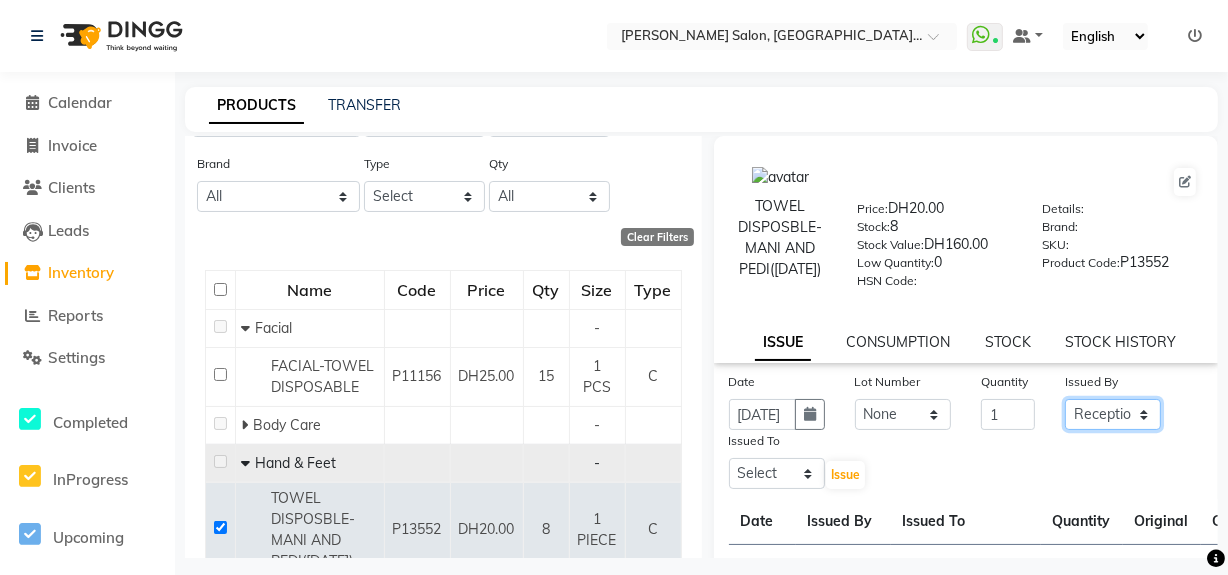 click on "Select Huma Leonita Management Reception-JADDAF [PERSON_NAME] [PERSON_NAME] trial [DEMOGRAPHIC_DATA]" 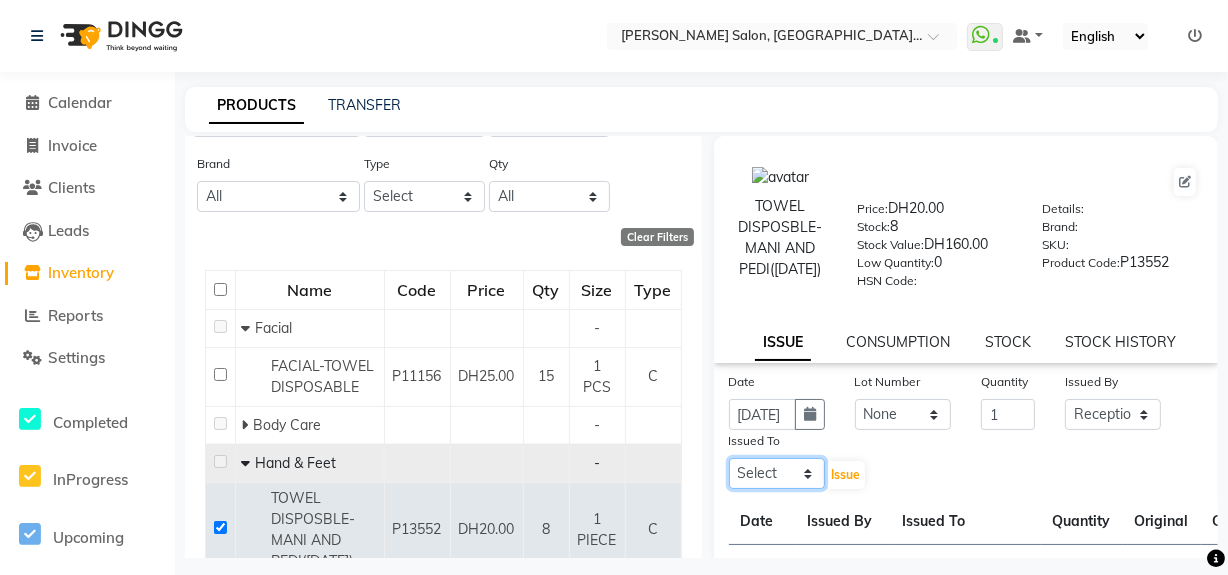 click on "Select Huma Leonita Management Reception-JADDAF [PERSON_NAME] [PERSON_NAME] trial [DEMOGRAPHIC_DATA]" 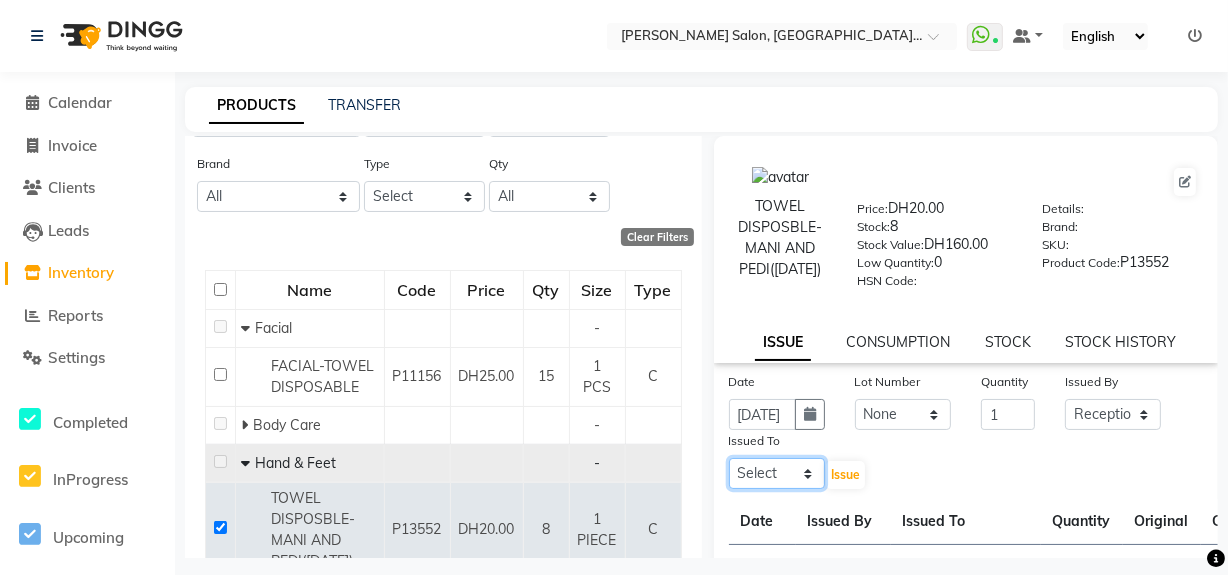 select on "45056" 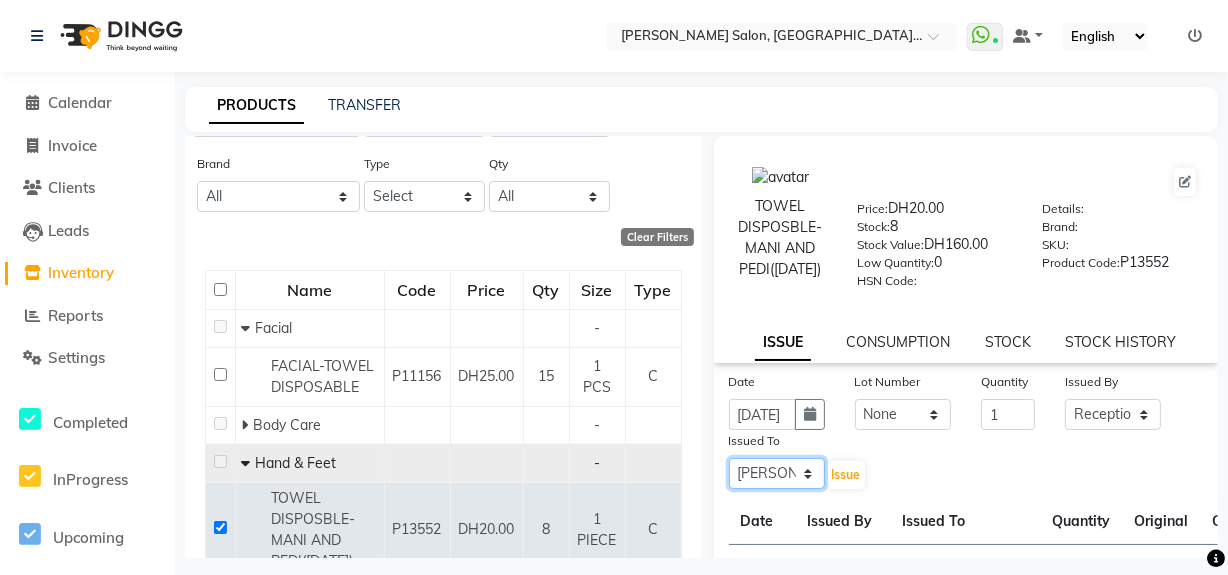click on "Select Huma Leonita Management Reception-JADDAF [PERSON_NAME] [PERSON_NAME] trial [DEMOGRAPHIC_DATA]" 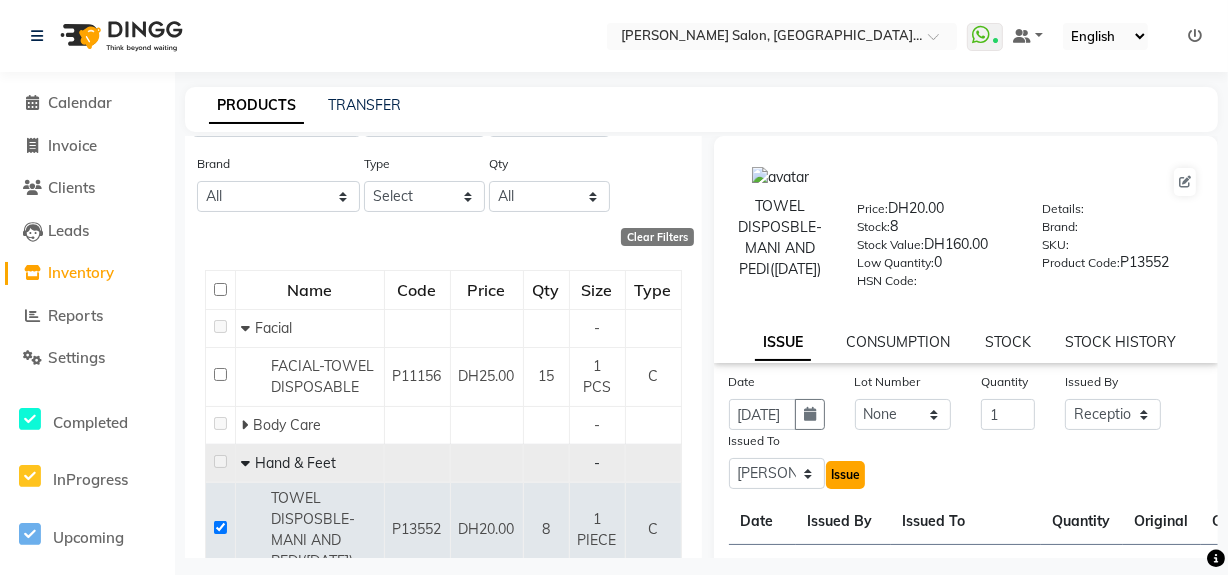click on "Issue" 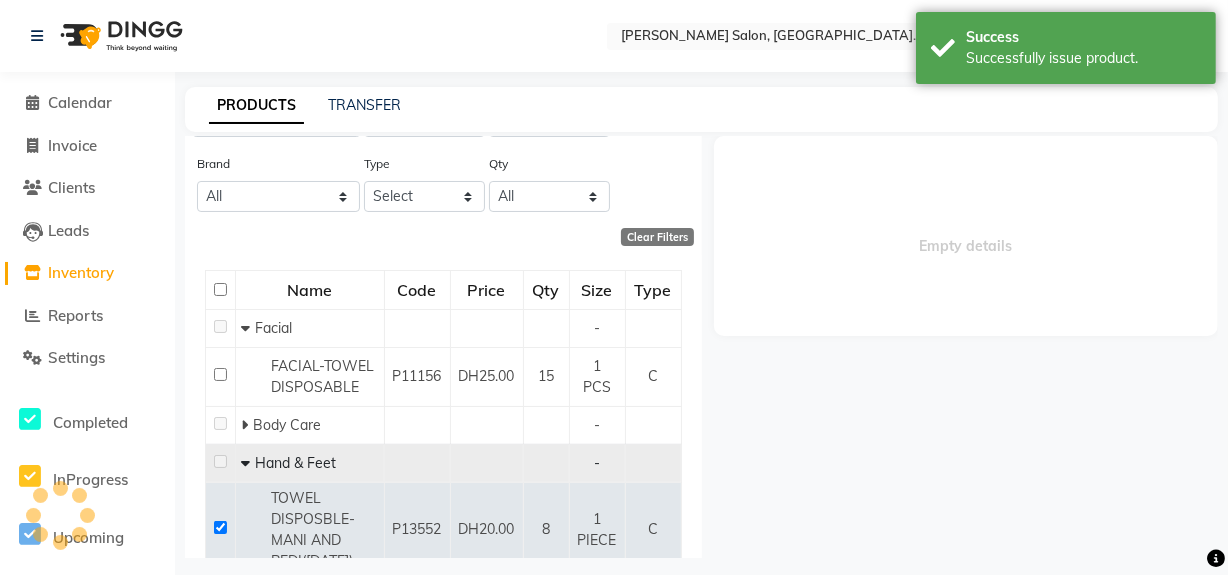 select 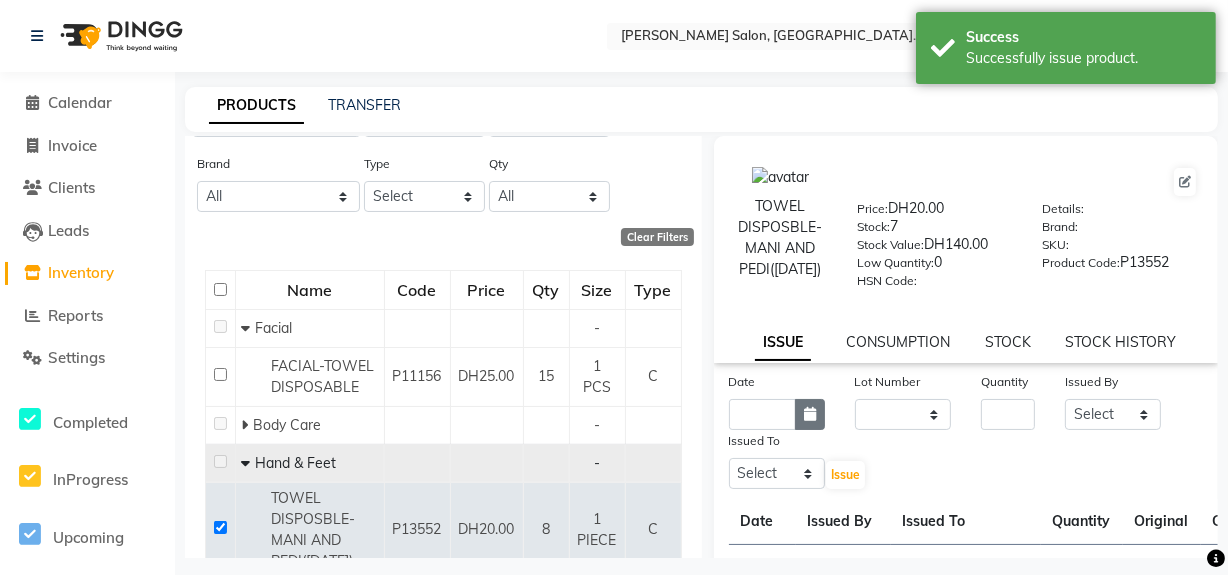 click 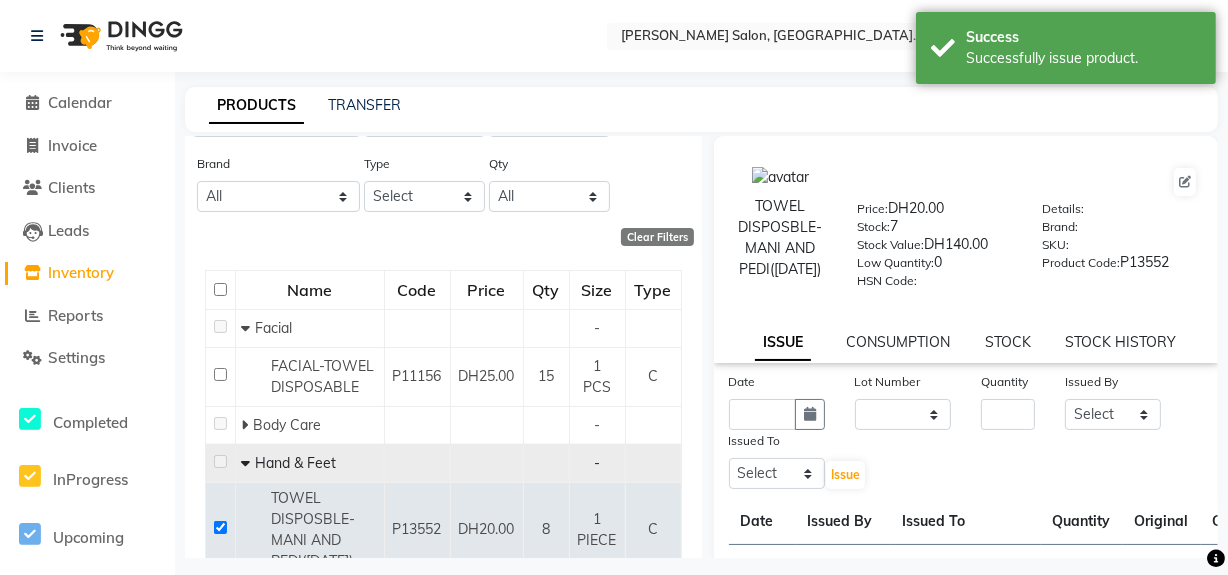 select on "7" 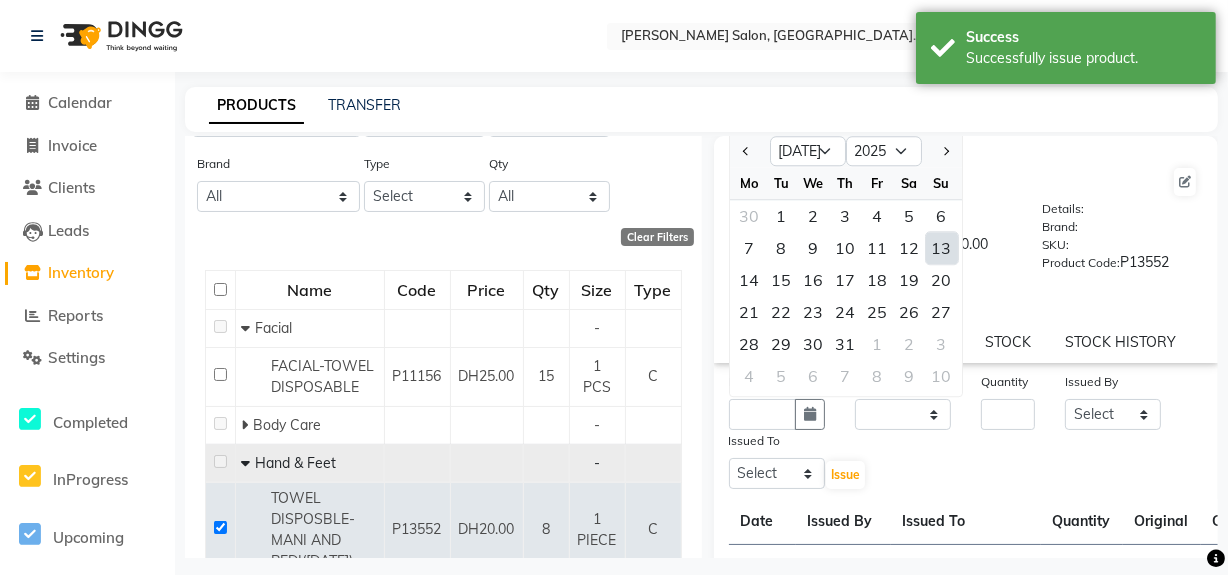 click on "13" 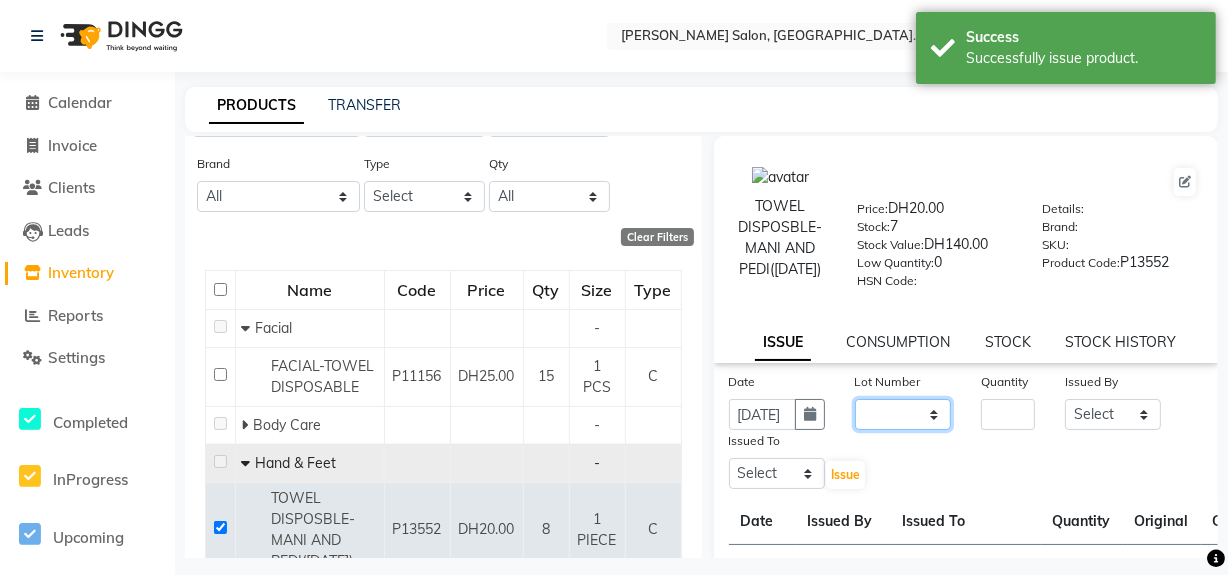click on "None" 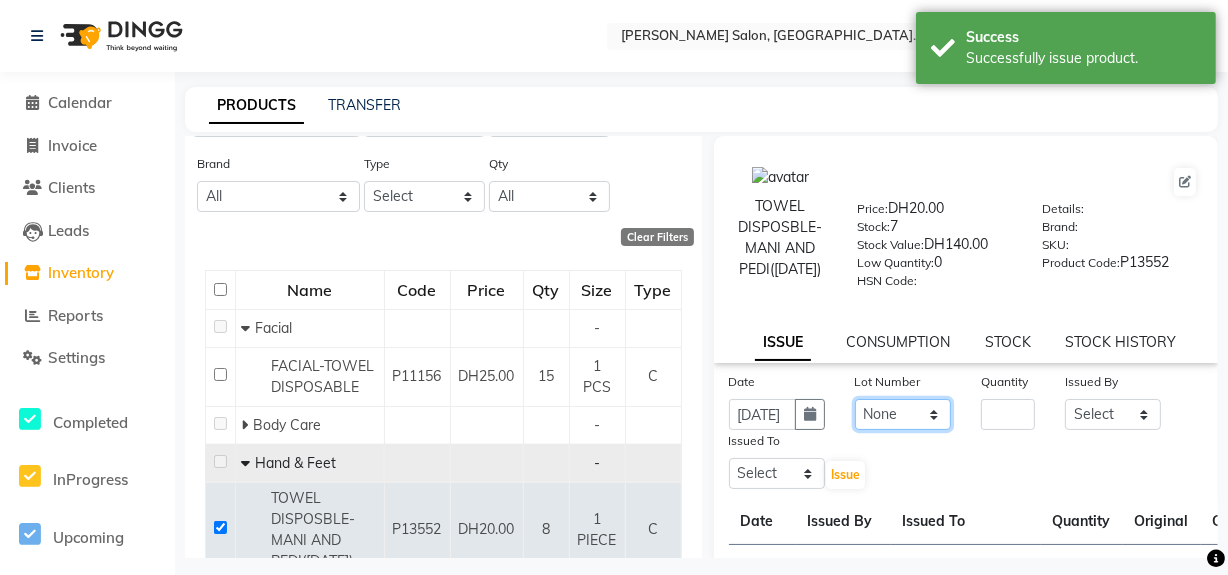 click on "None" 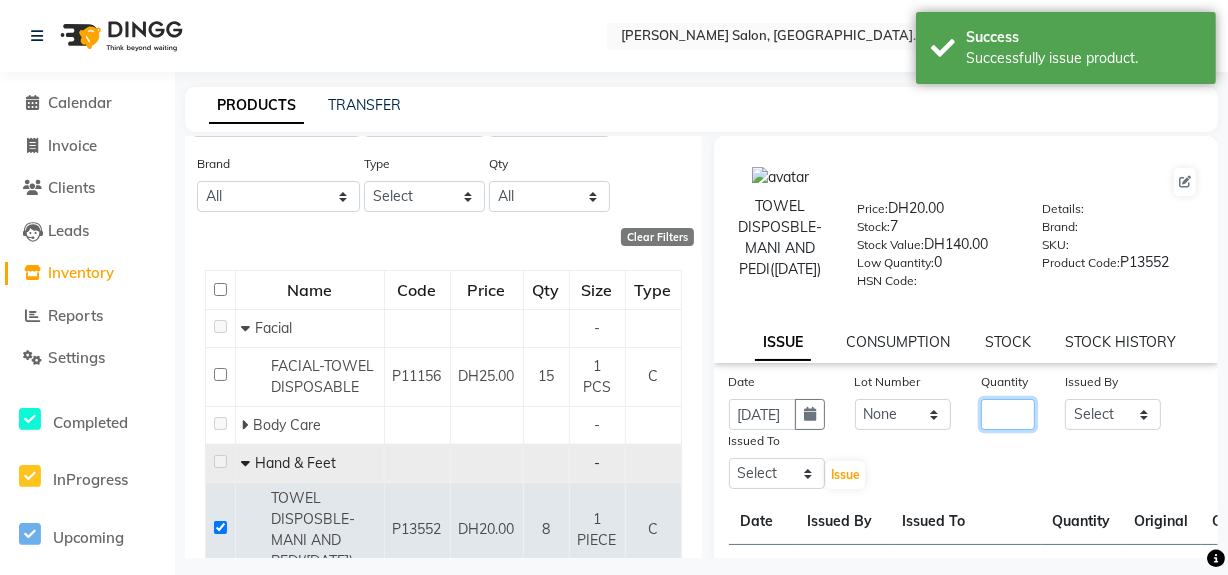 click 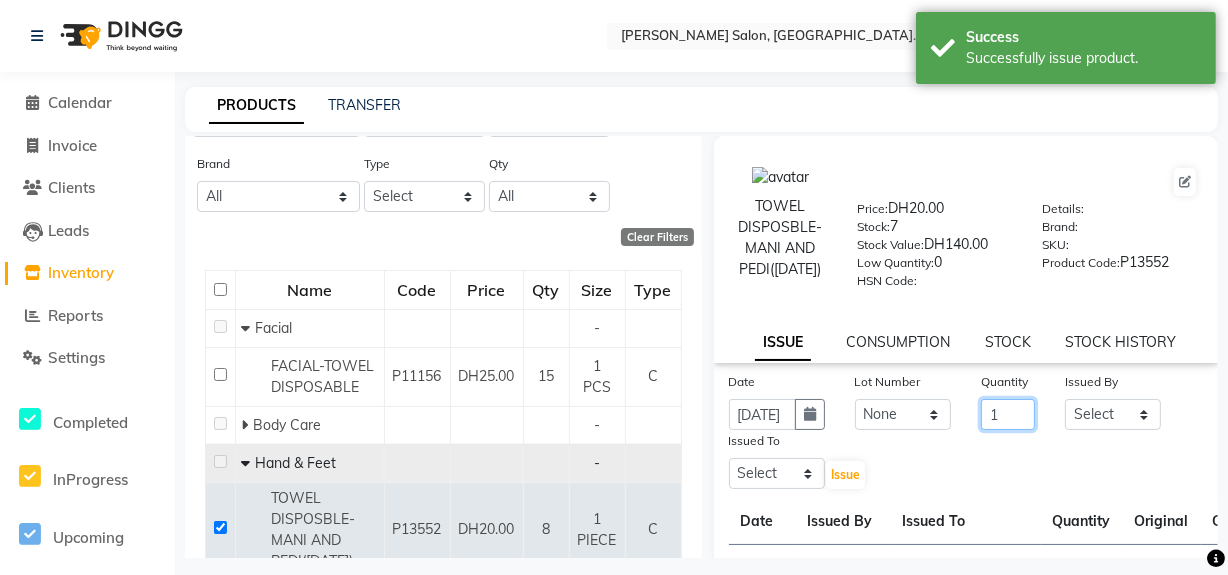 type on "1" 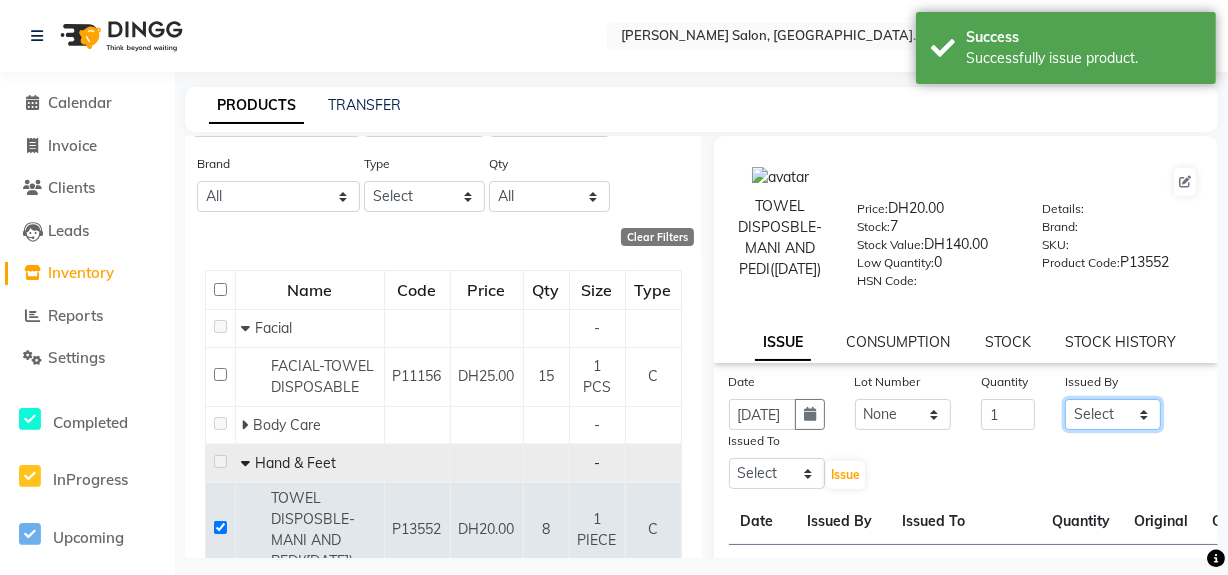 drag, startPoint x: 1131, startPoint y: 426, endPoint x: 1134, endPoint y: 415, distance: 11.401754 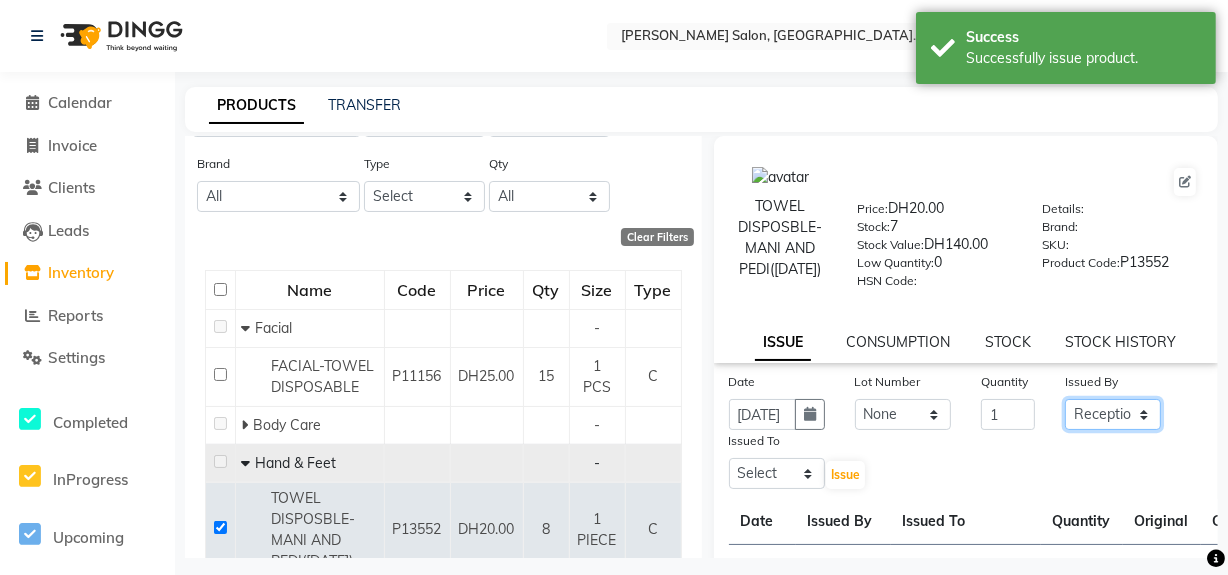 click on "Select Huma Leonita Management Reception-JADDAF [PERSON_NAME] [PERSON_NAME] trial [DEMOGRAPHIC_DATA]" 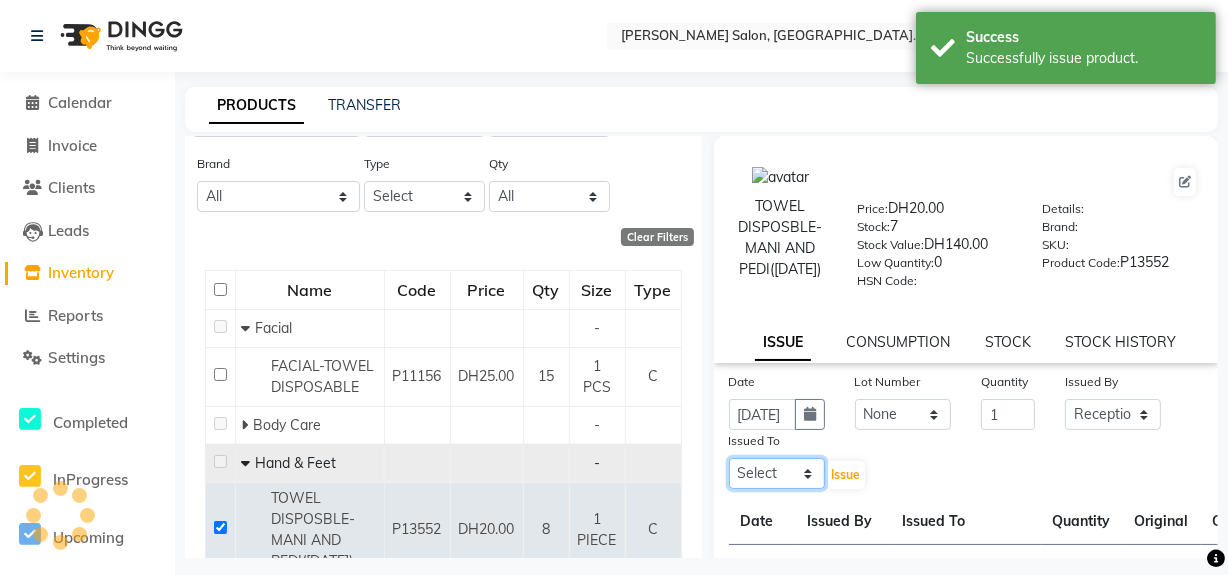 click on "Select Huma Leonita Management Reception-JADDAF [PERSON_NAME] [PERSON_NAME] trial [DEMOGRAPHIC_DATA]" 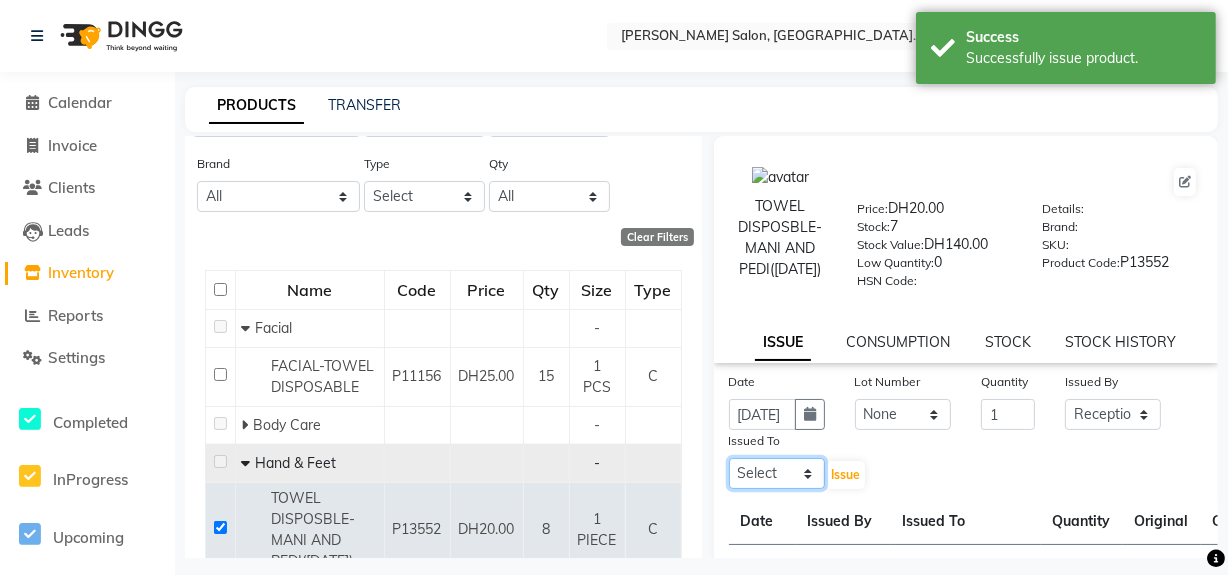 select on "85780" 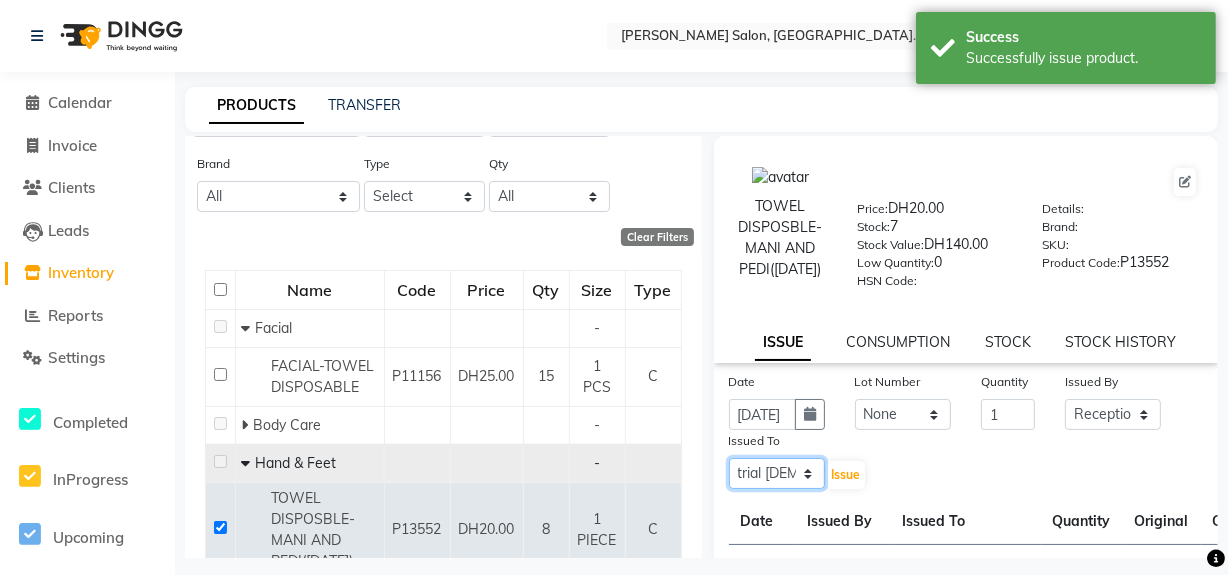 click on "Select Huma Leonita Management Reception-JADDAF [PERSON_NAME] [PERSON_NAME] trial [DEMOGRAPHIC_DATA]" 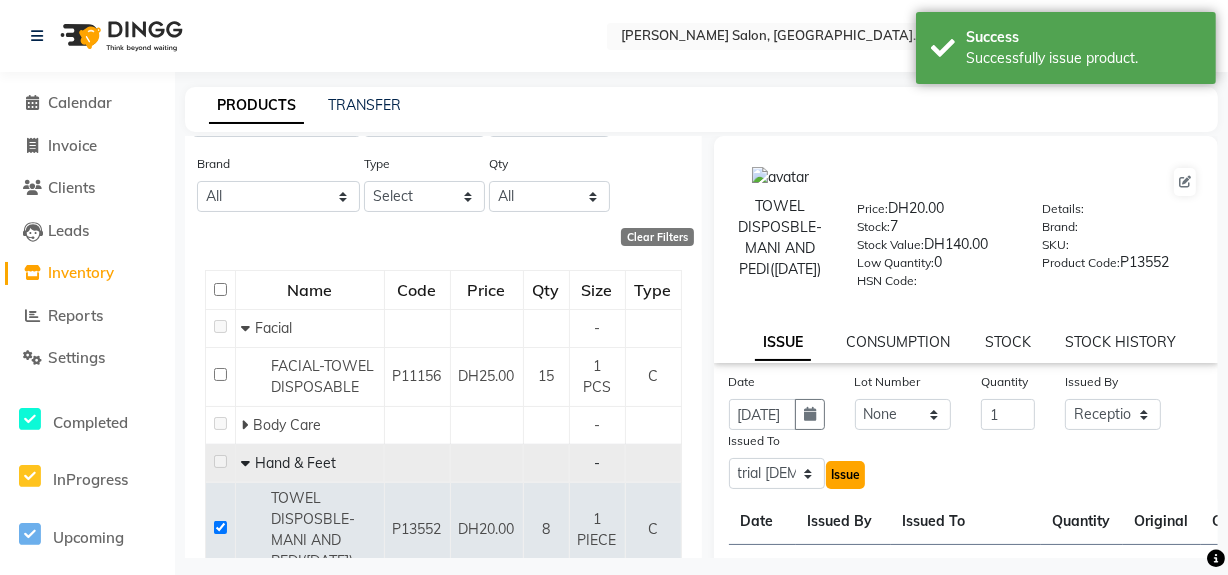 click on "Issue" 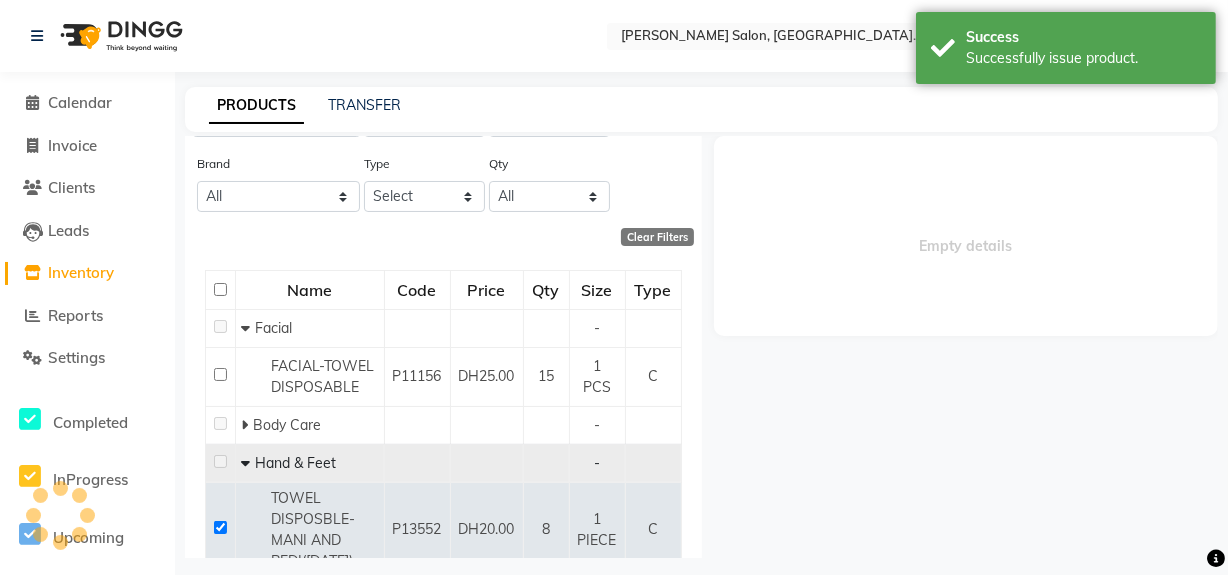 select 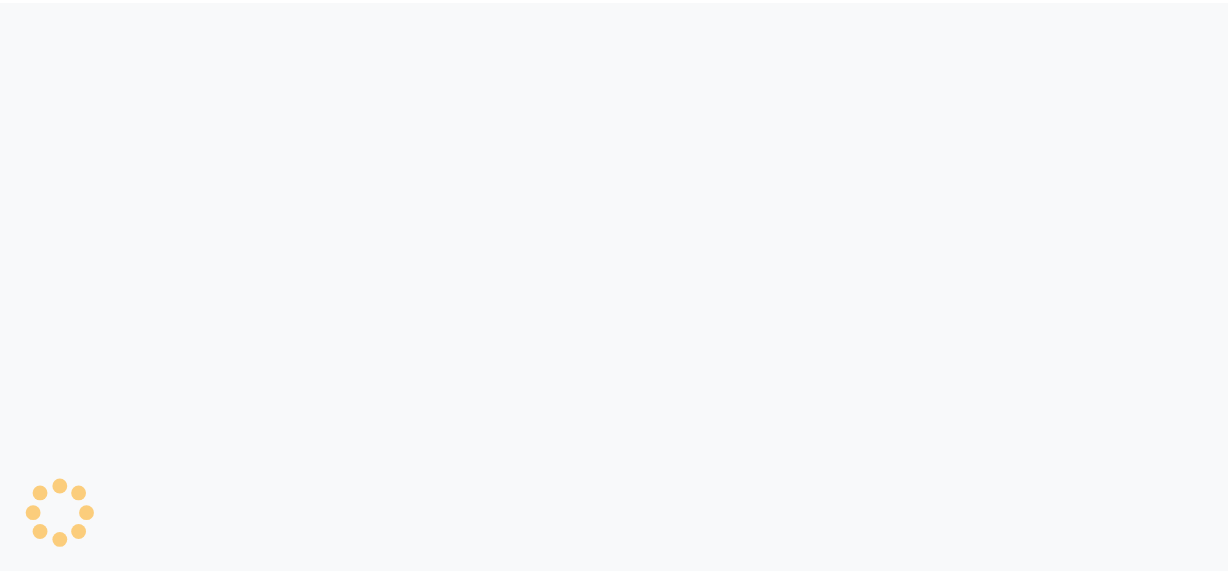 scroll, scrollTop: 0, scrollLeft: 0, axis: both 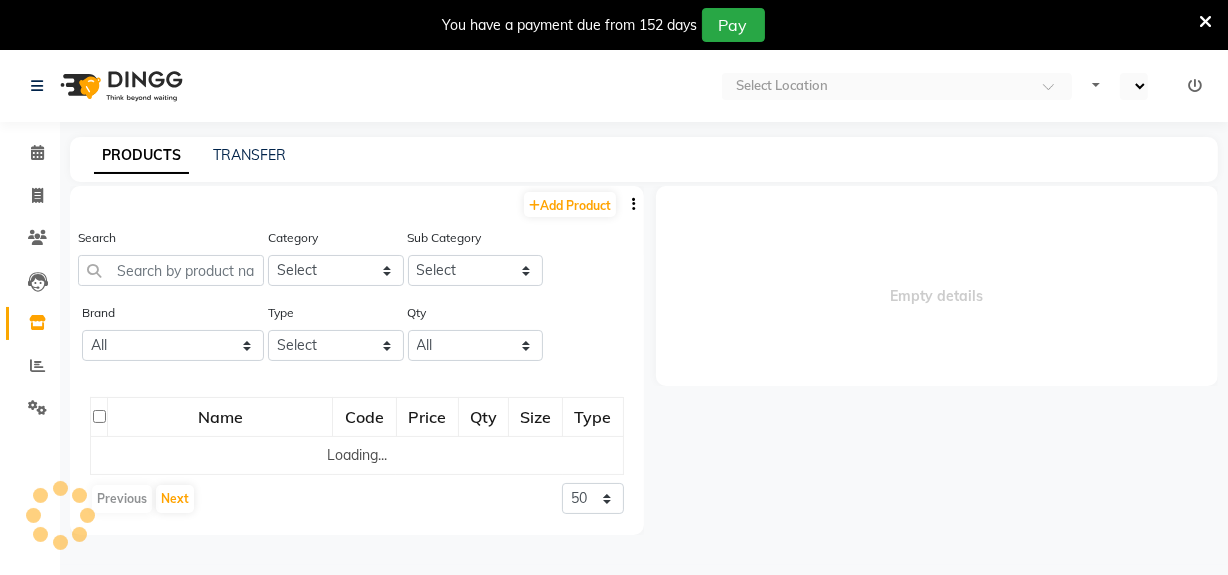 select on "en" 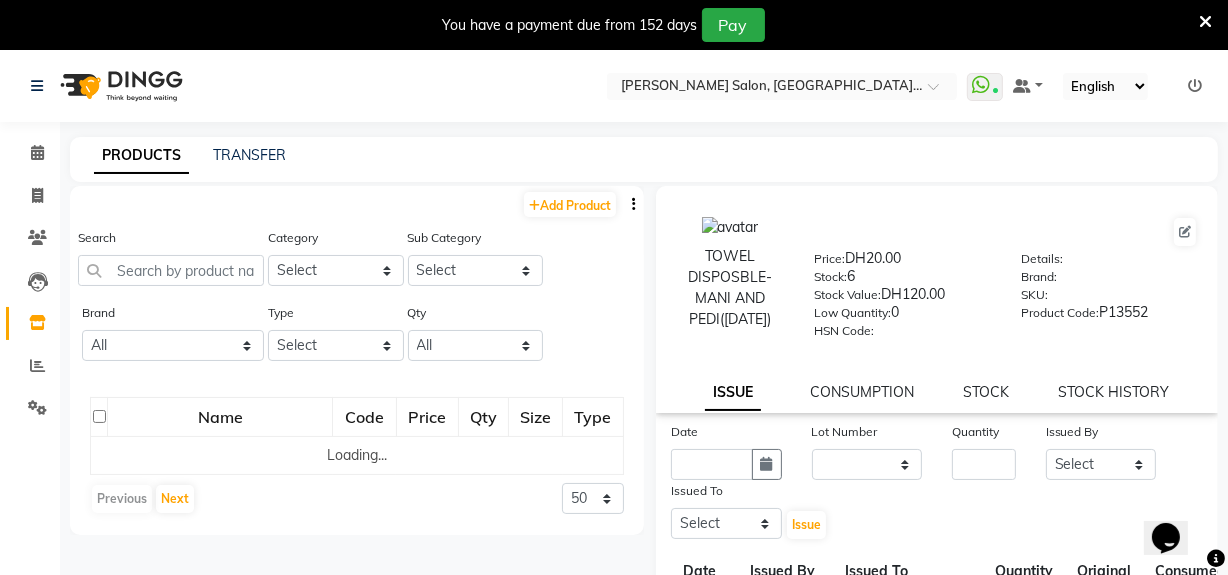 scroll, scrollTop: 0, scrollLeft: 0, axis: both 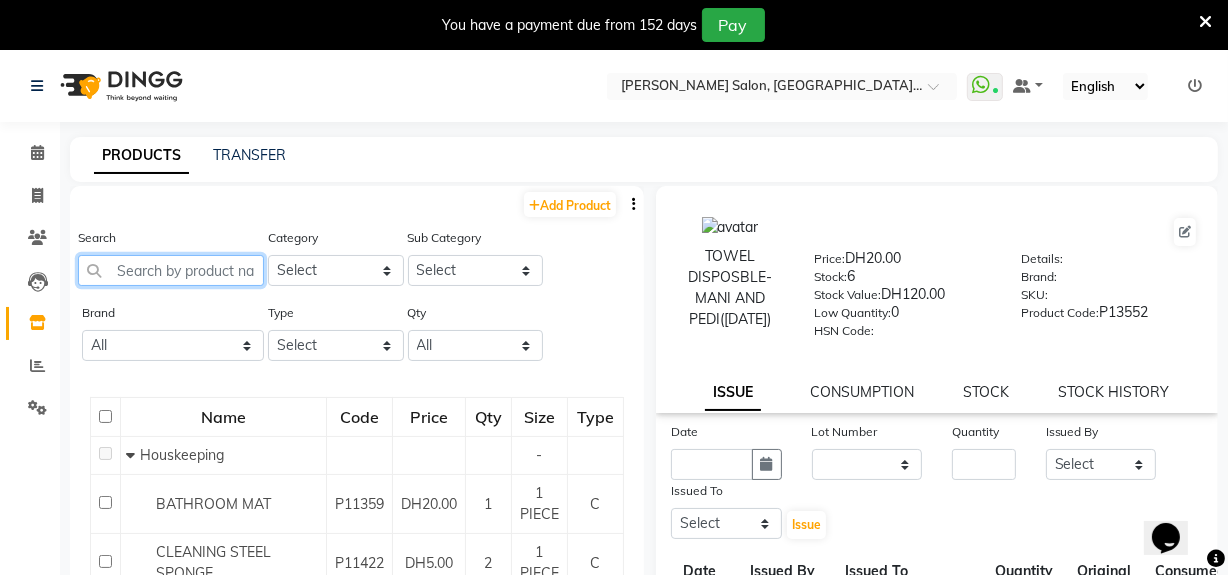 click 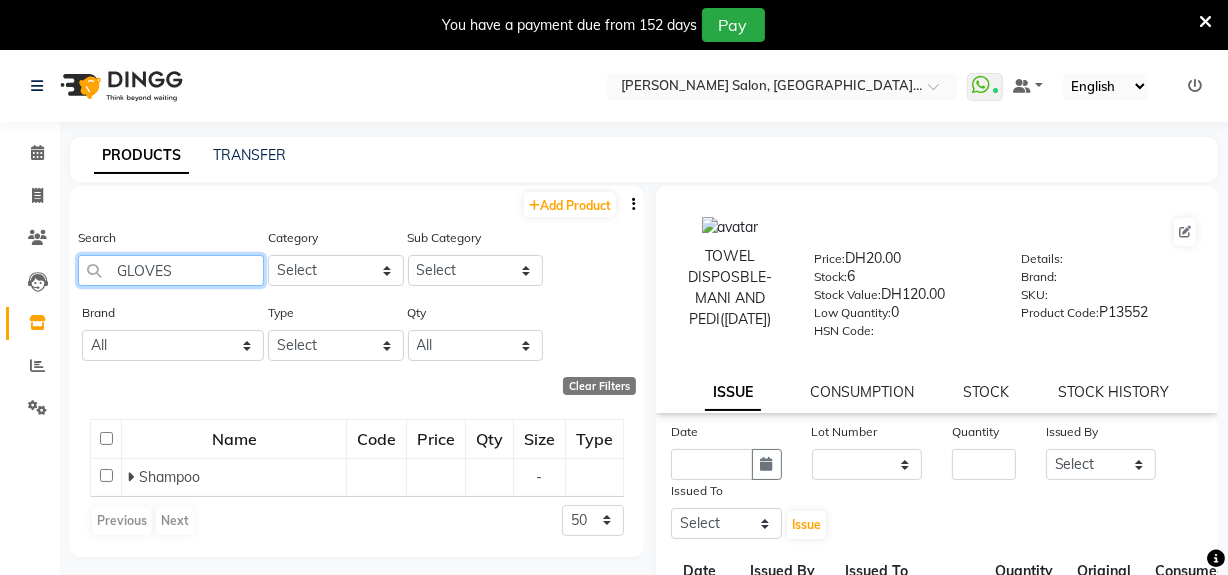 scroll, scrollTop: 0, scrollLeft: 0, axis: both 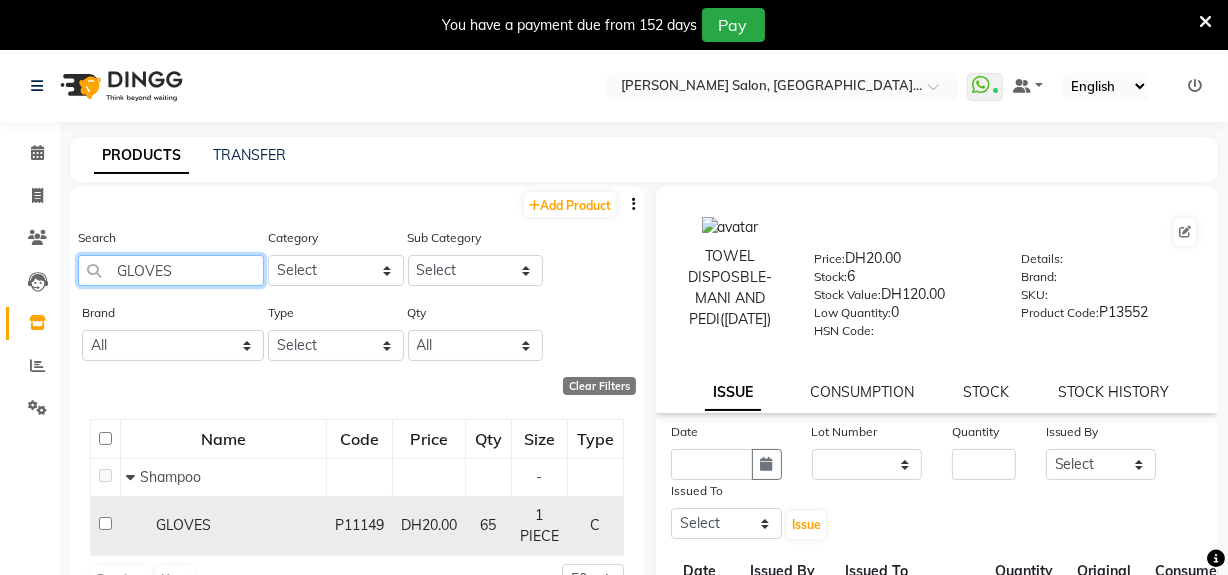type on "GLOVES" 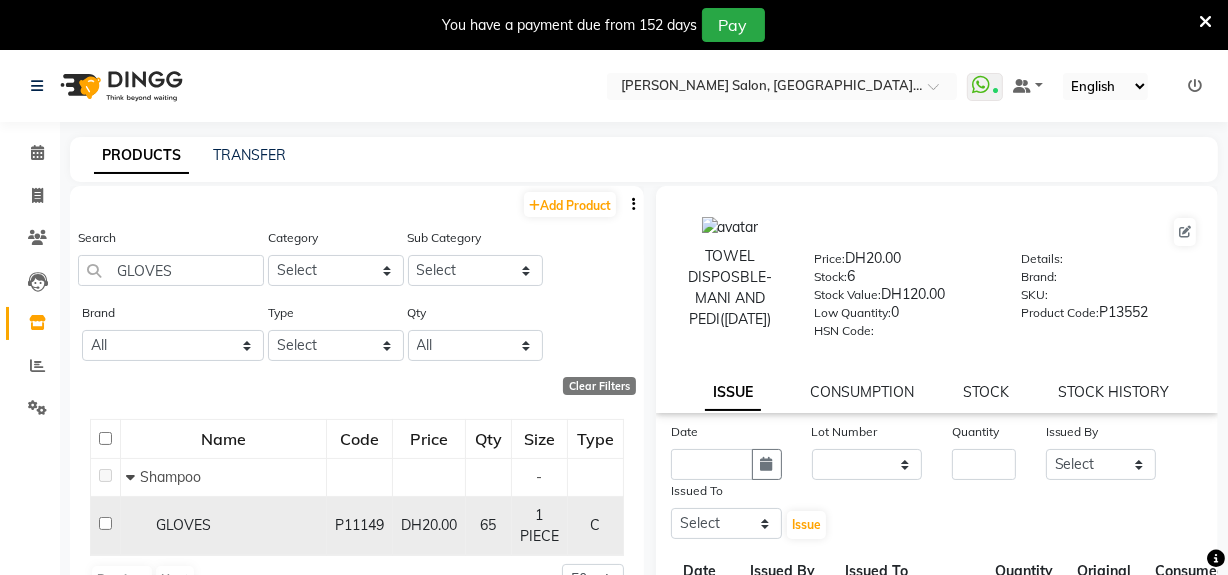 click 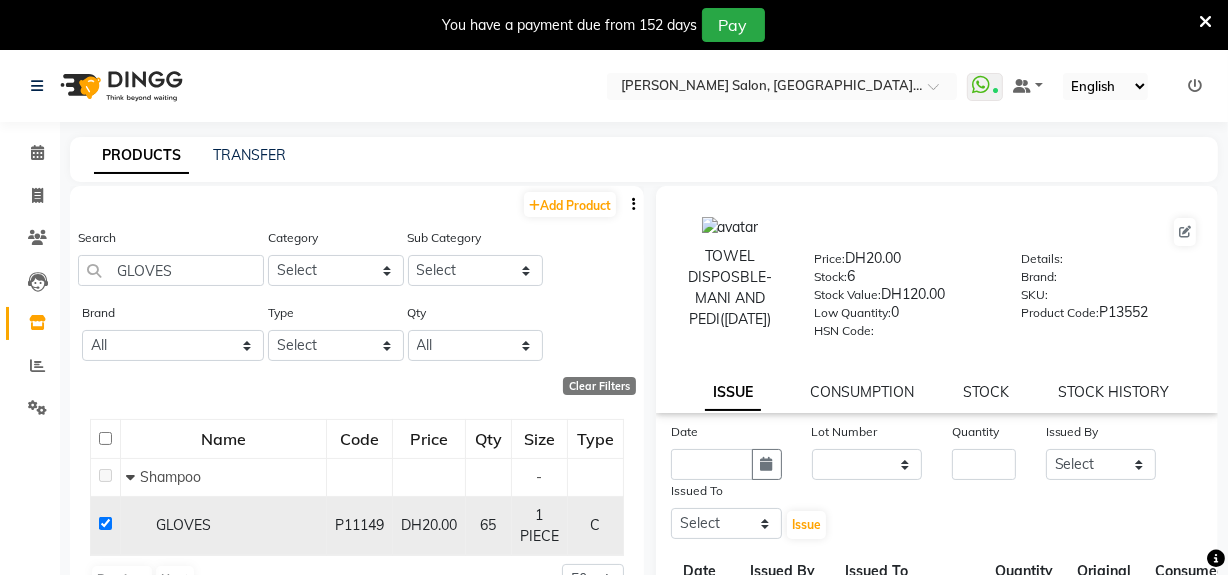 checkbox on "true" 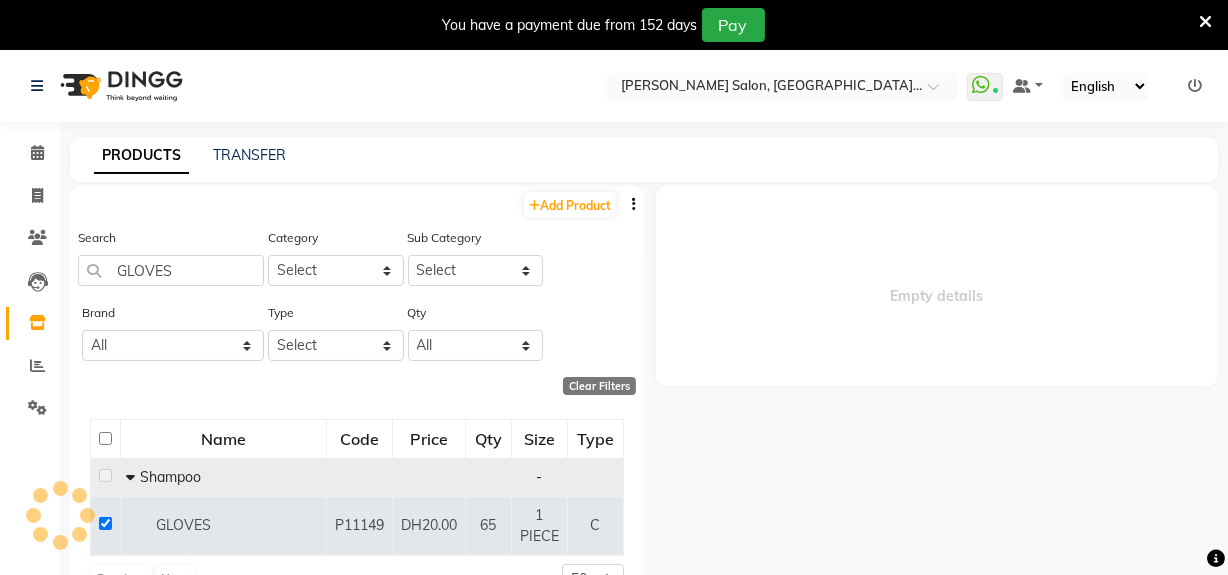 select 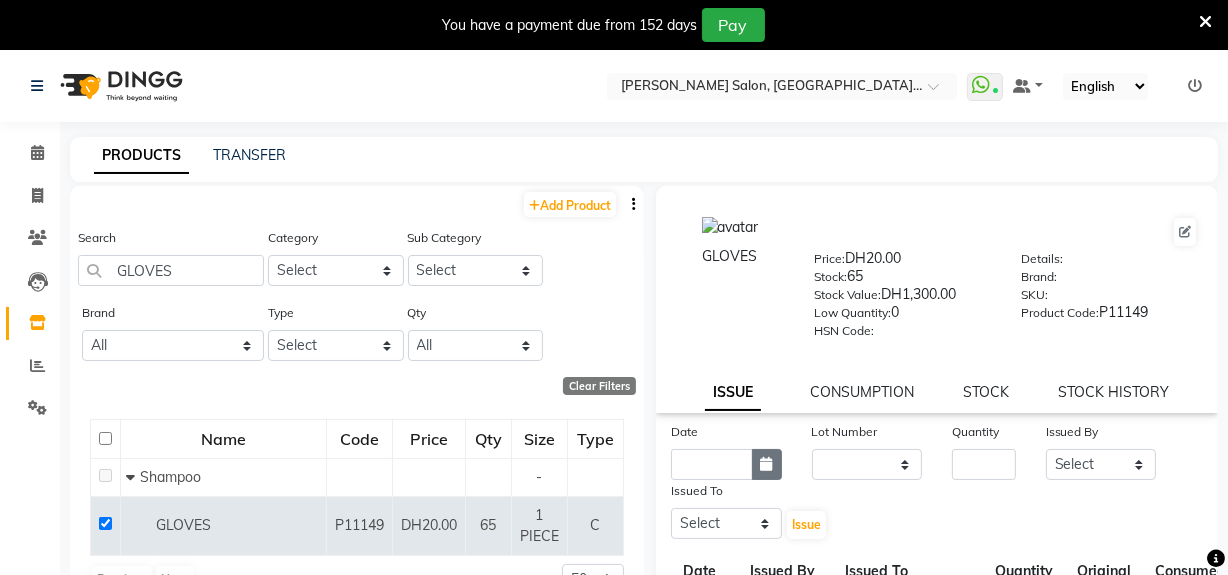 click 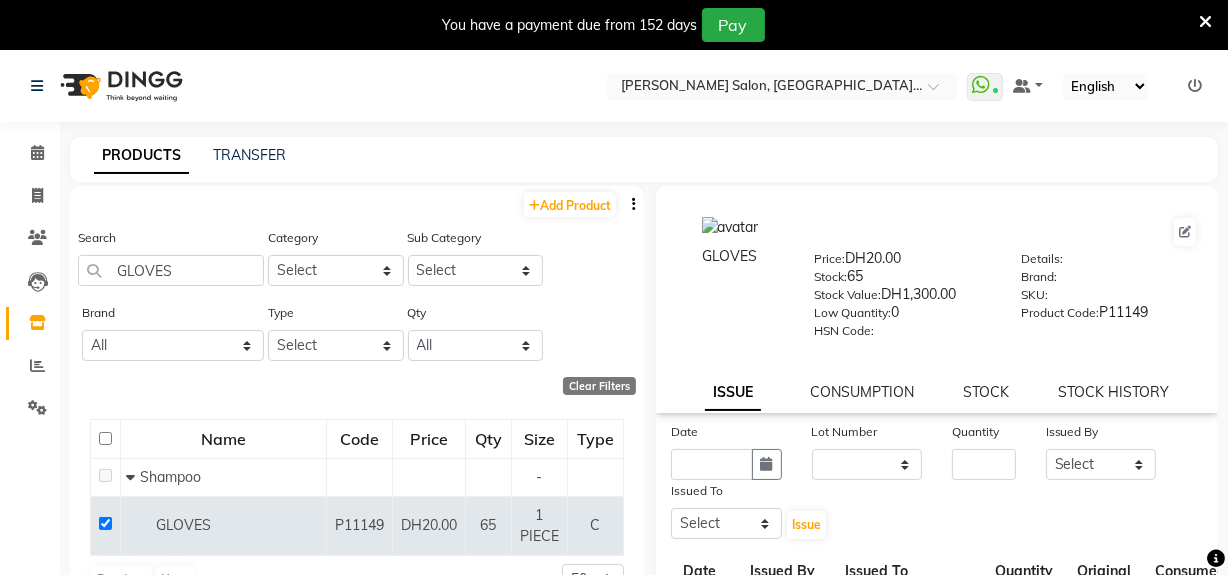 select on "7" 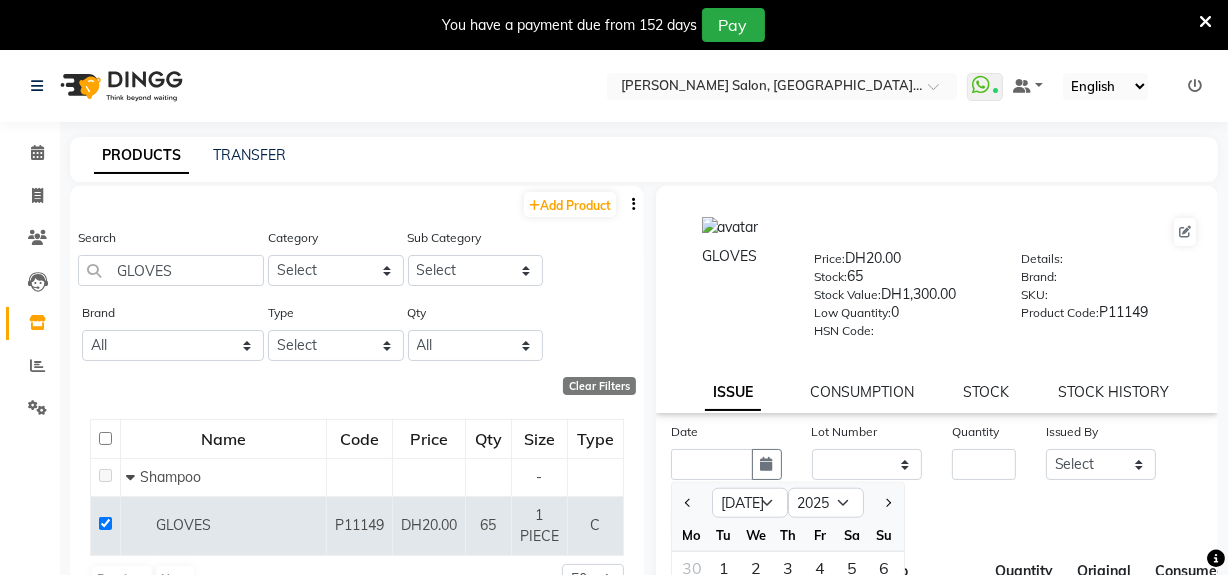 scroll, scrollTop: 11, scrollLeft: 0, axis: vertical 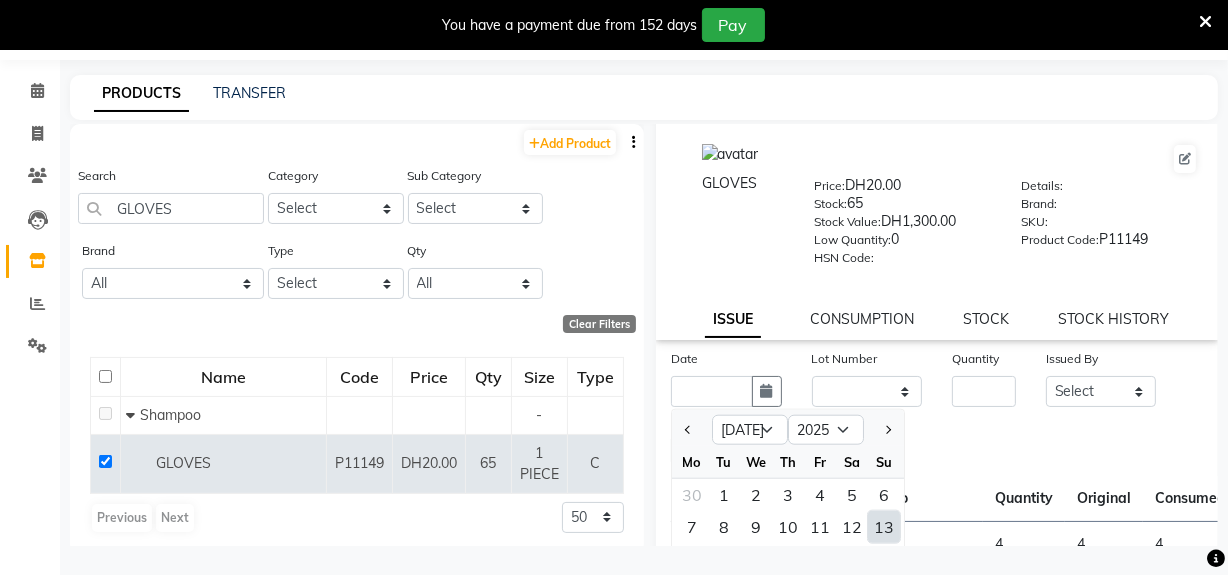 click on "13" 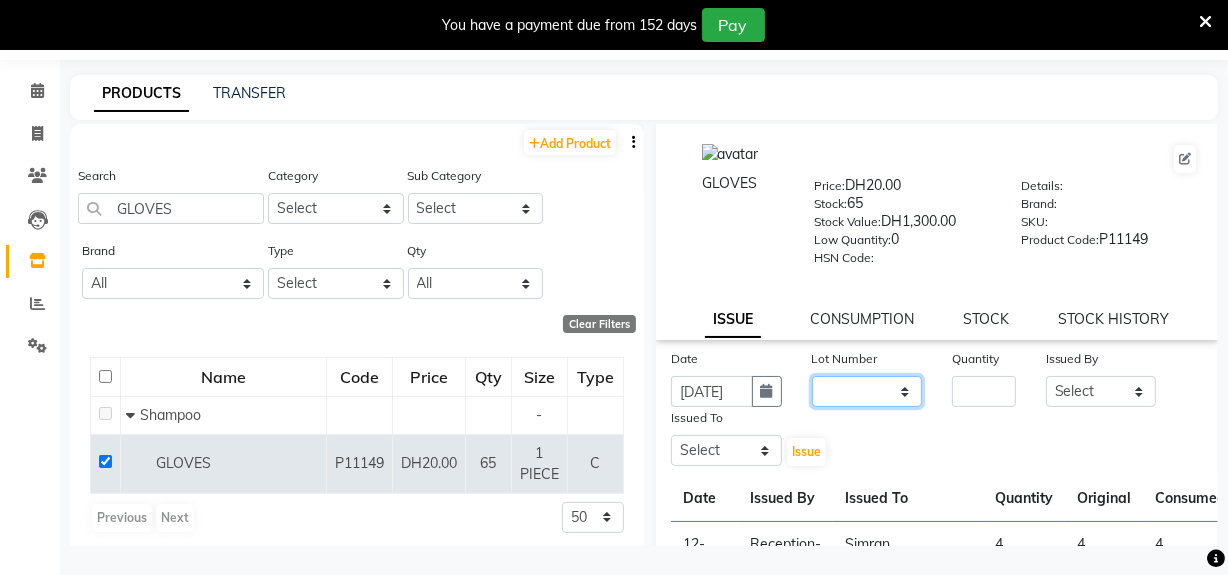 click on "None" 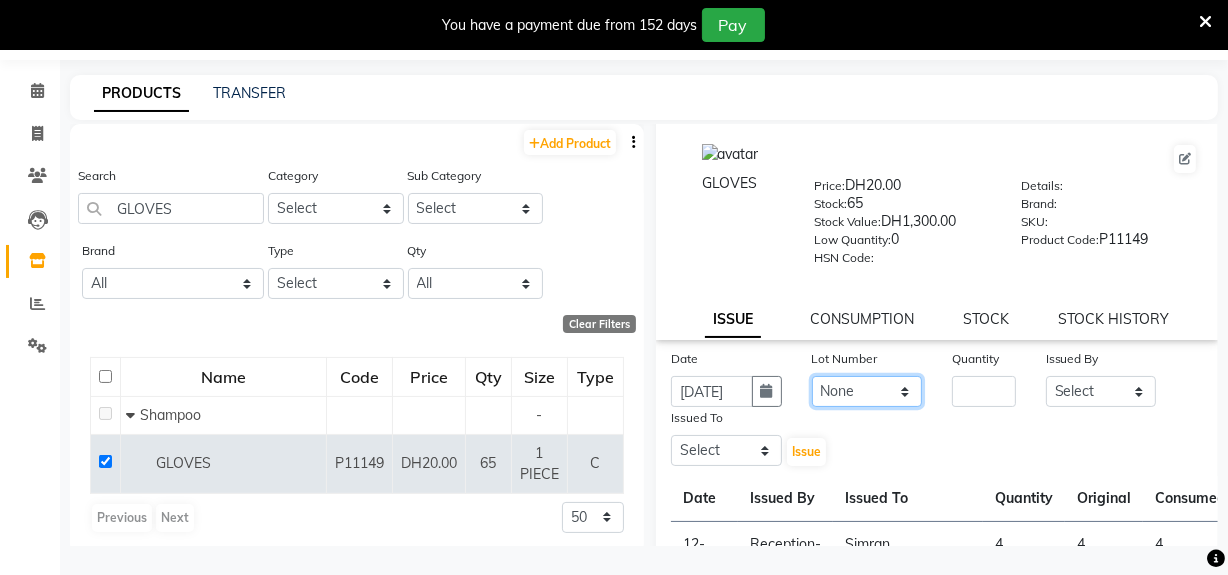 click on "None" 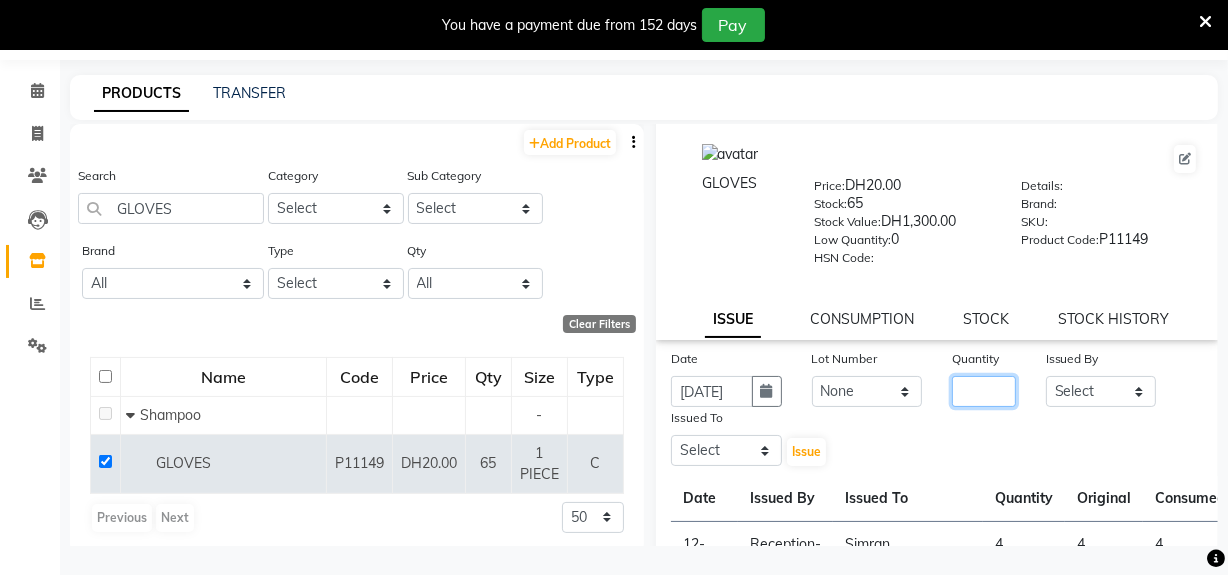 click 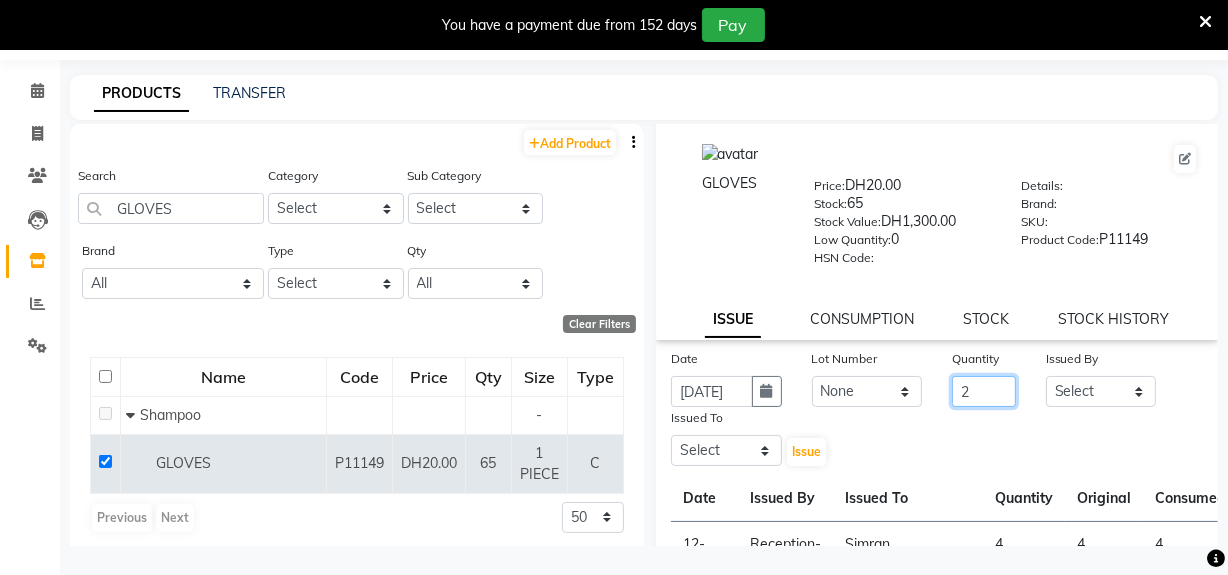type on "2" 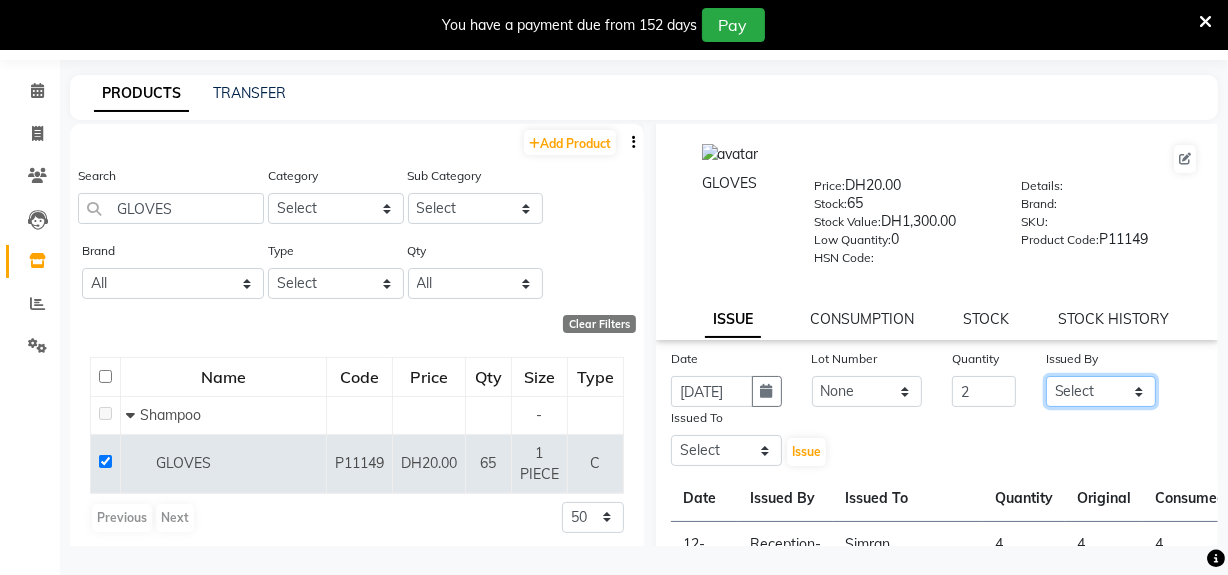 click on "Select Huma Leonita Management Reception-JADDAF [PERSON_NAME] [PERSON_NAME] trial [DEMOGRAPHIC_DATA]" 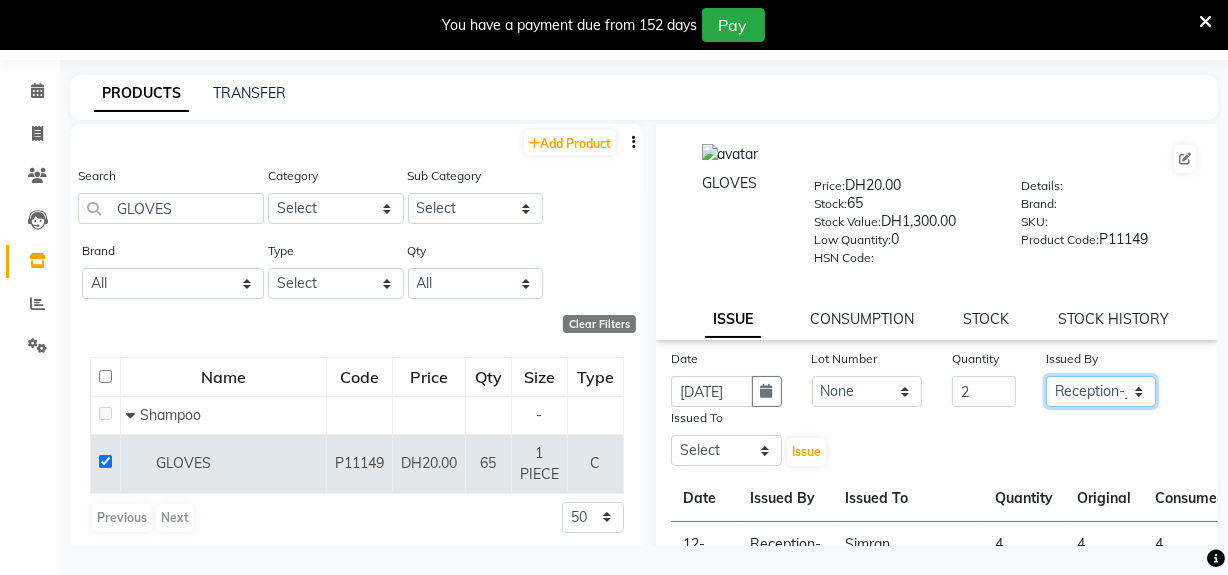 click on "Select Huma Leonita Management Reception-JADDAF [PERSON_NAME] [PERSON_NAME] trial [DEMOGRAPHIC_DATA]" 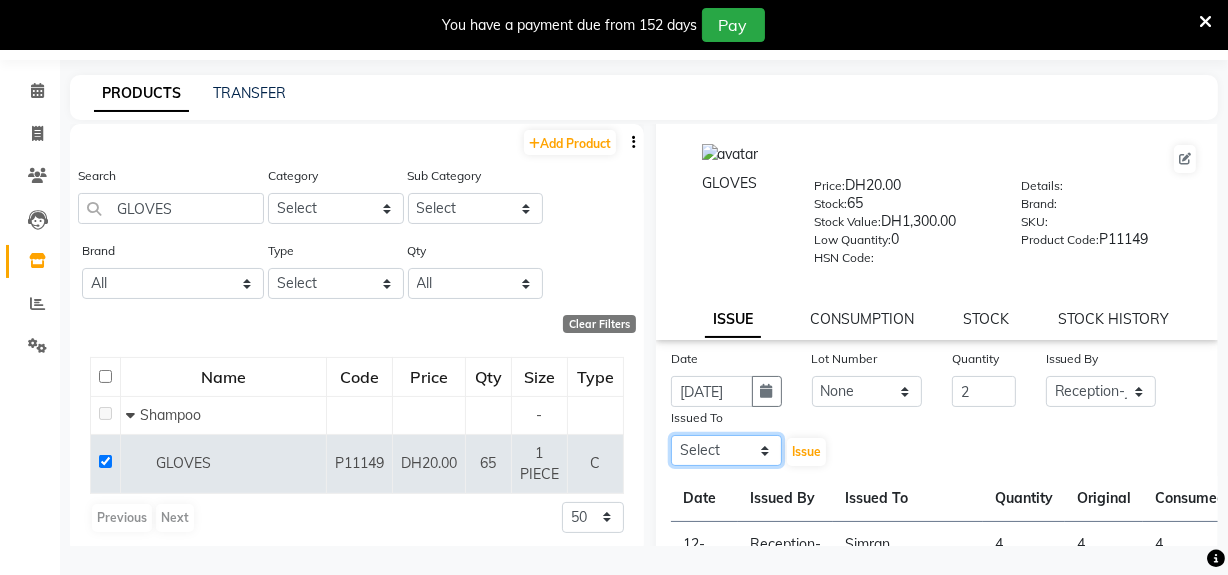 click on "Select Huma Leonita Management Reception-JADDAF [PERSON_NAME] [PERSON_NAME] trial [DEMOGRAPHIC_DATA]" 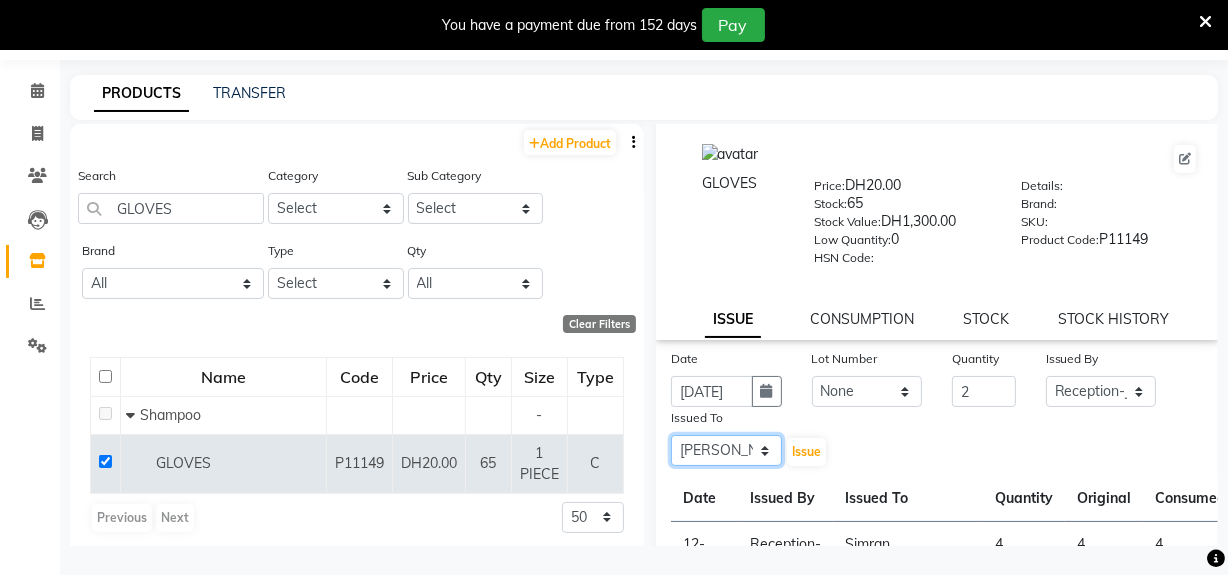 click on "Select Huma Leonita Management Reception-JADDAF [PERSON_NAME] [PERSON_NAME] trial [DEMOGRAPHIC_DATA]" 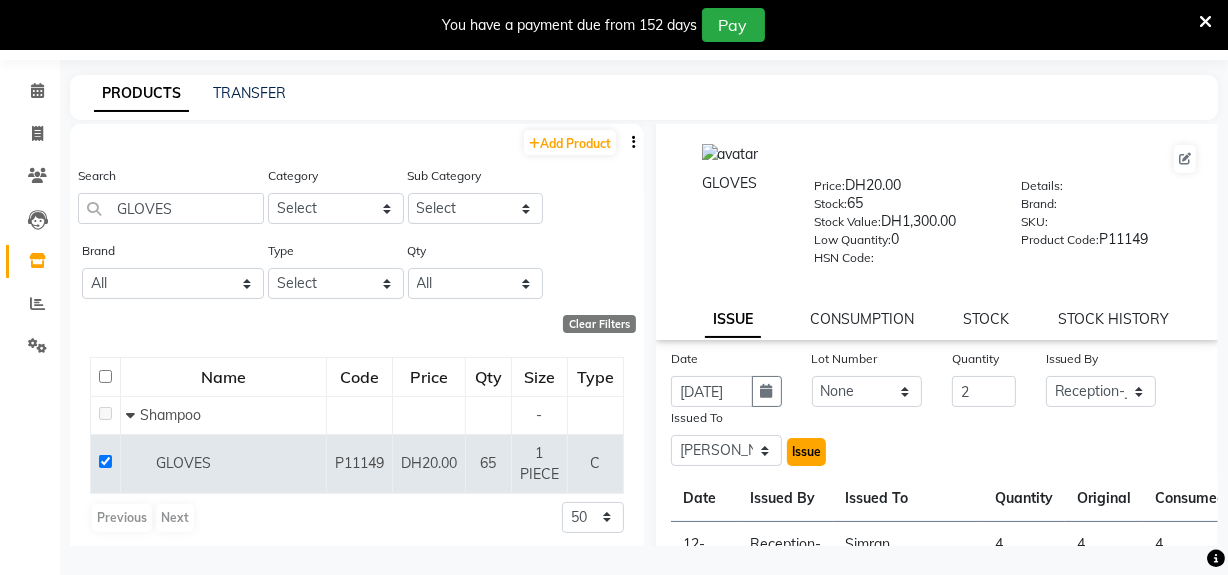 click on "Issue" 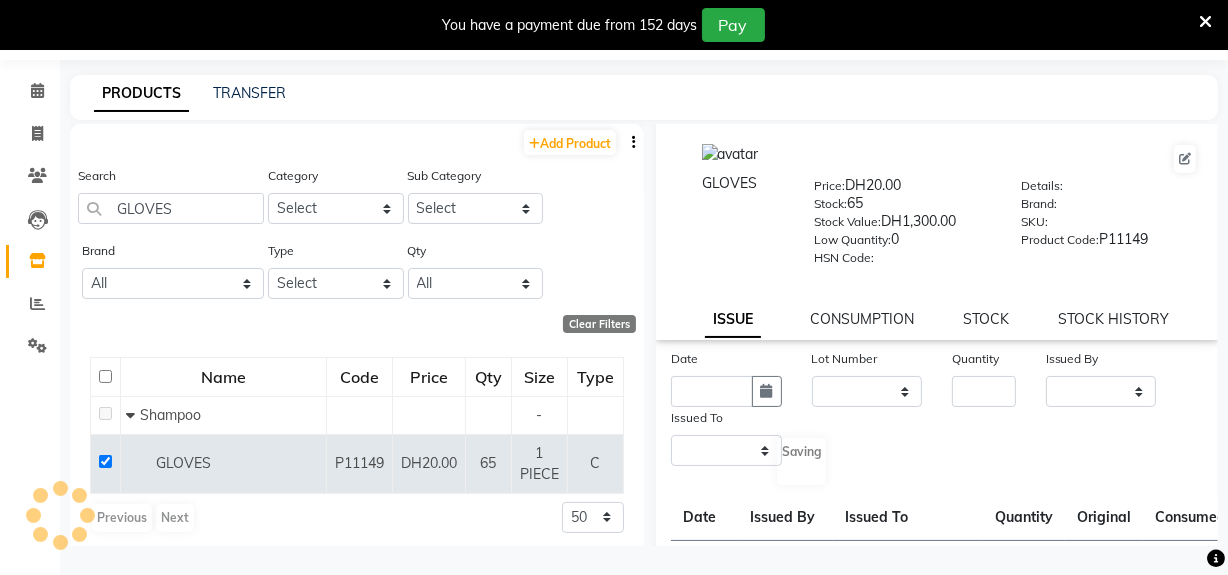 scroll, scrollTop: 0, scrollLeft: 0, axis: both 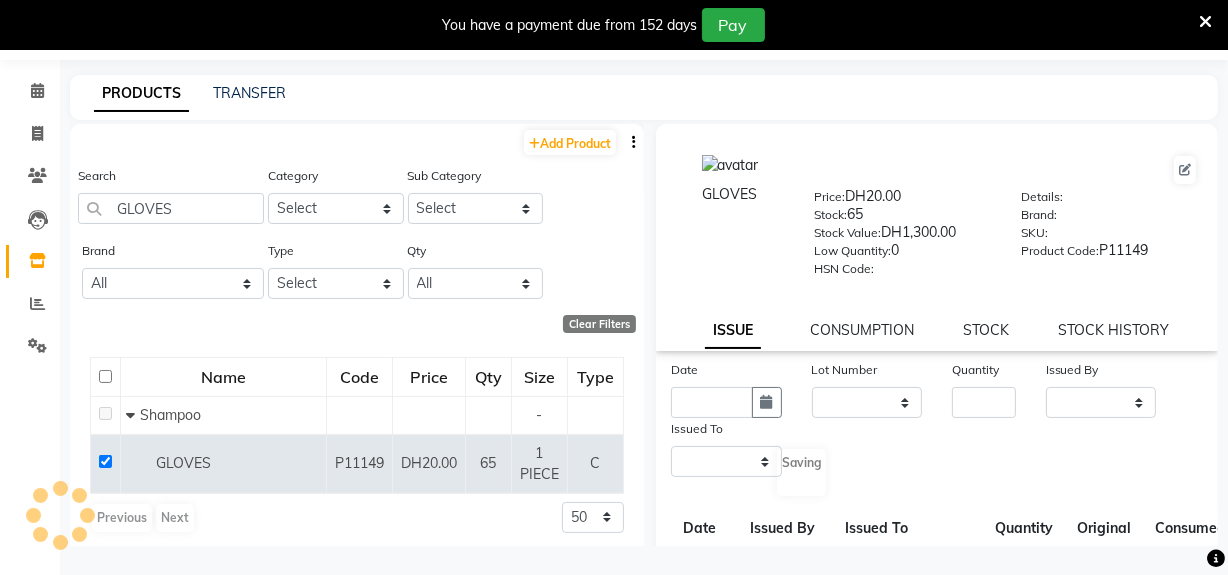 select 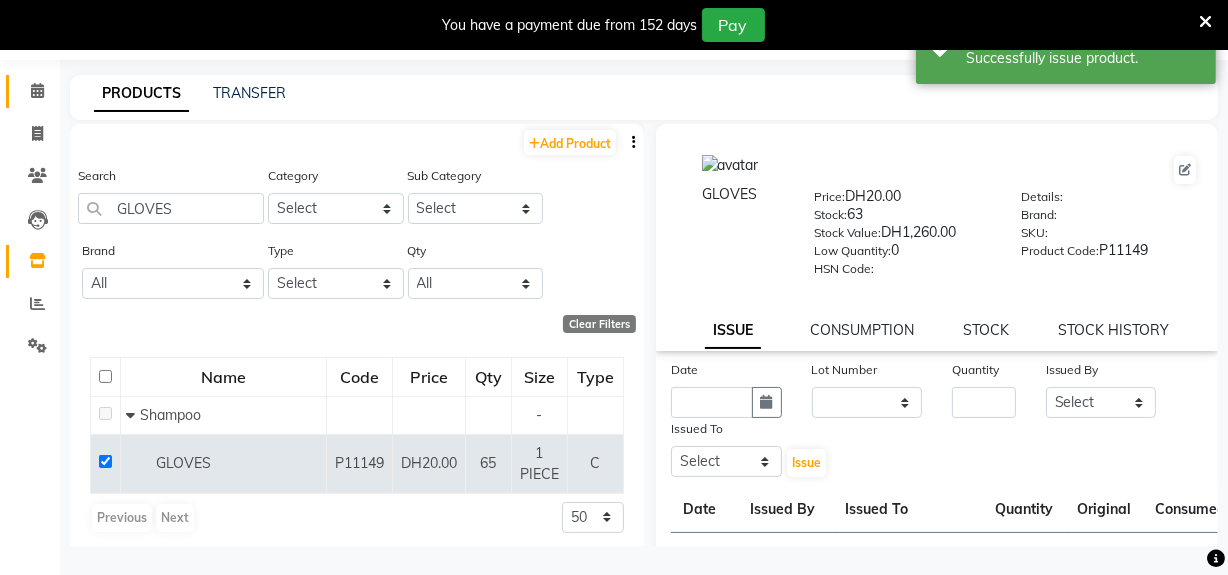 click 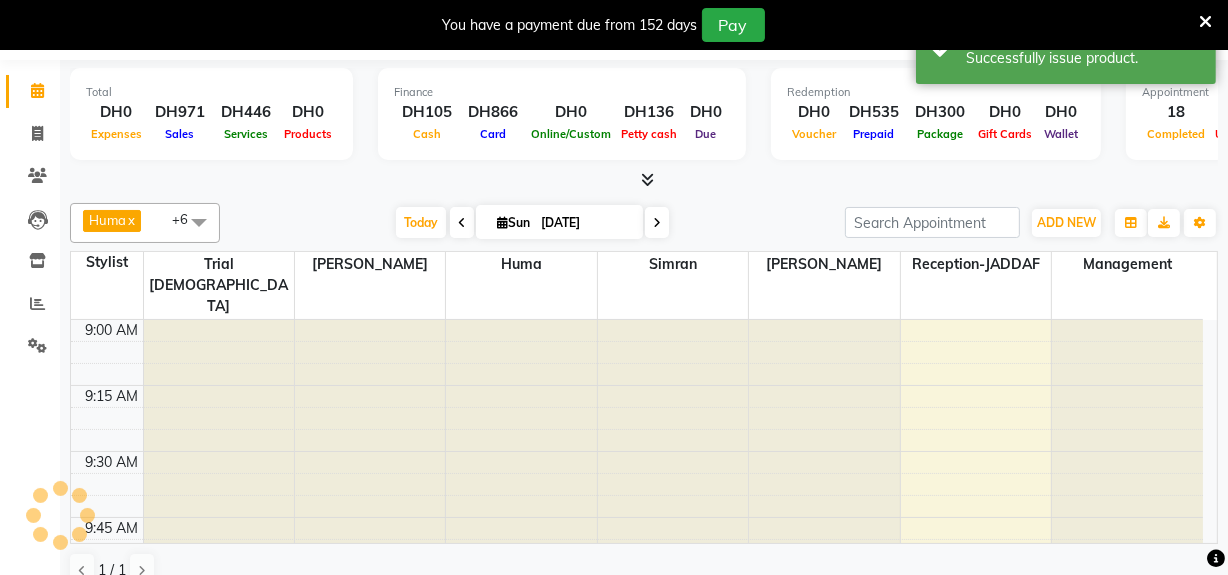 scroll, scrollTop: 50, scrollLeft: 0, axis: vertical 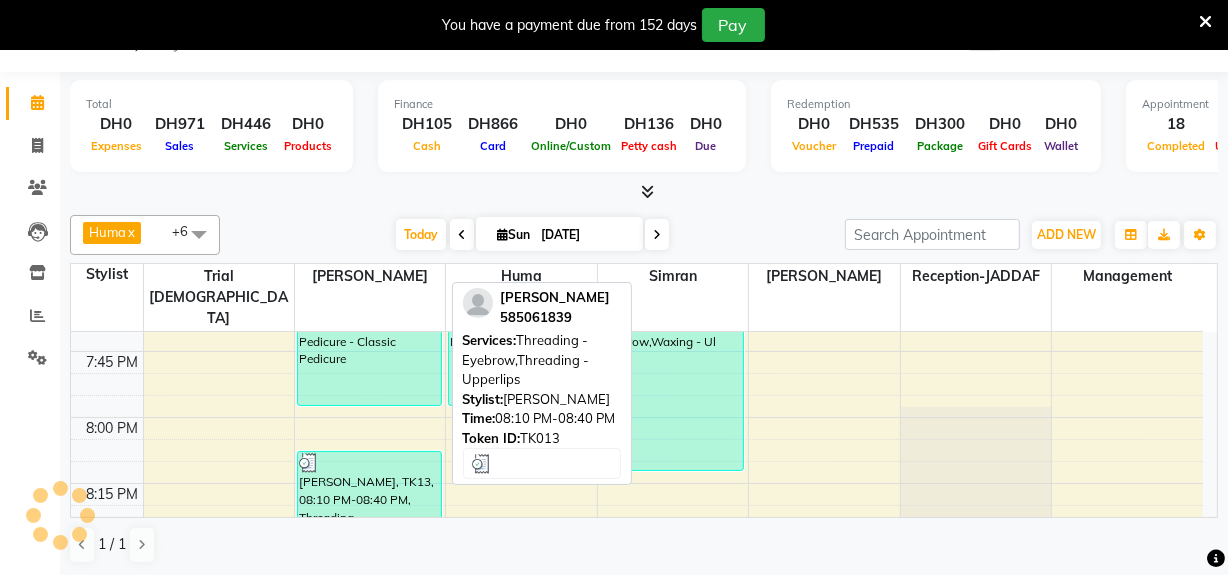 click on "[PERSON_NAME], TK13, 08:10 PM-08:40 PM, Threading - Eyebrow,Threading - Upperlips" at bounding box center [369, 516] 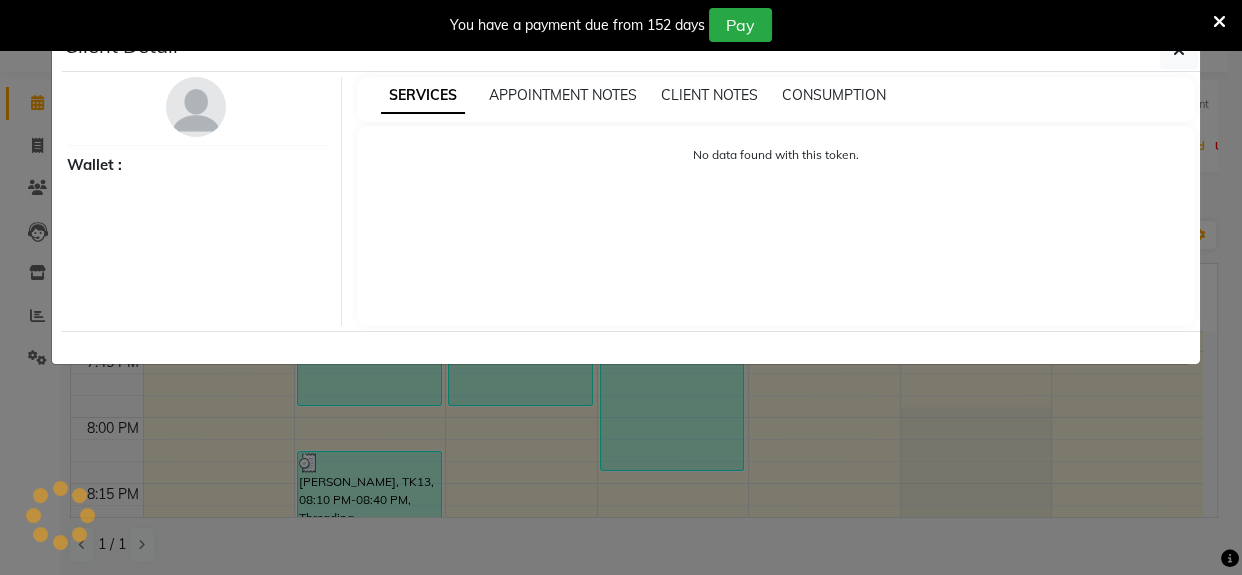 select on "3" 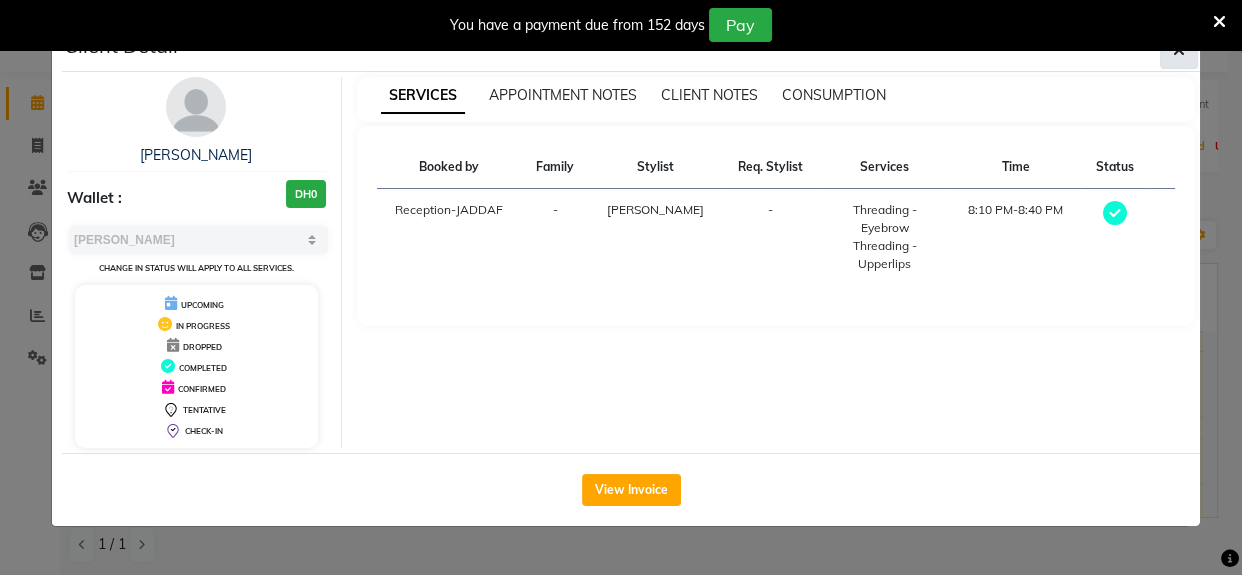 click 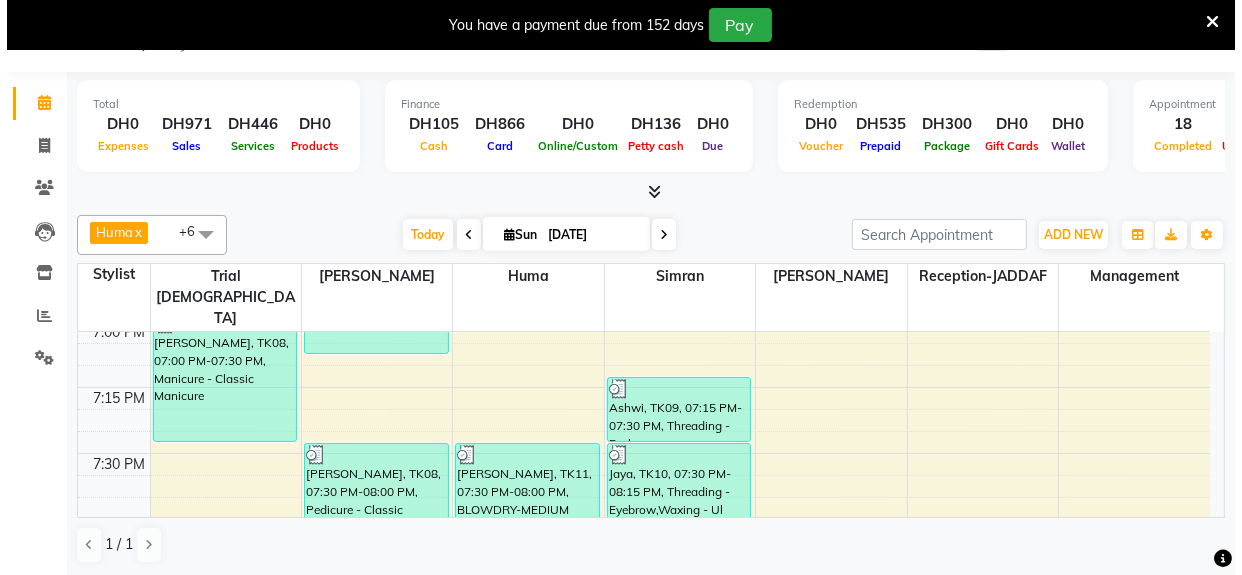 scroll, scrollTop: 2636, scrollLeft: 0, axis: vertical 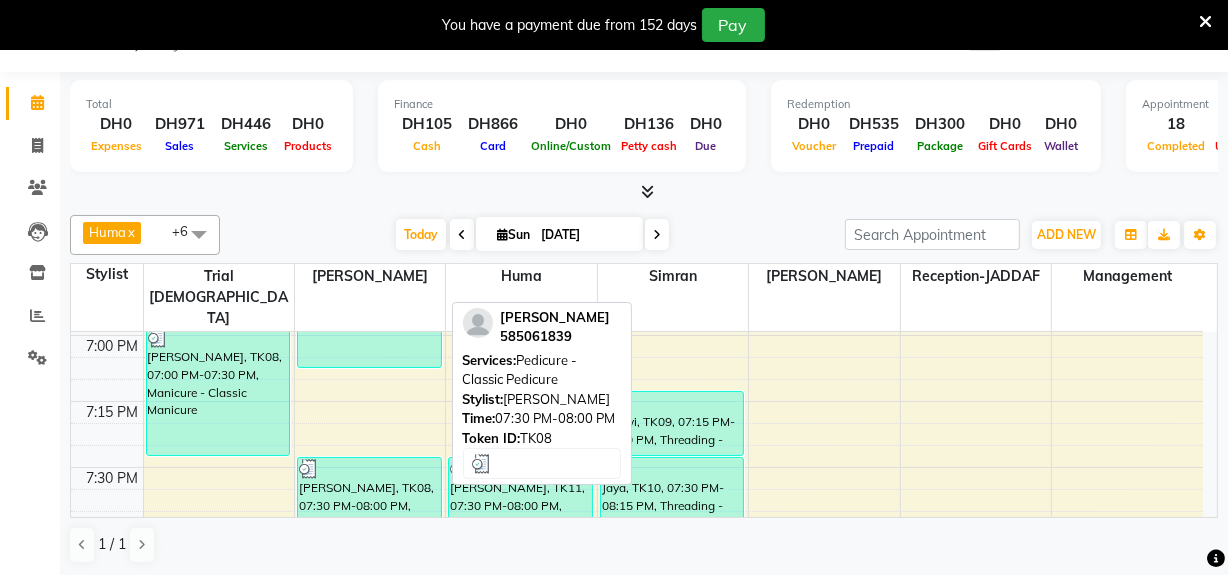 click on "[PERSON_NAME], TK08, 07:30 PM-08:00 PM, Pedicure - Classic Pedicure" at bounding box center [369, 522] 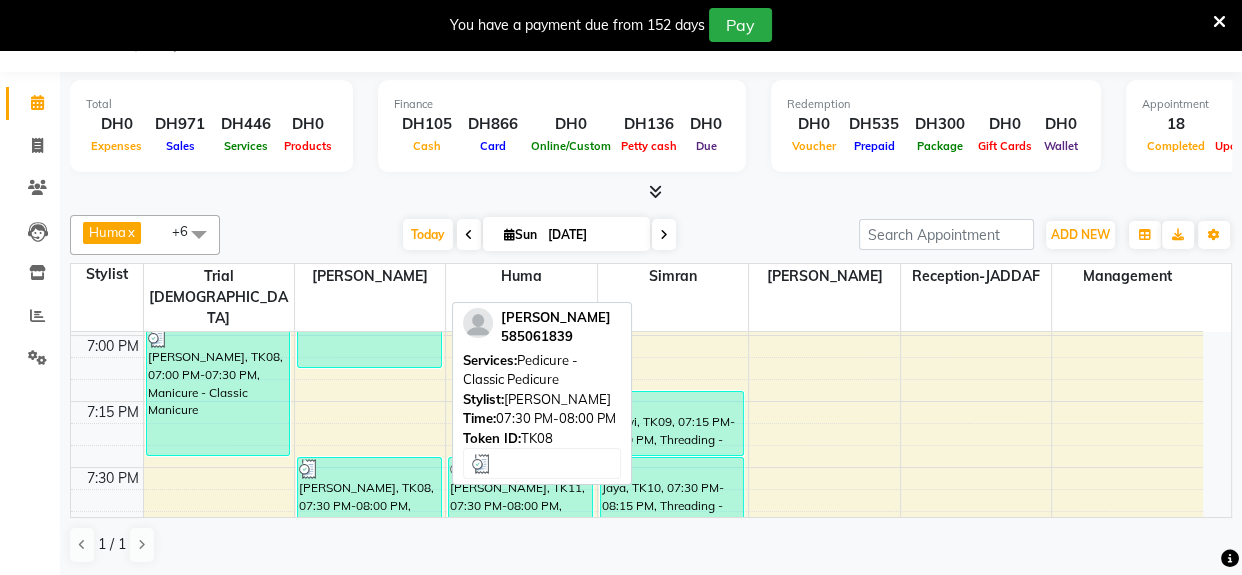 select on "3" 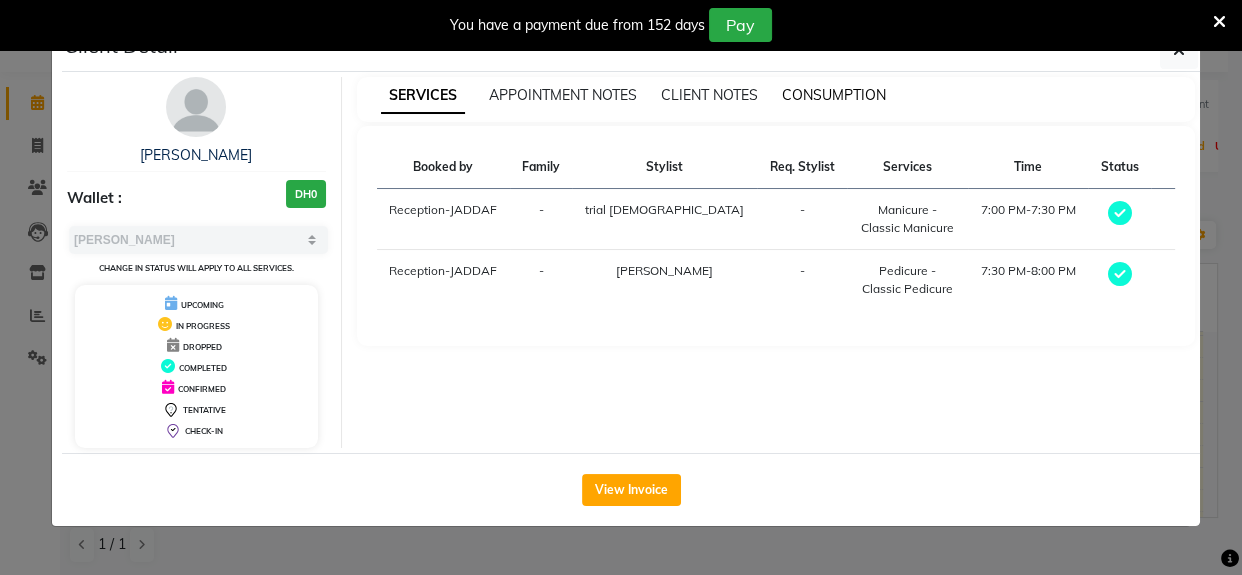 click on "CONSUMPTION" at bounding box center (834, 95) 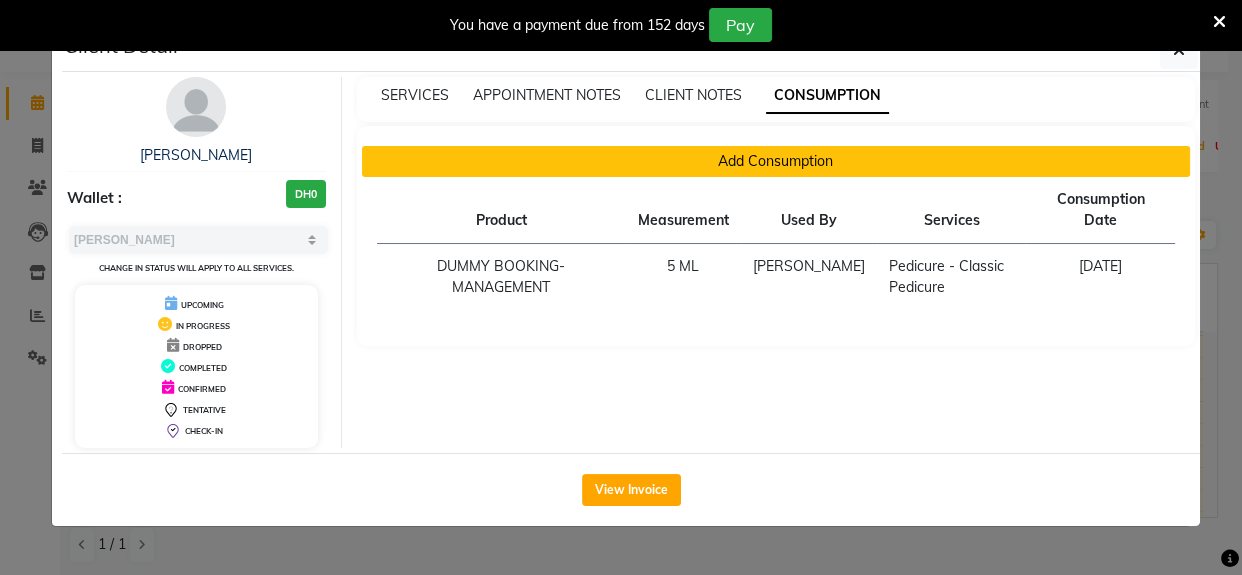 click on "Add Consumption" at bounding box center [776, 161] 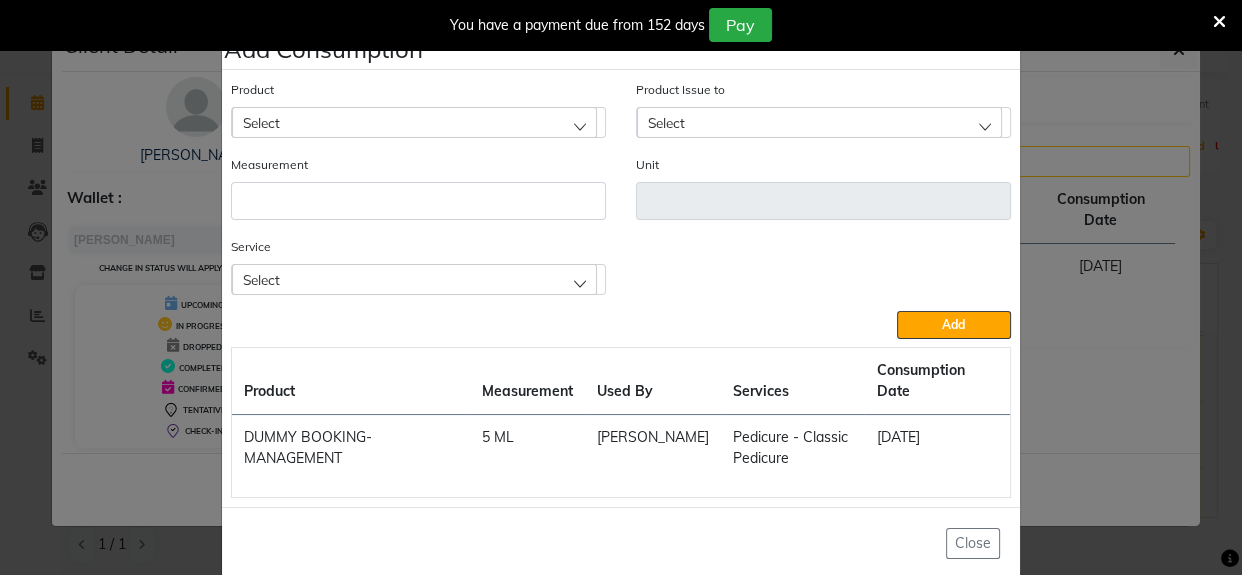 click on "Select" 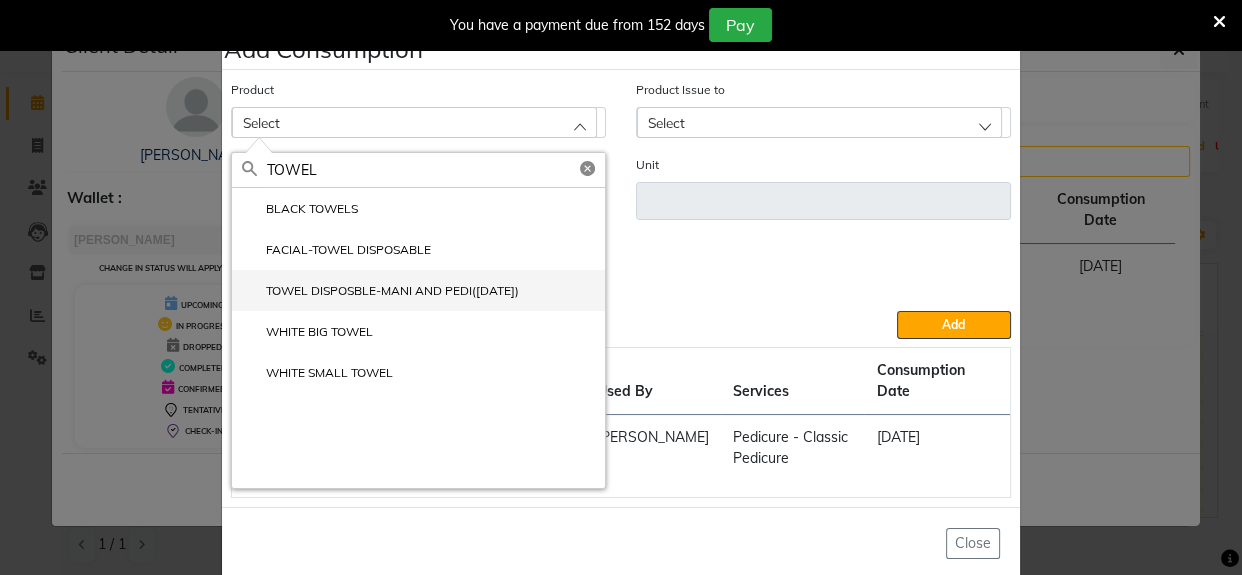 type on "TOWEL" 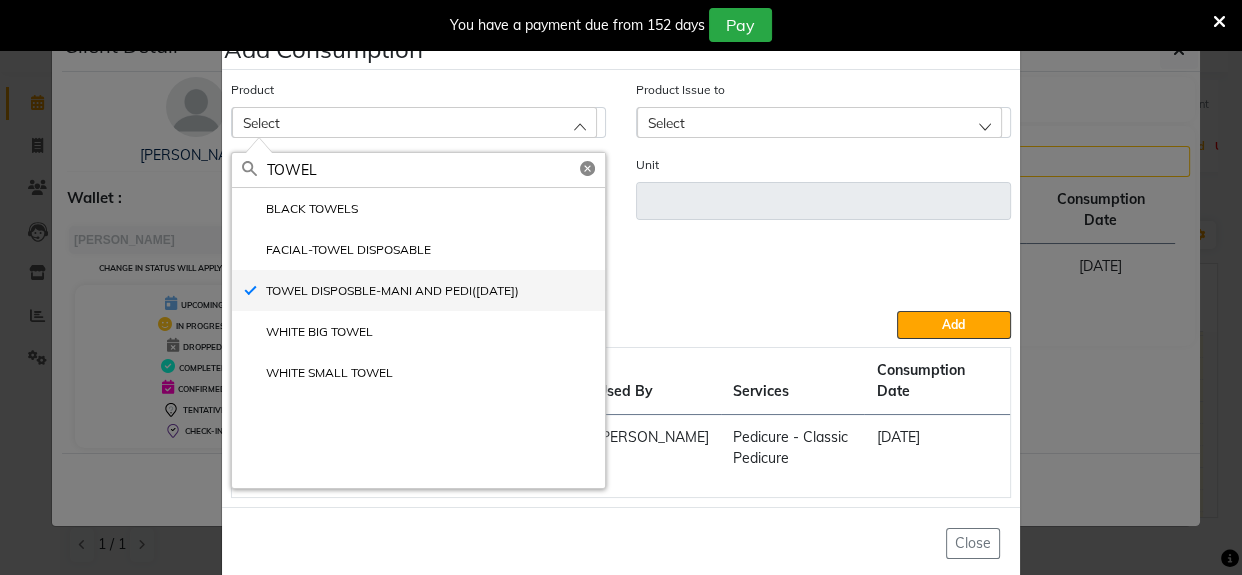 type on "PIECE" 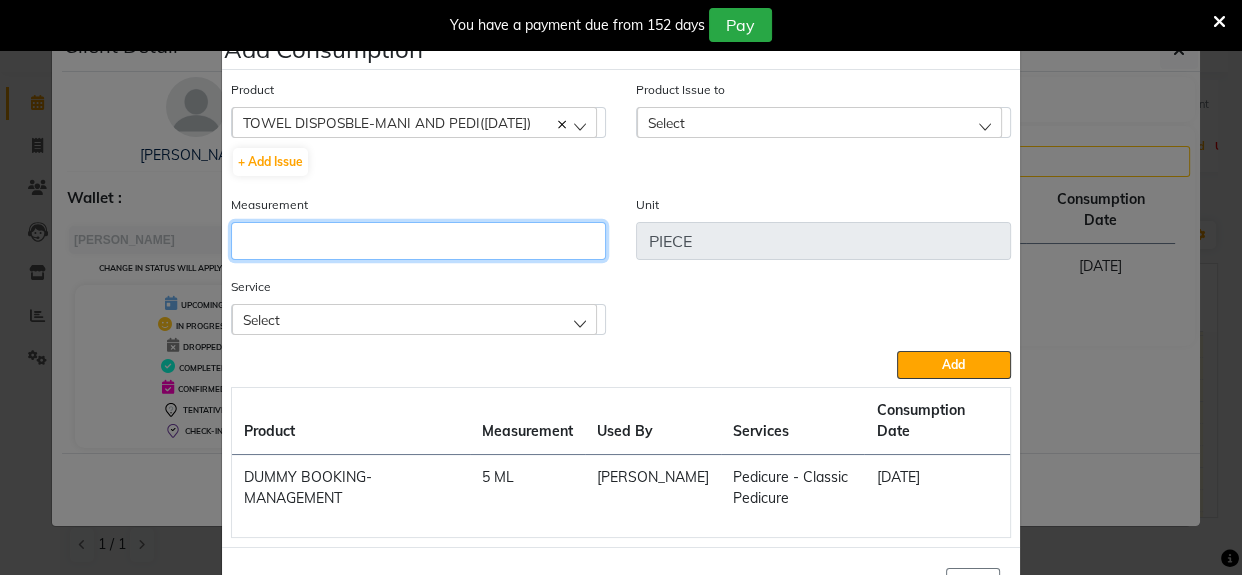 click 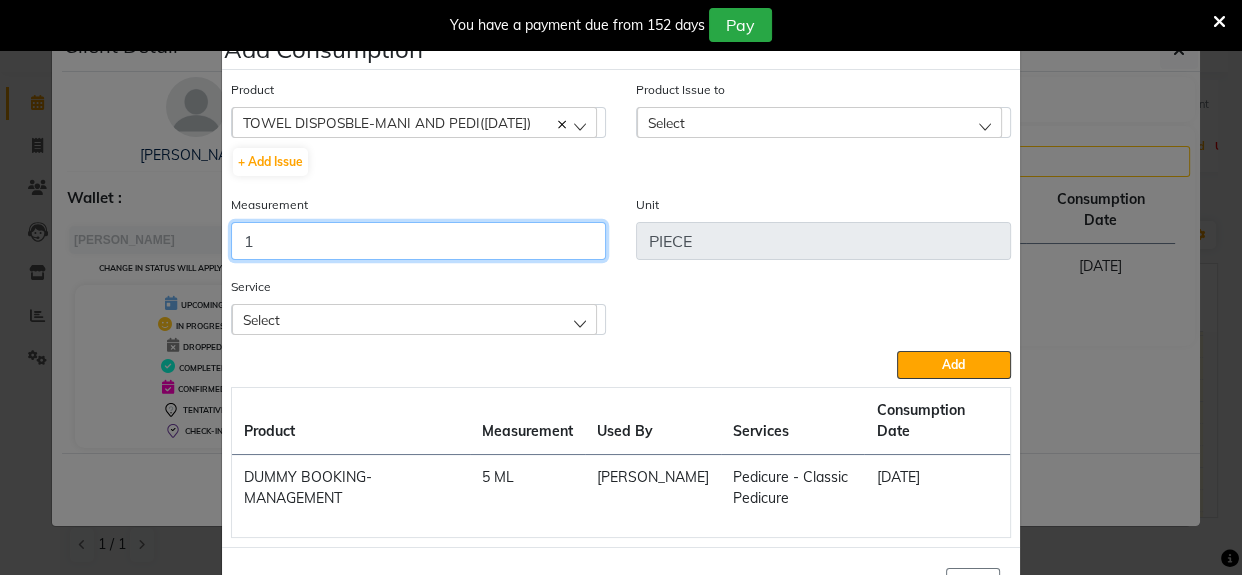 type on "1" 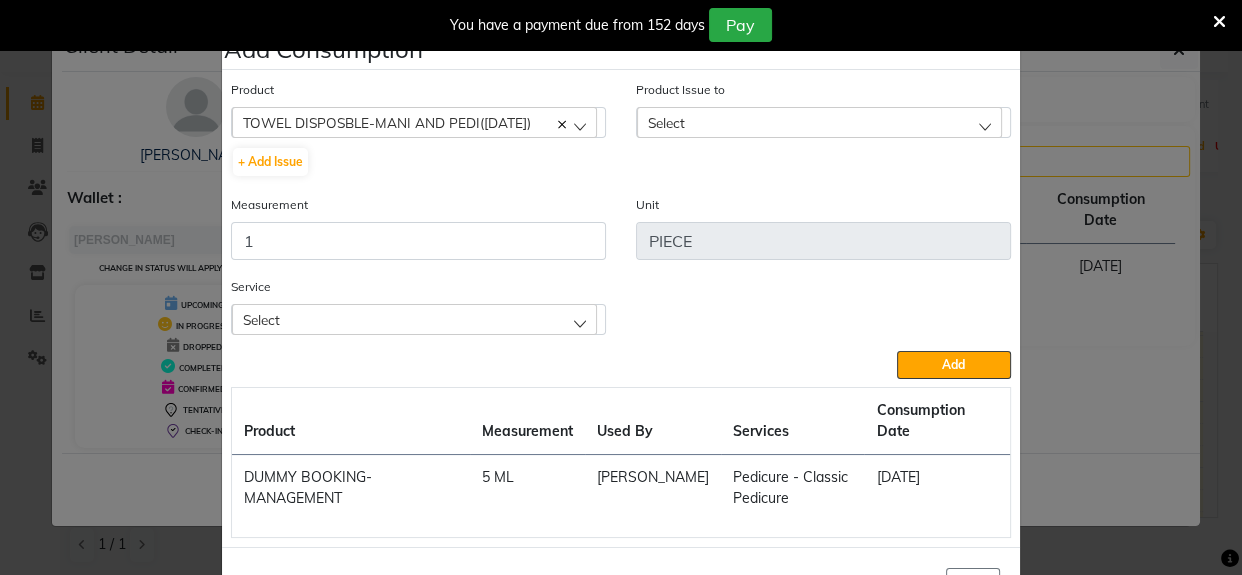 click on "Select" 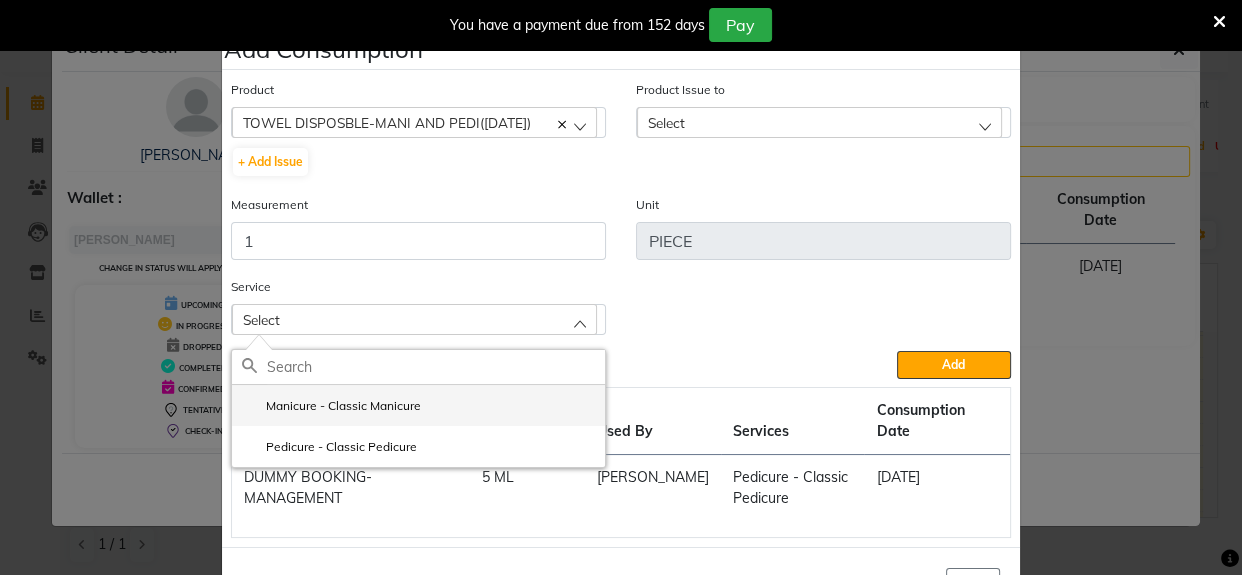 drag, startPoint x: 388, startPoint y: 409, endPoint x: 400, endPoint y: 405, distance: 12.649111 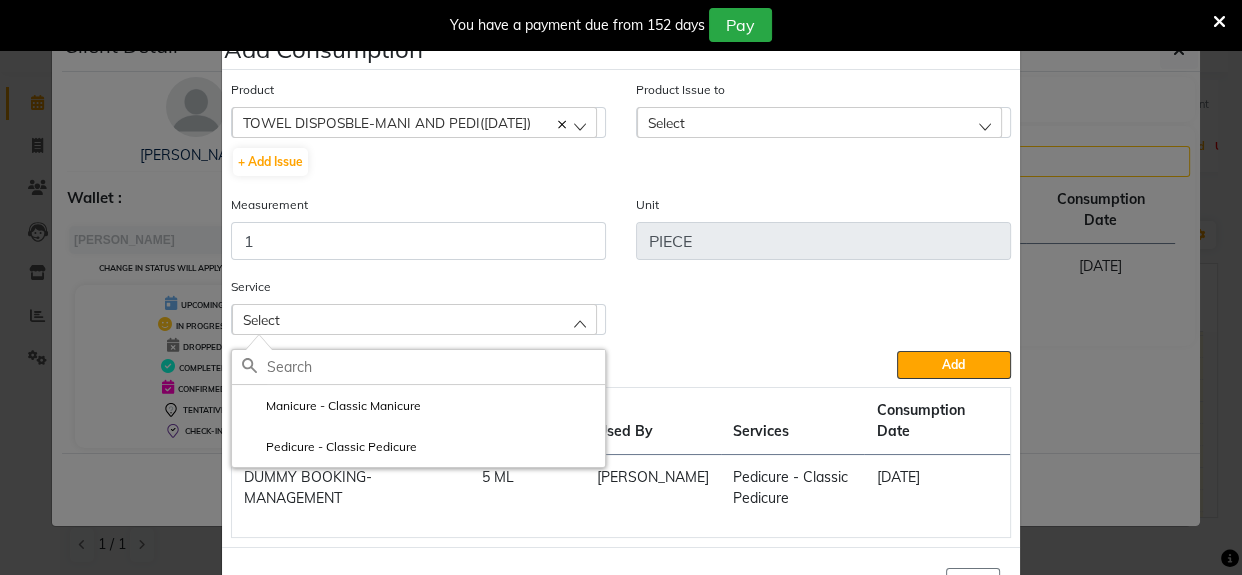 click on "Manicure - Classic Manicure" 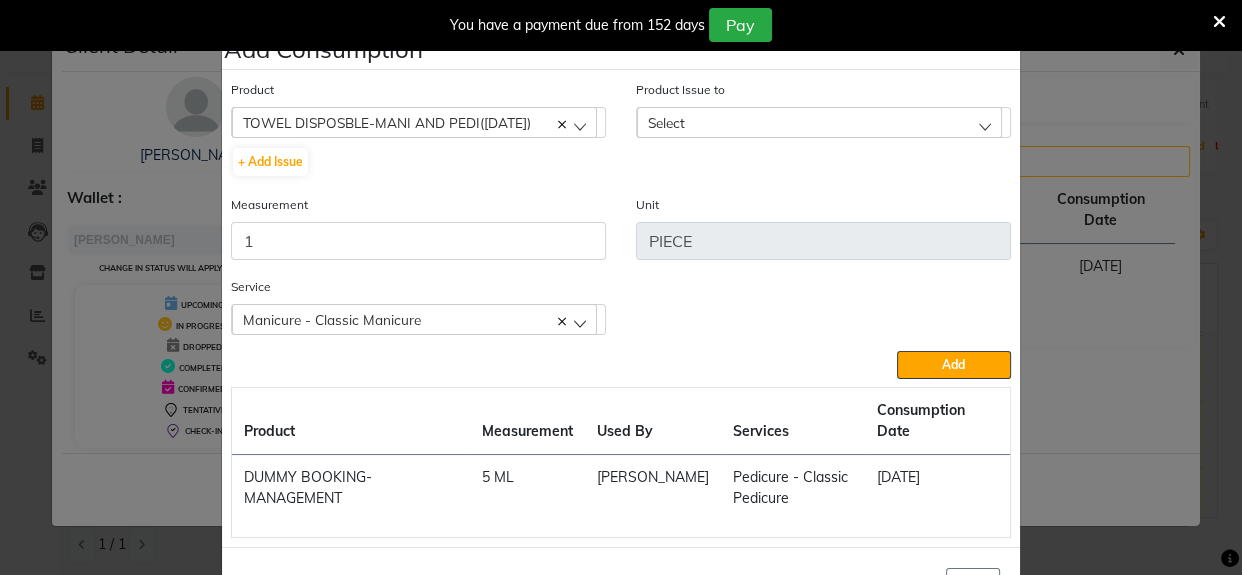 click on "Select" 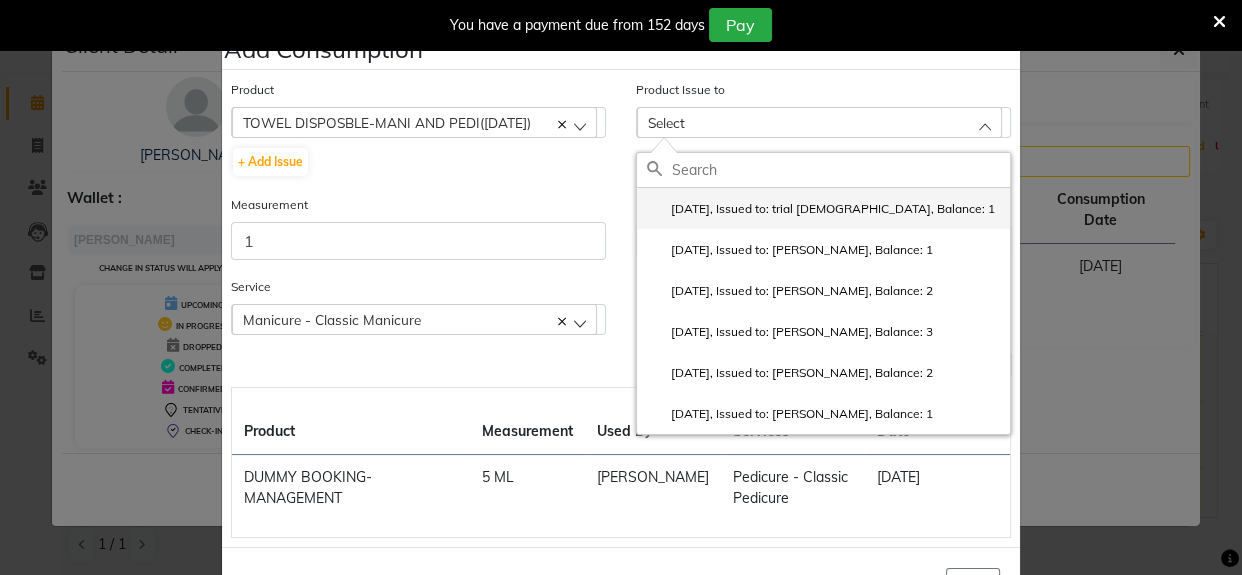 click on "2025-07-13, Issued to: trial lady, Balance: 1" 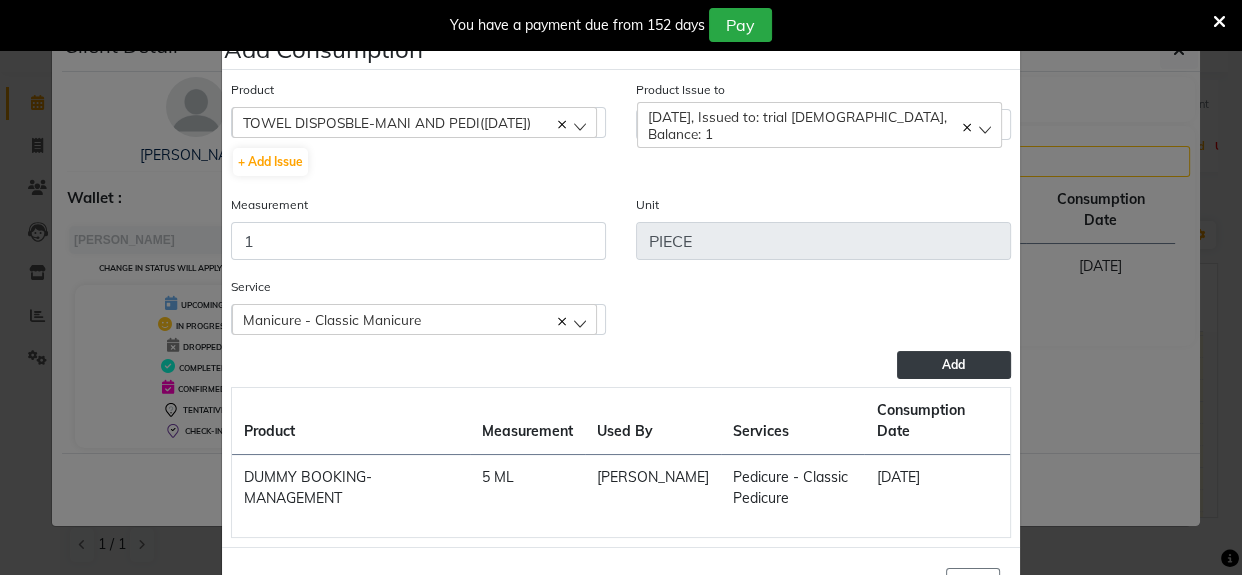 click on "Add" 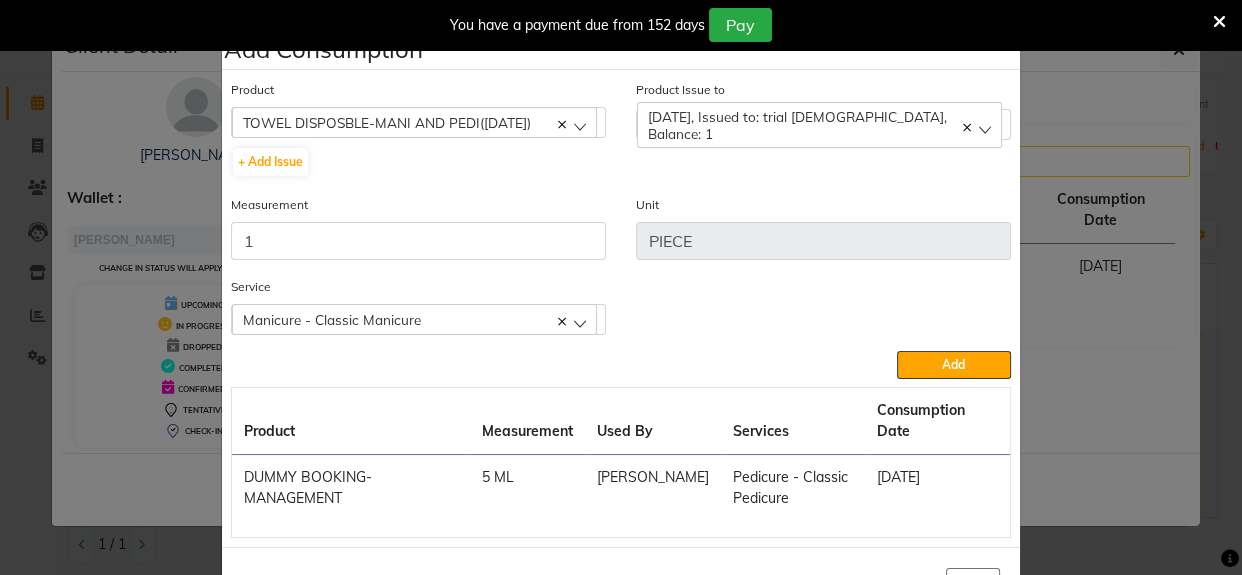 type 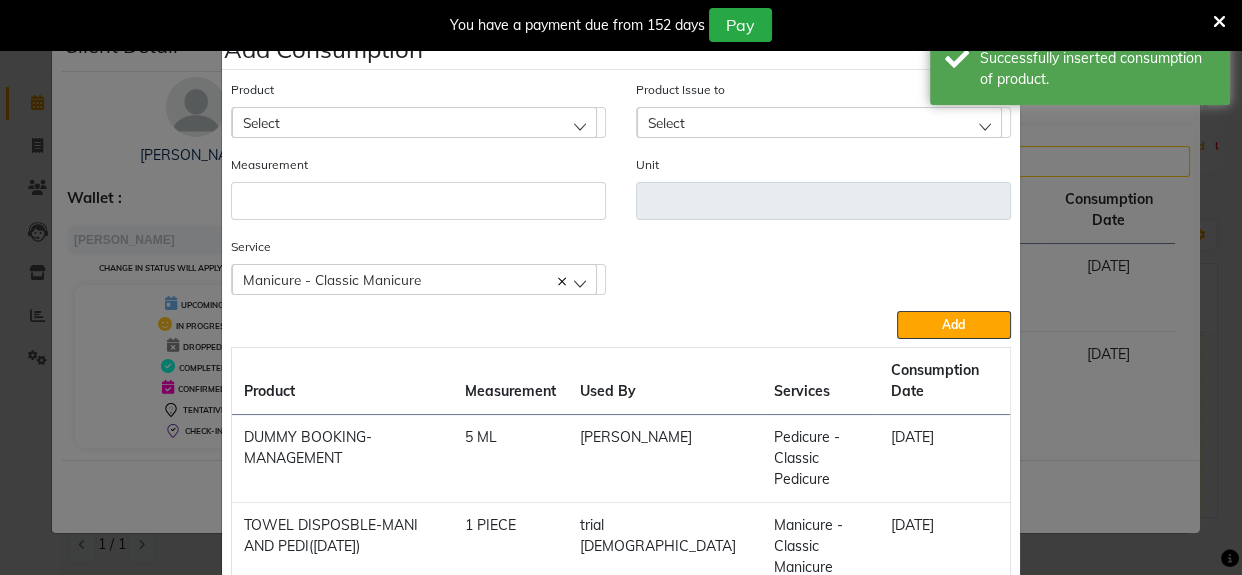 drag, startPoint x: 340, startPoint y: 128, endPoint x: 426, endPoint y: 99, distance: 90.75792 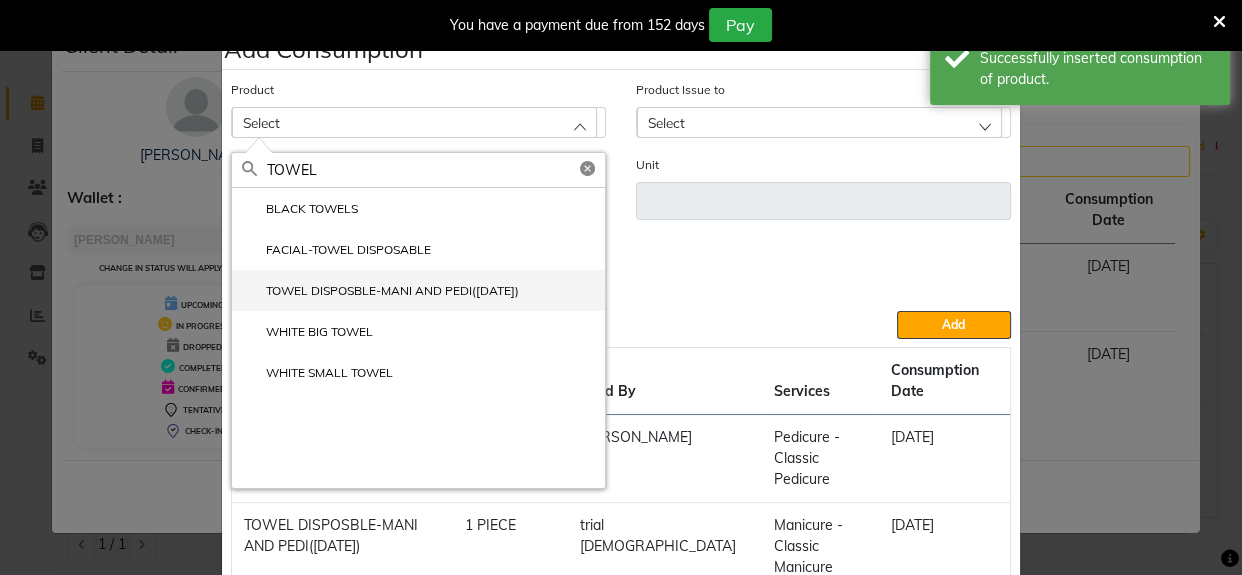 type on "TOWEL" 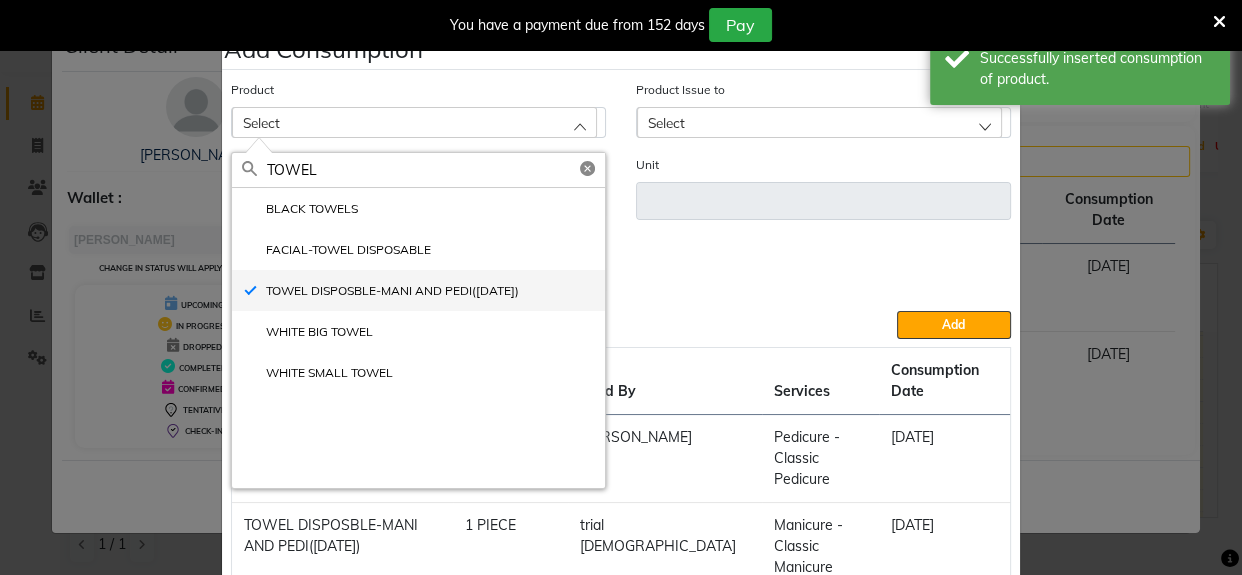 type on "PIECE" 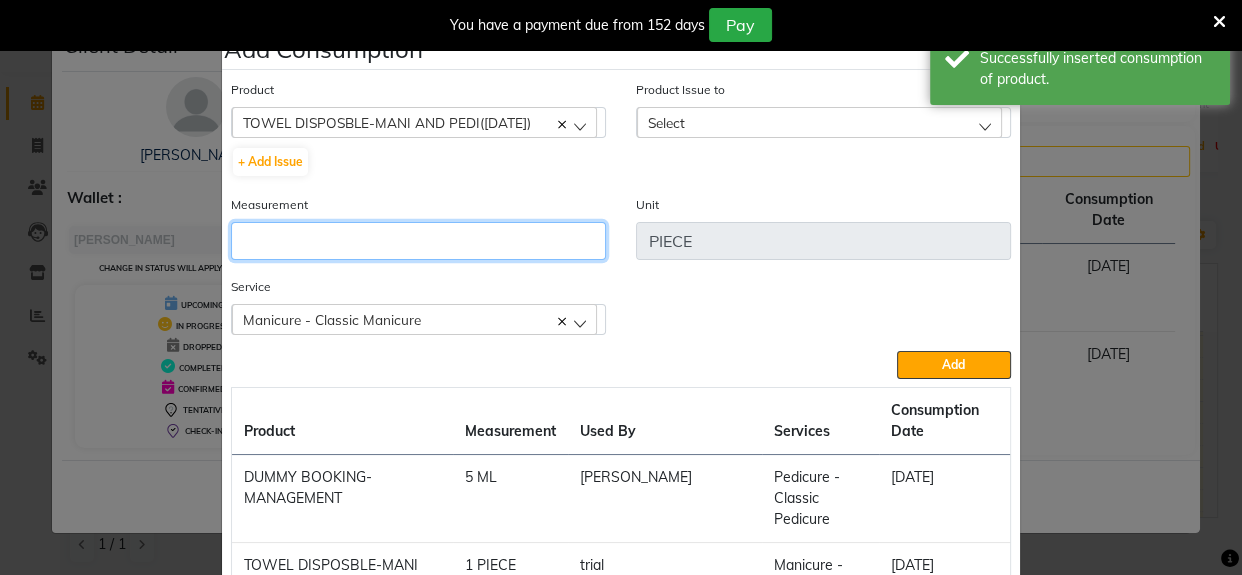 click 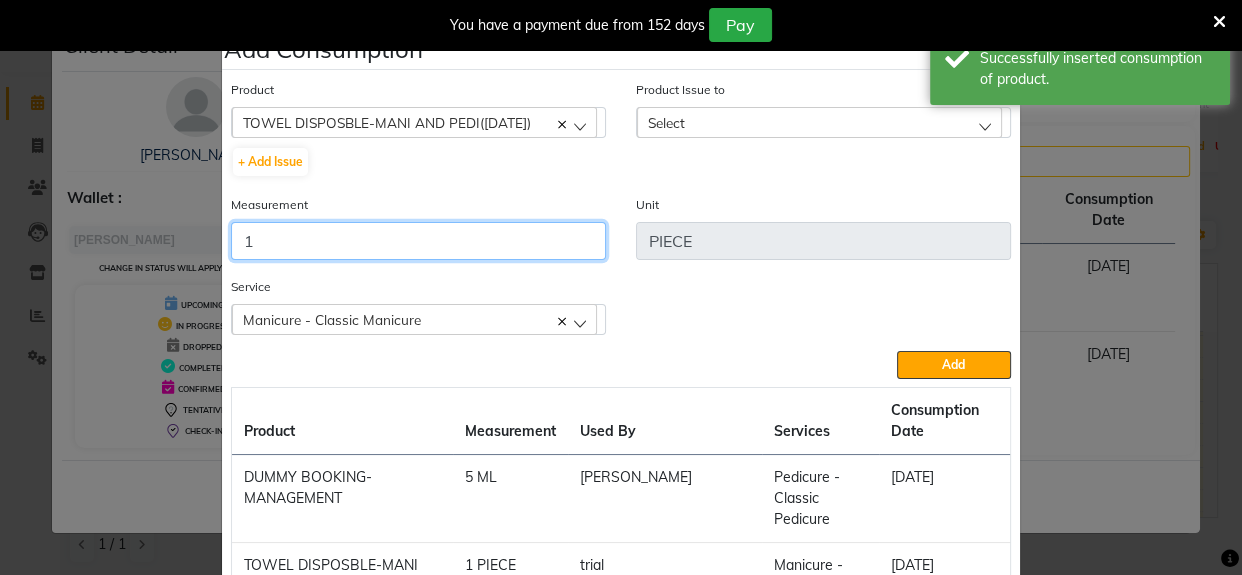 type on "1" 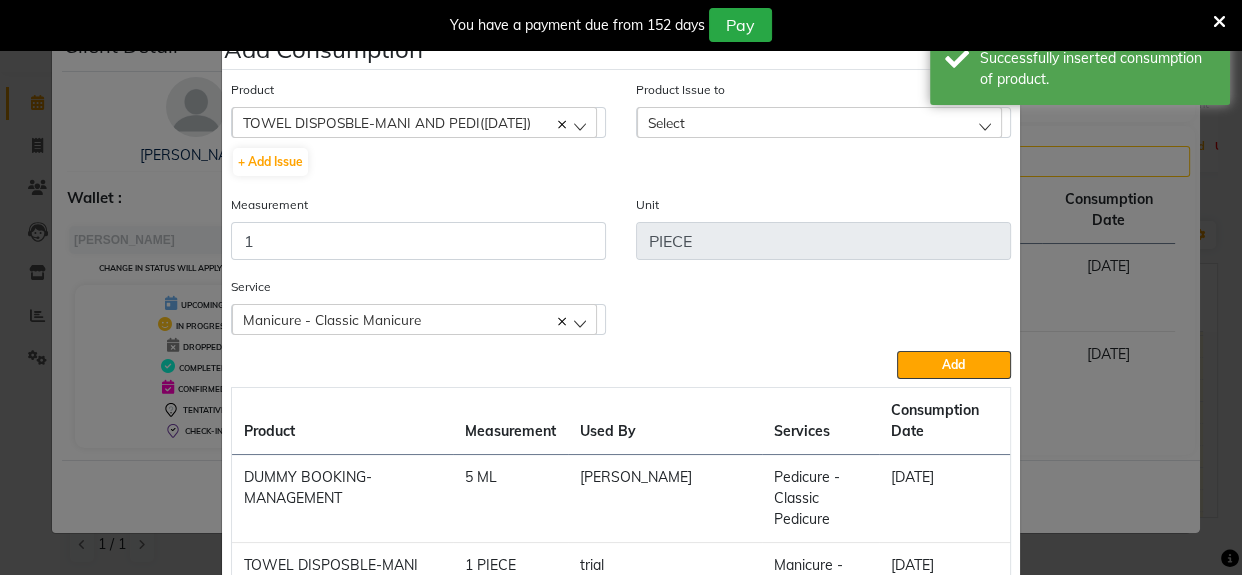 click on "Select" 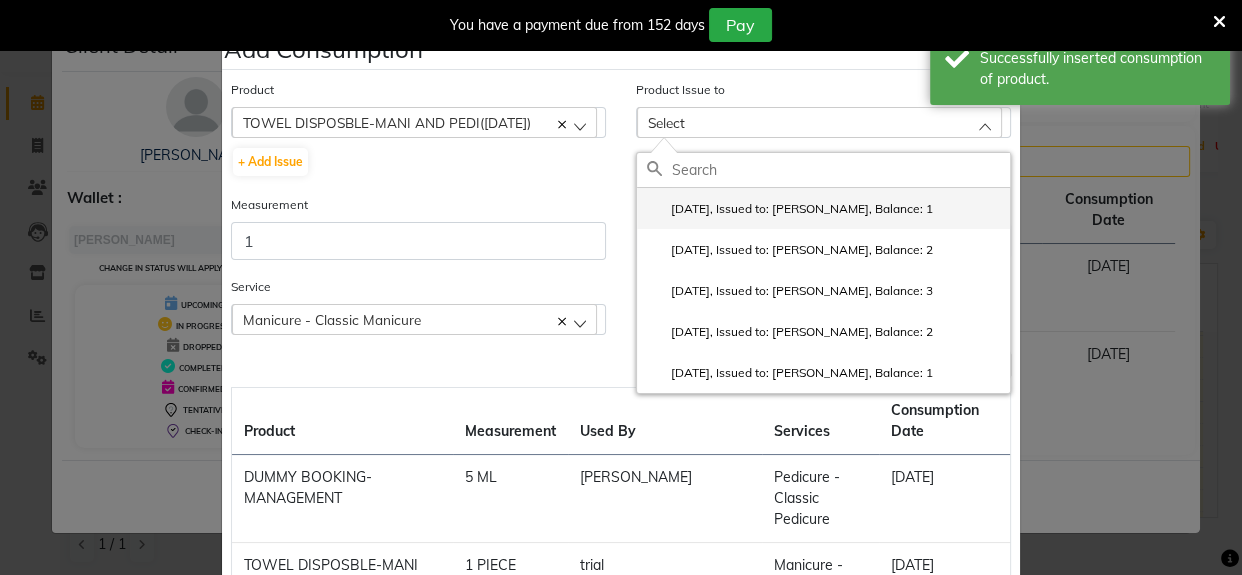 click on "2025-07-13, Issued to: Srijana, Balance: 1" 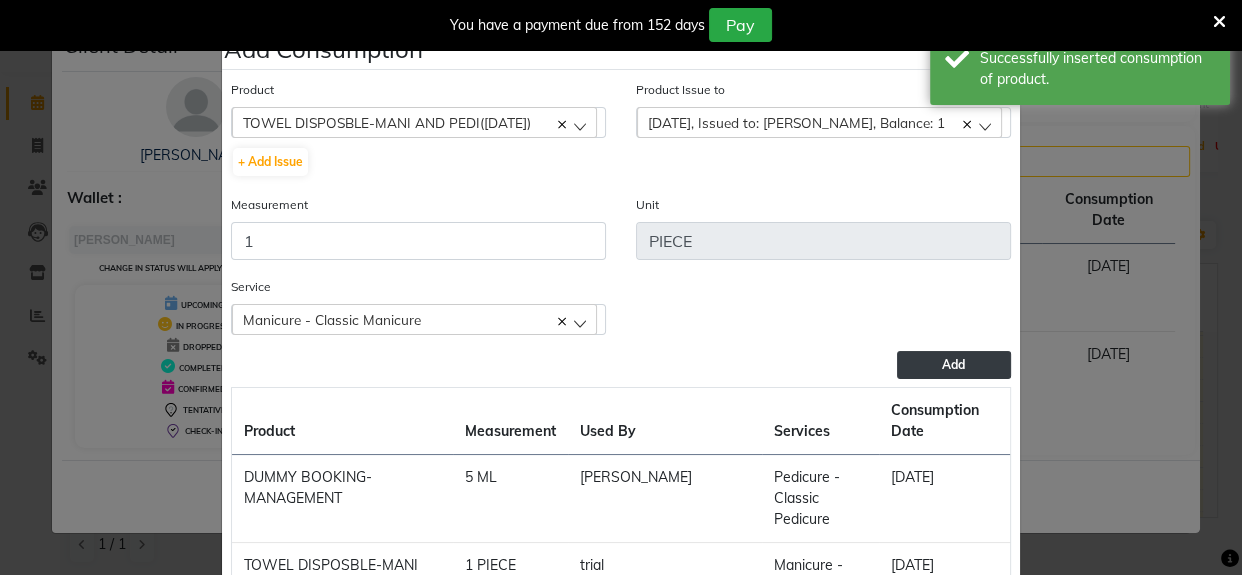 click on "Add" 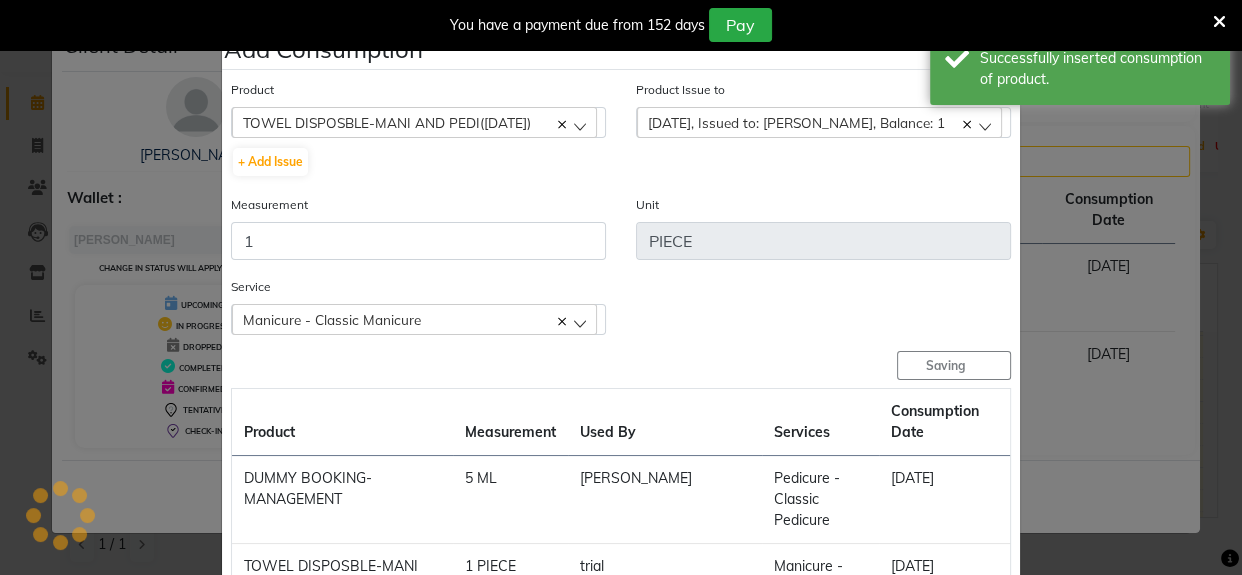 type 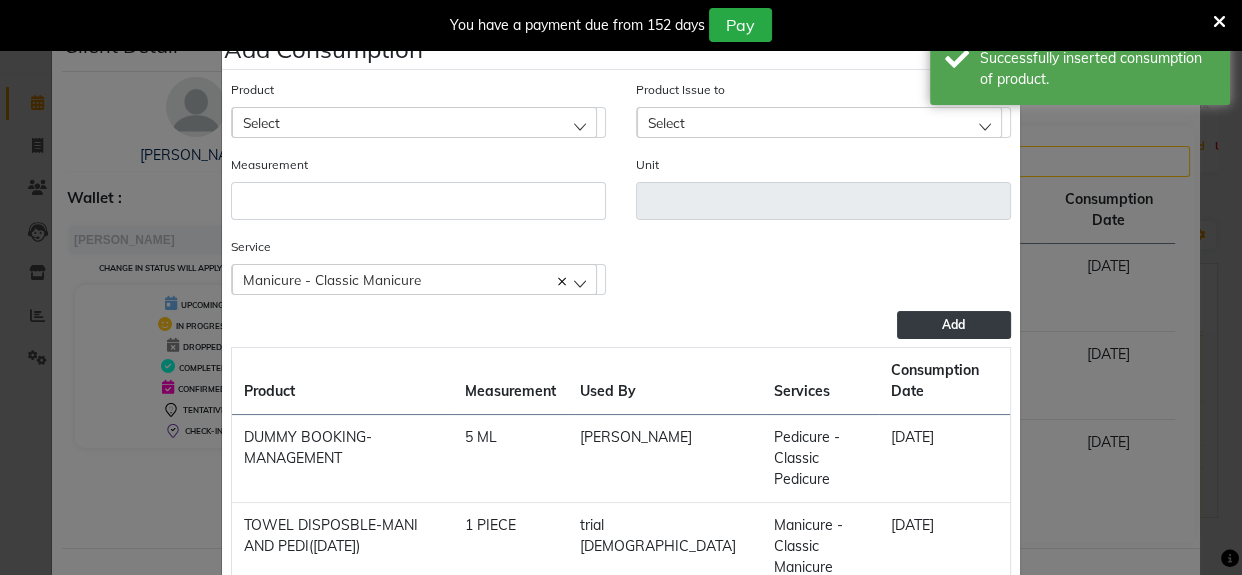 click on "Select" 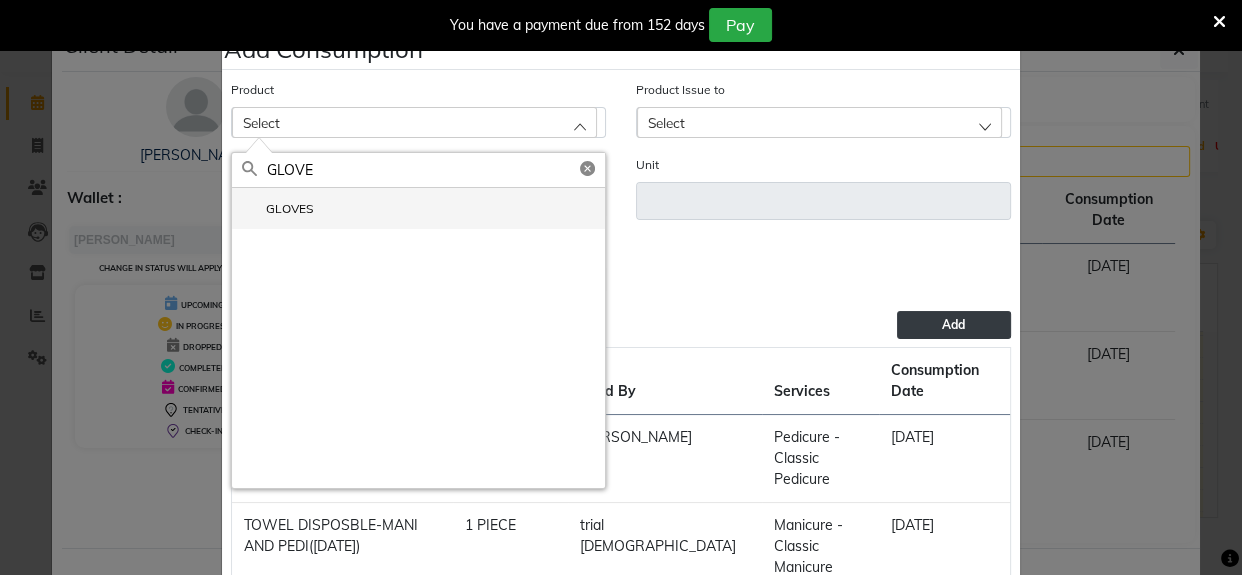 type on "GLOVE" 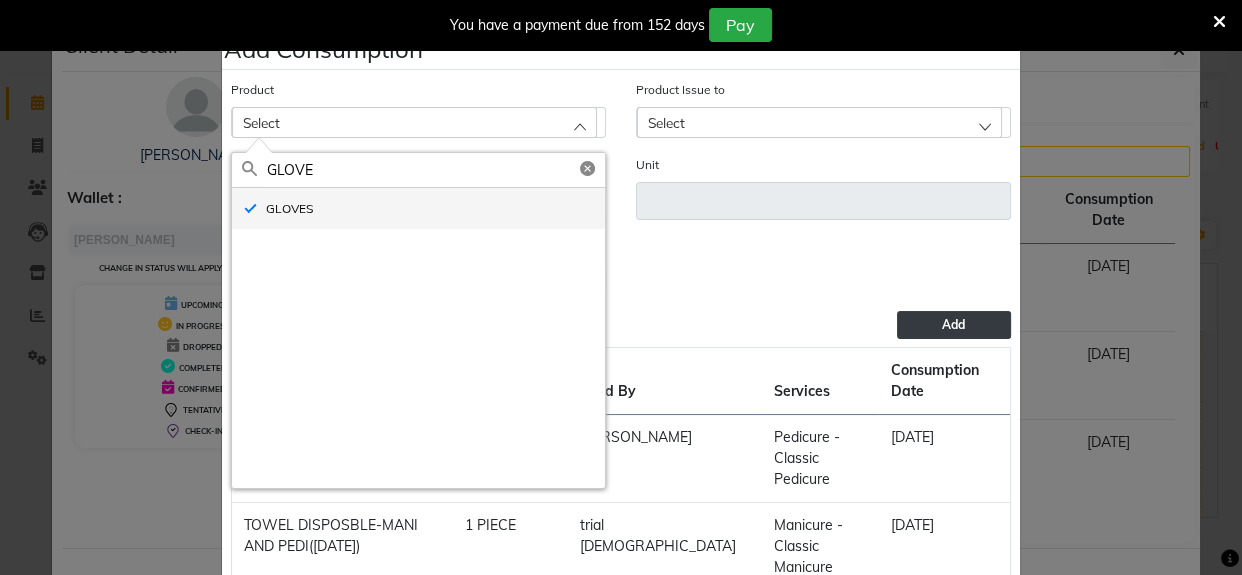 type on "PIECE" 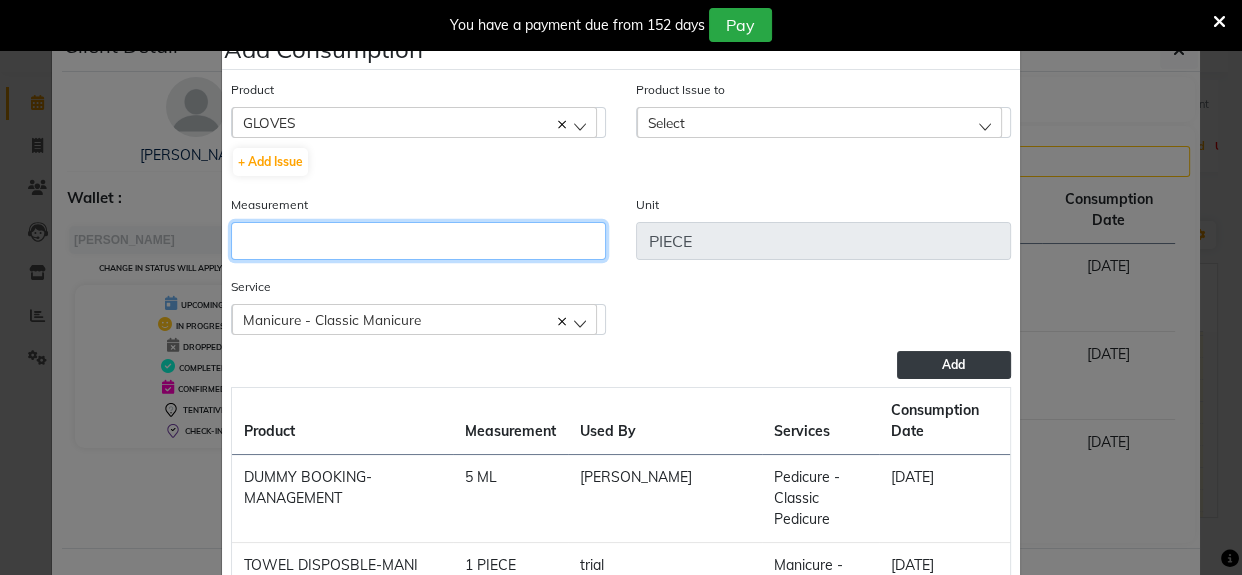 click 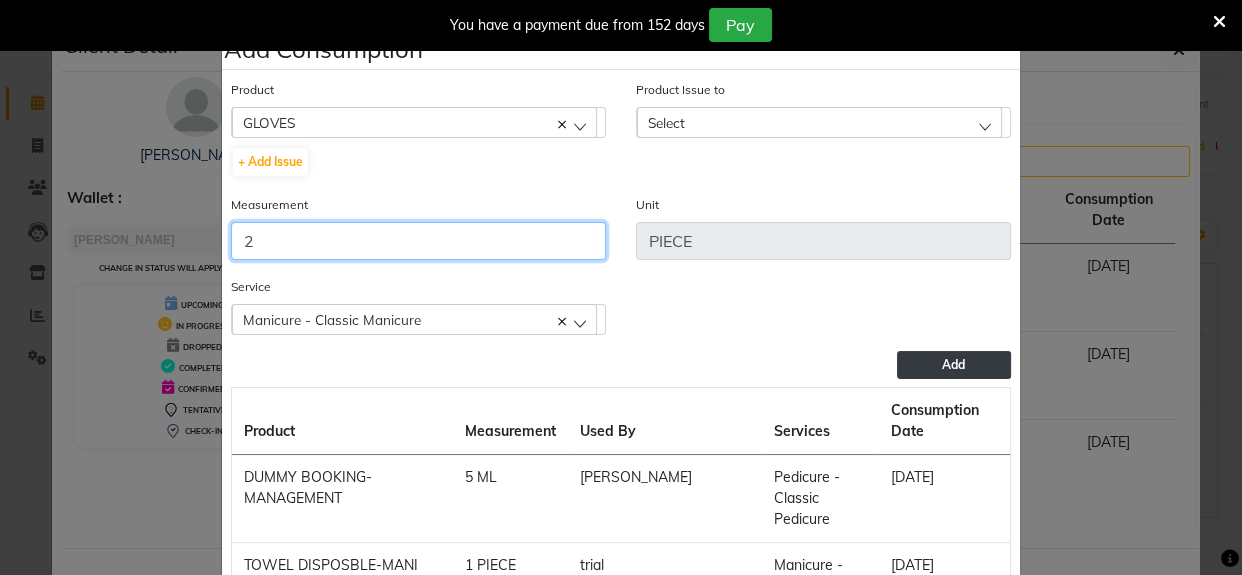 type on "2" 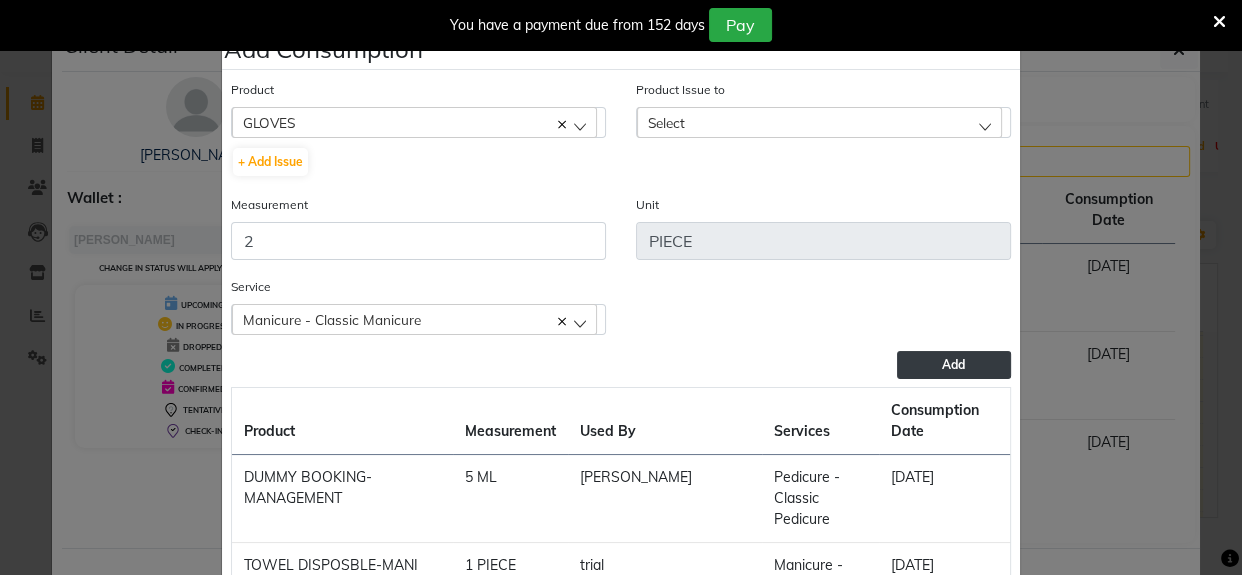 click on "Select" 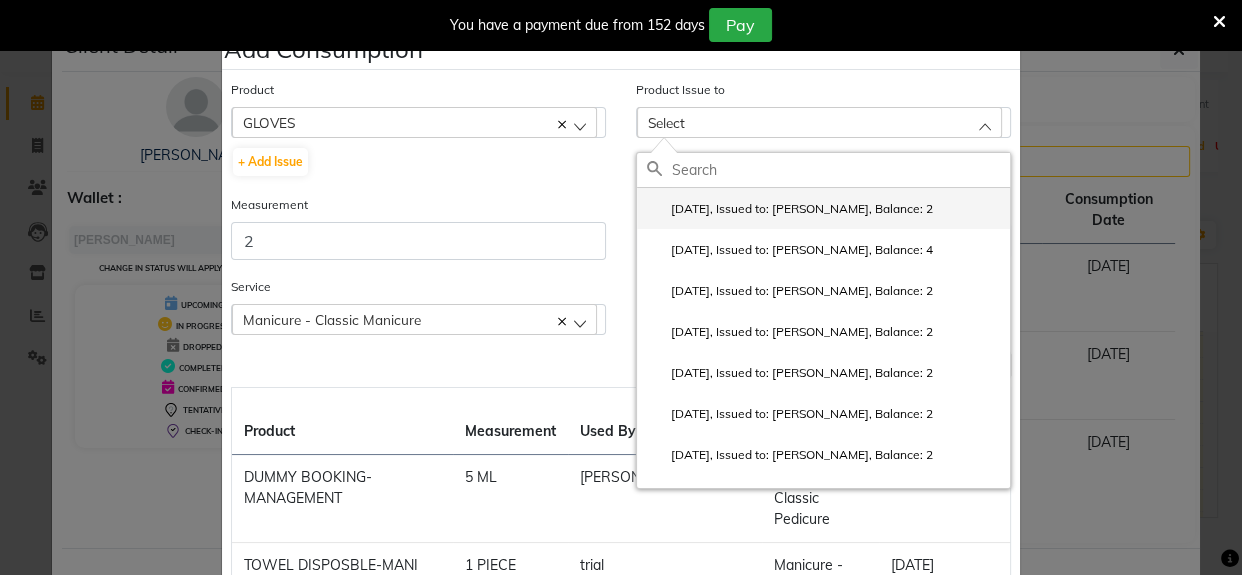 click on "2025-07-13, Issued to: Srijana, Balance: 2" 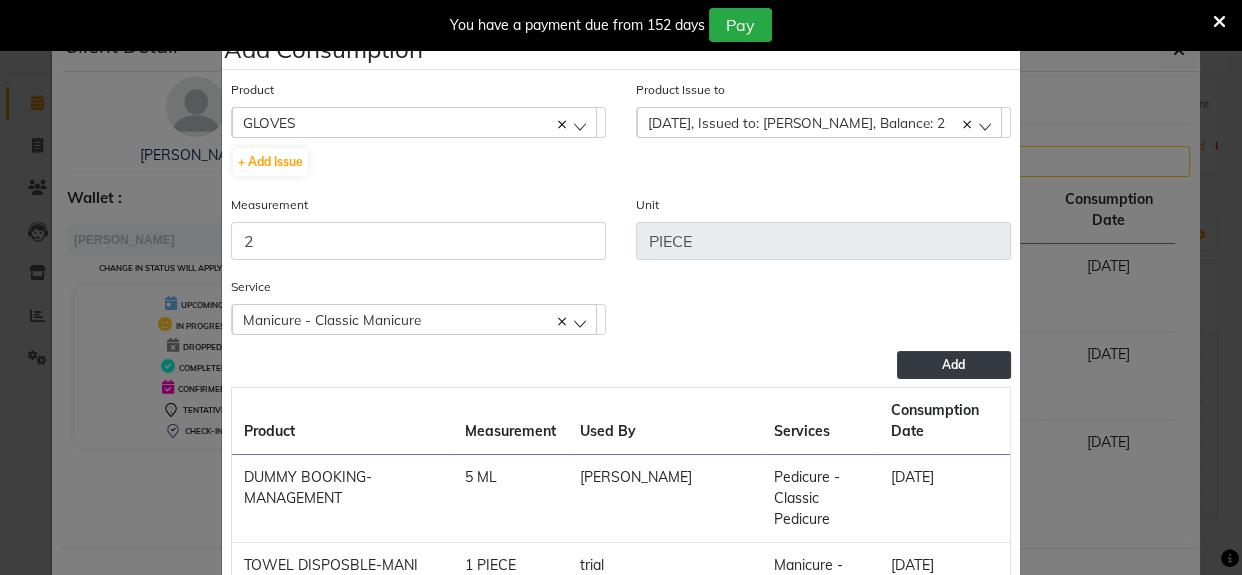 click on "Add" 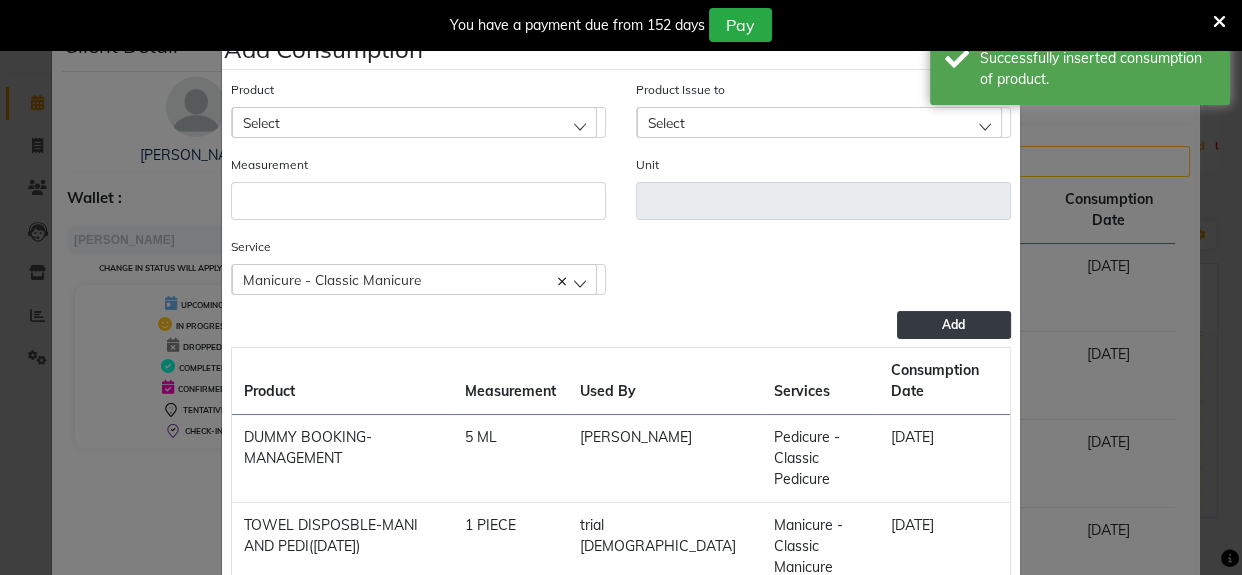 click at bounding box center [1219, 22] 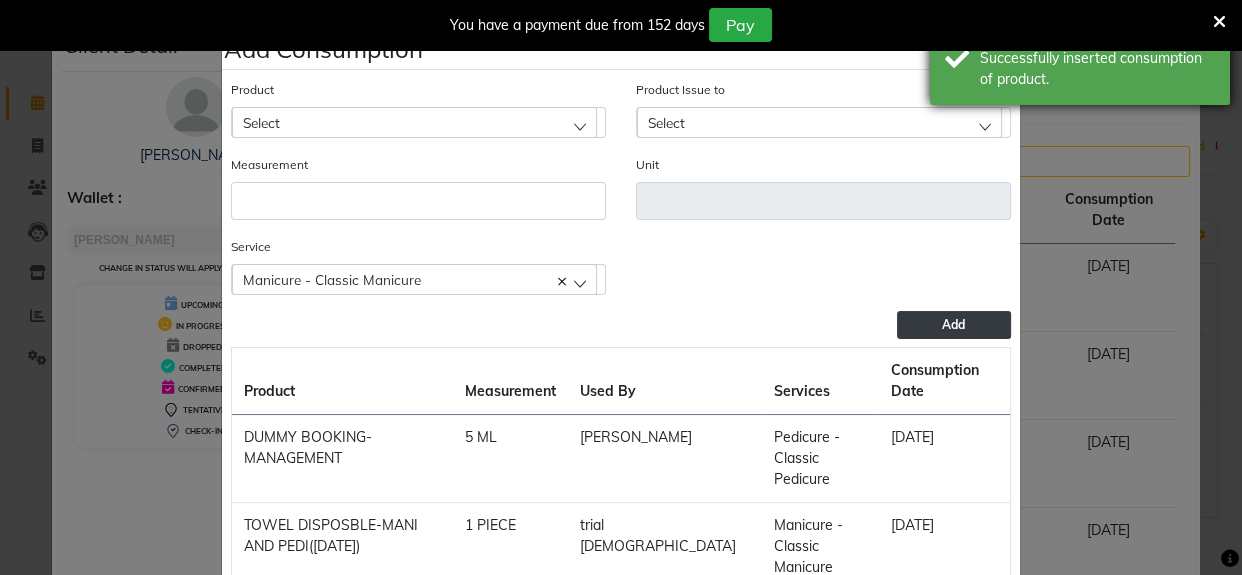 scroll, scrollTop: 0, scrollLeft: 0, axis: both 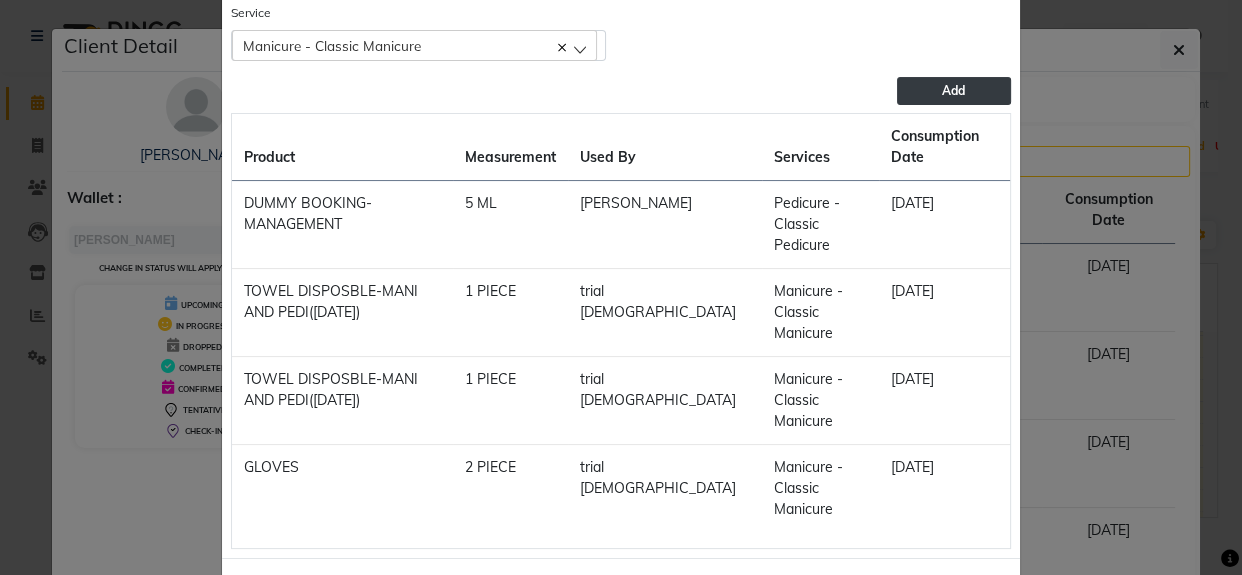 click on "Close" 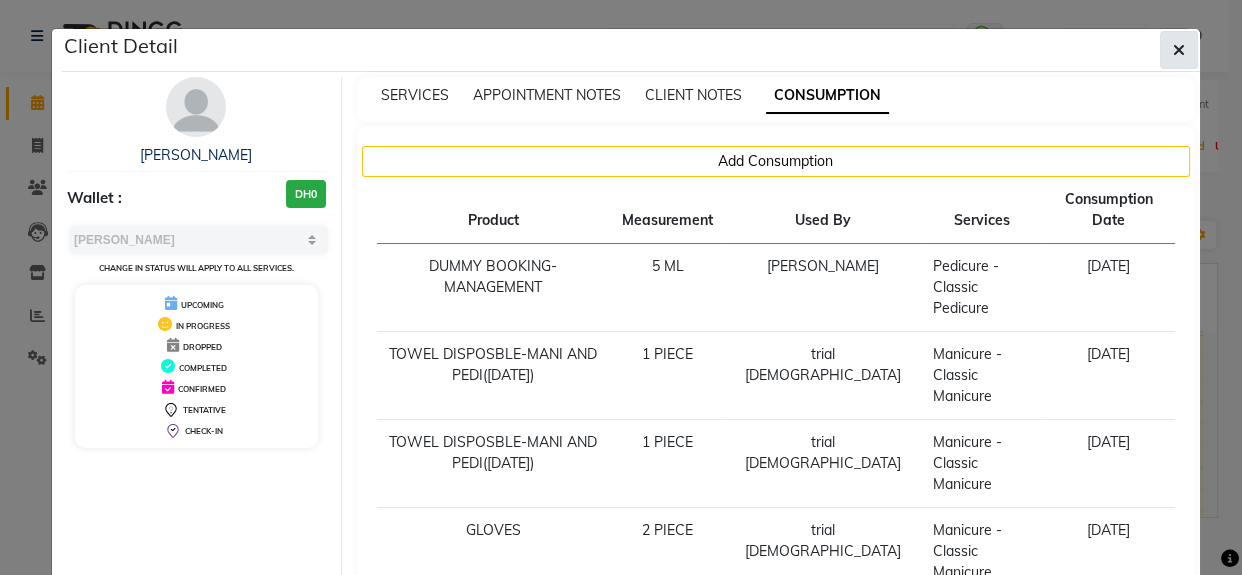 click 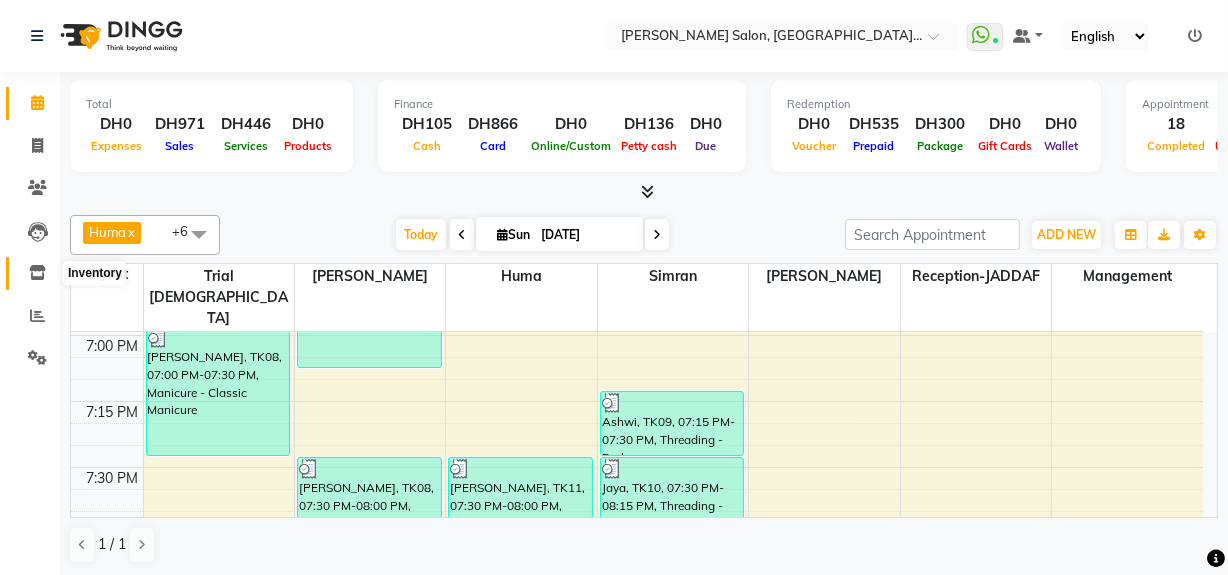 click 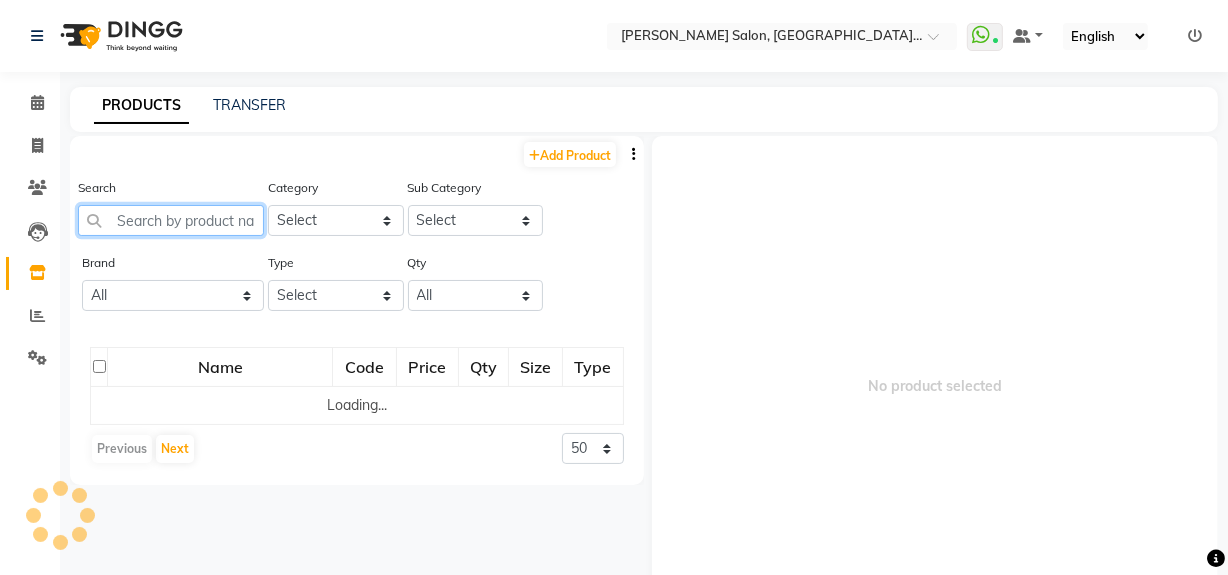 click 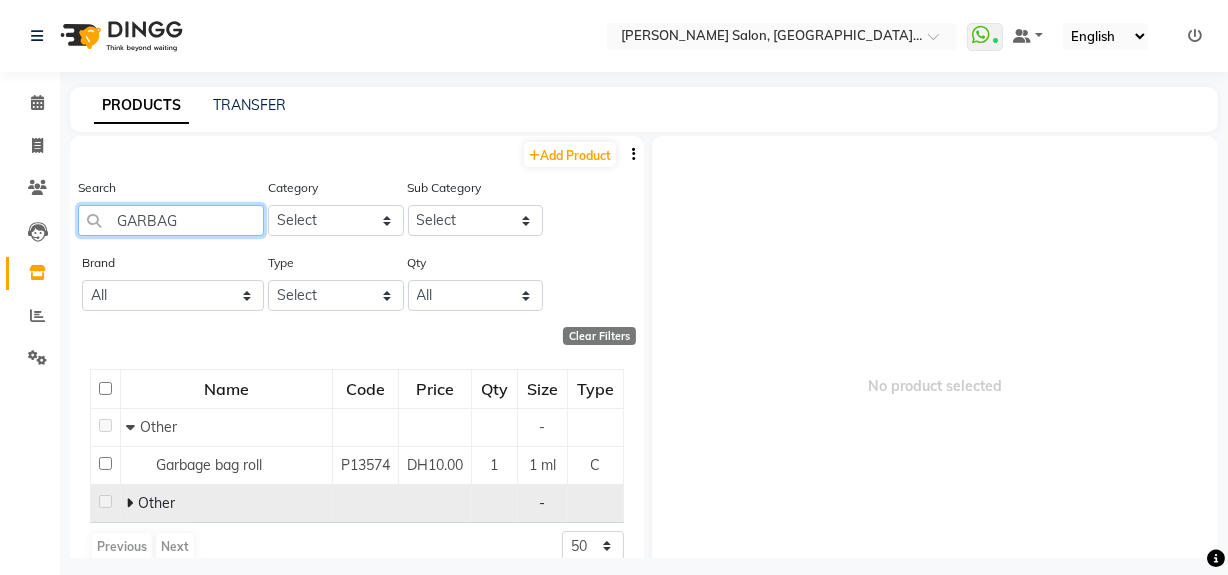 type on "GARBAG" 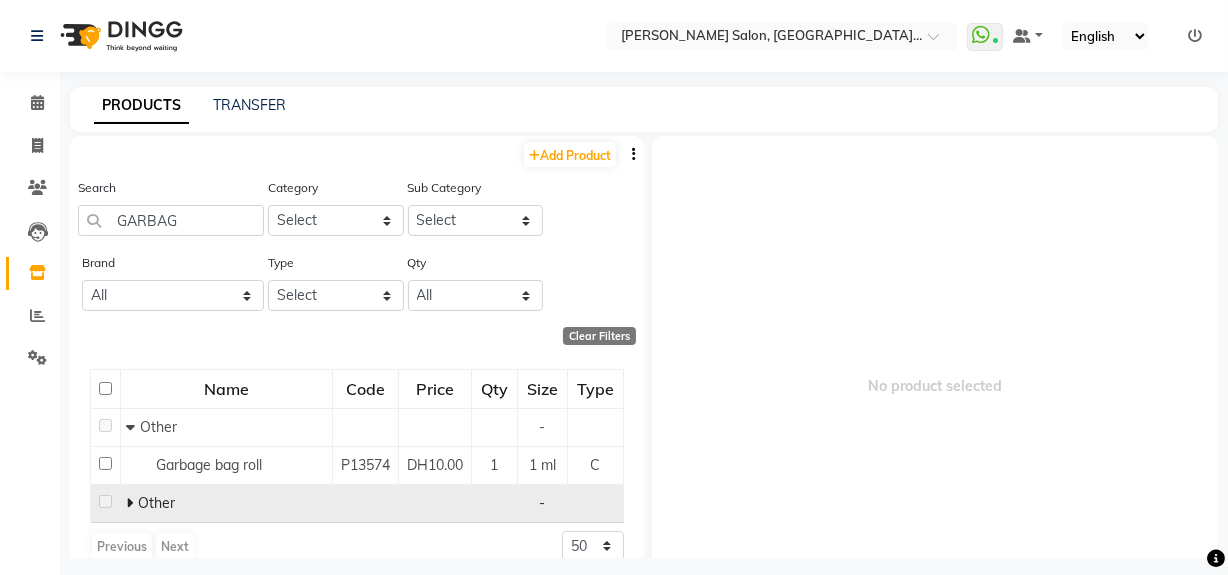 click on "Other" 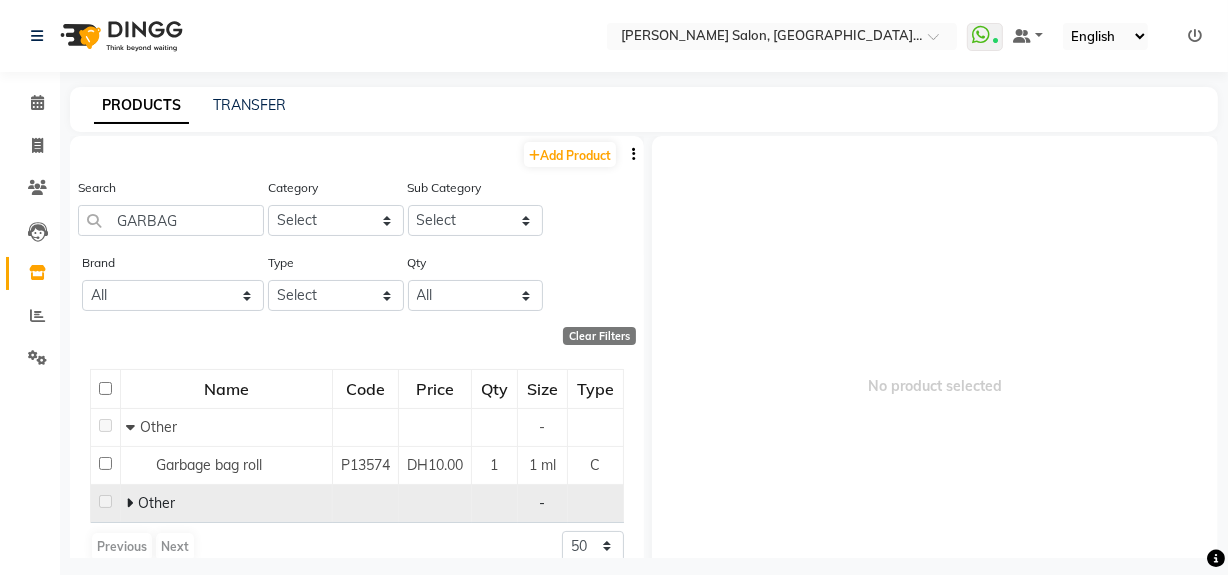 click 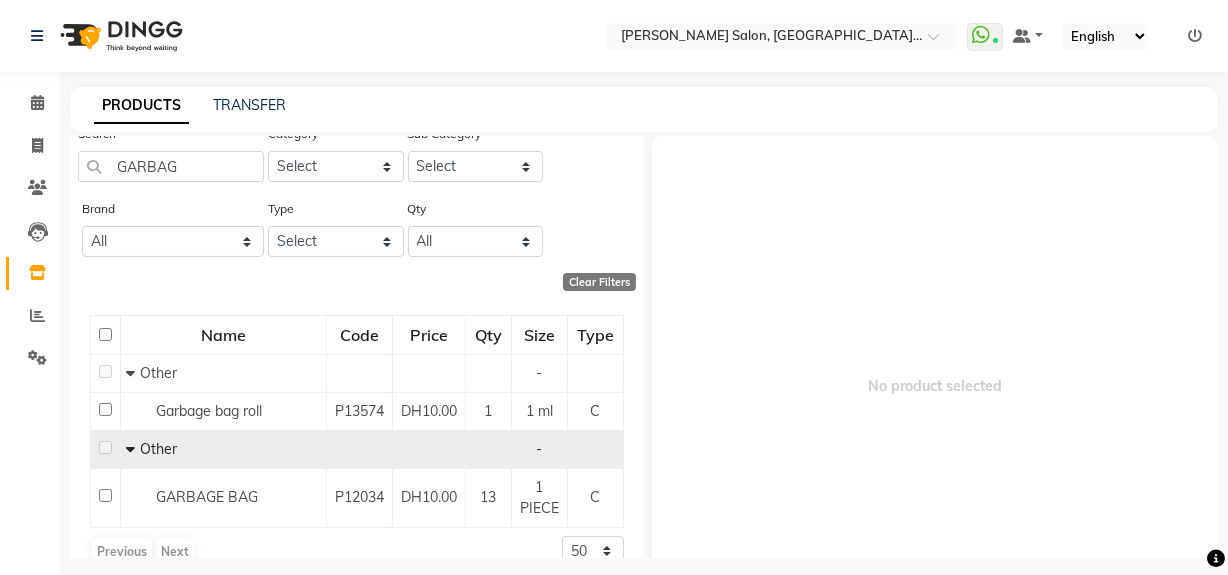 scroll, scrollTop: 84, scrollLeft: 0, axis: vertical 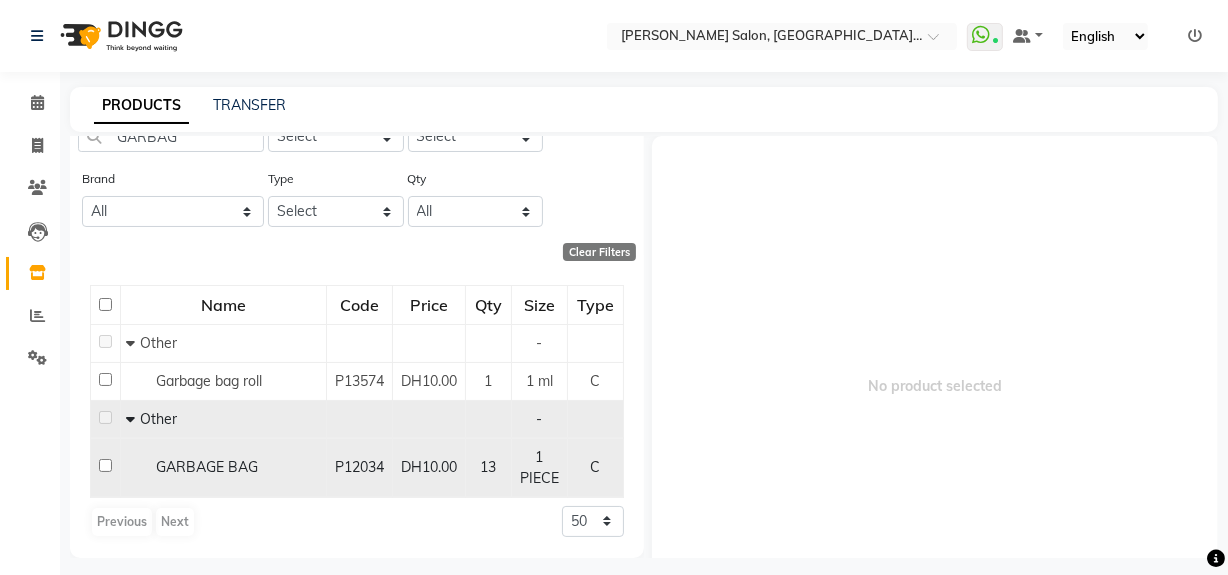 click 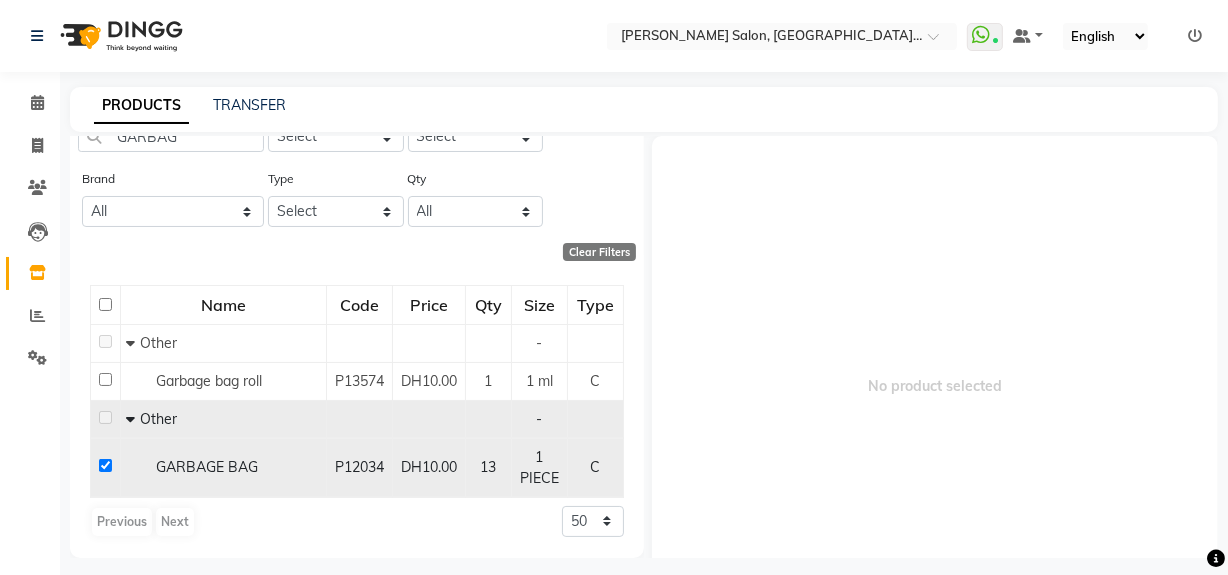 checkbox on "true" 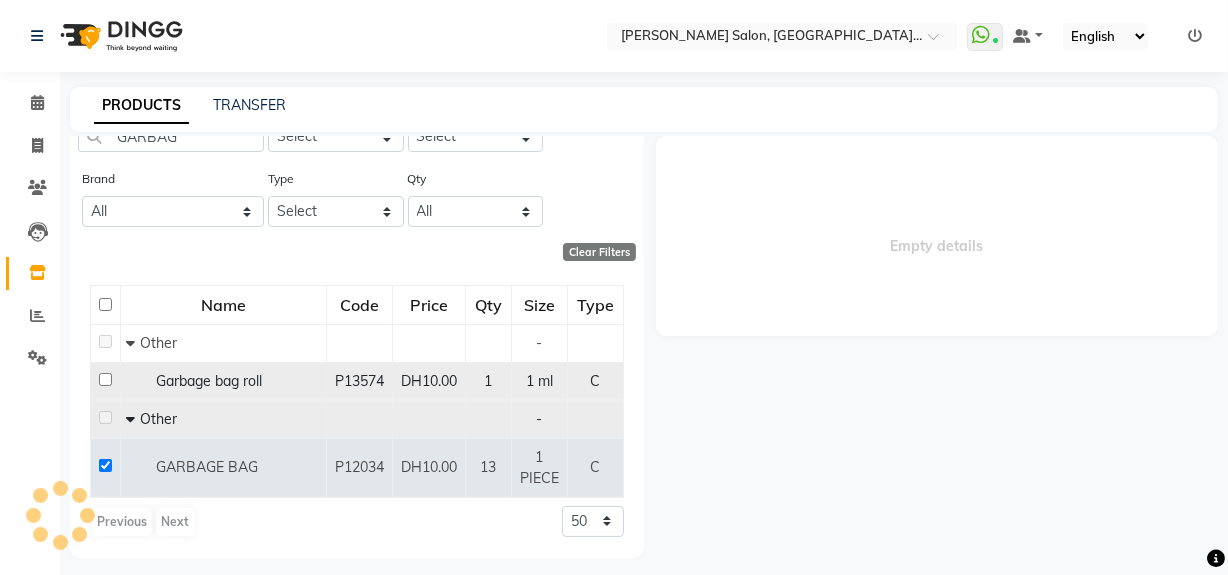 select 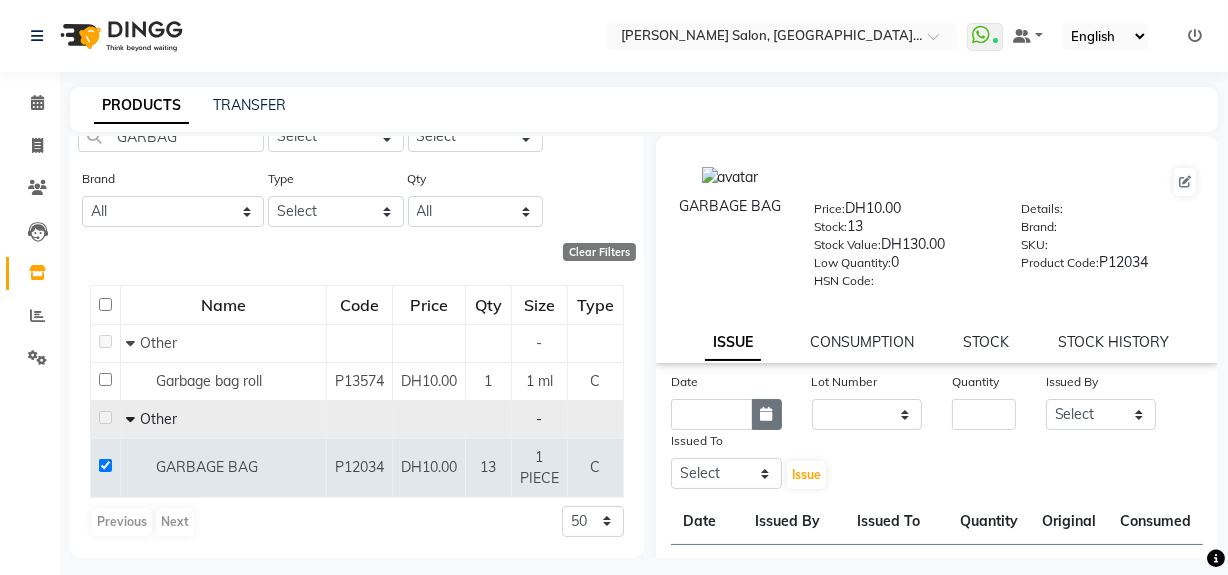 click 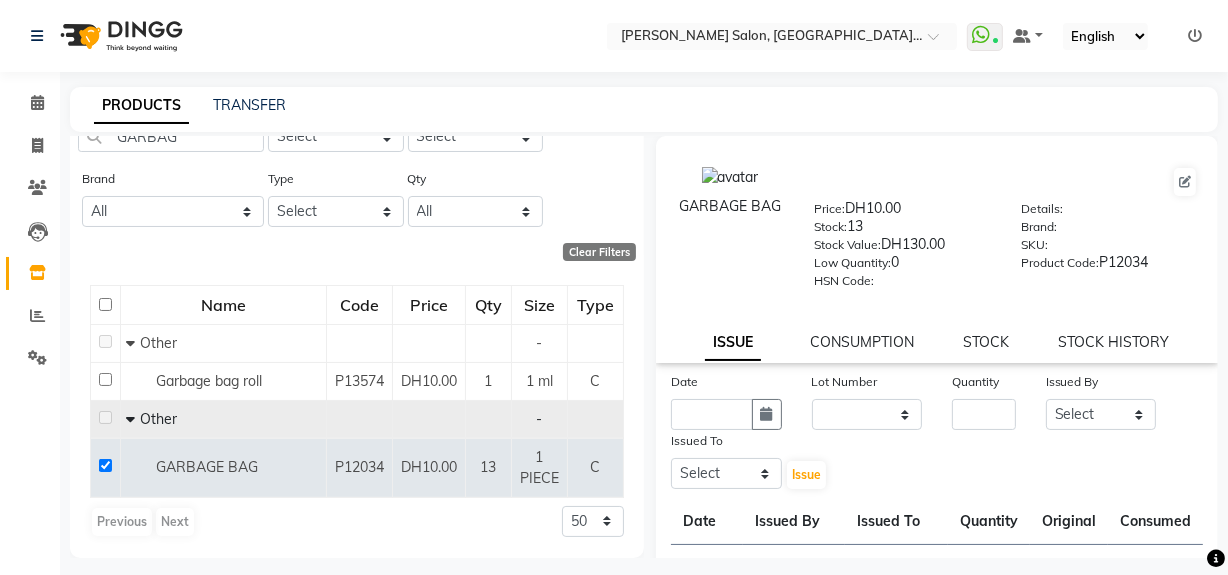 scroll, scrollTop: 11, scrollLeft: 0, axis: vertical 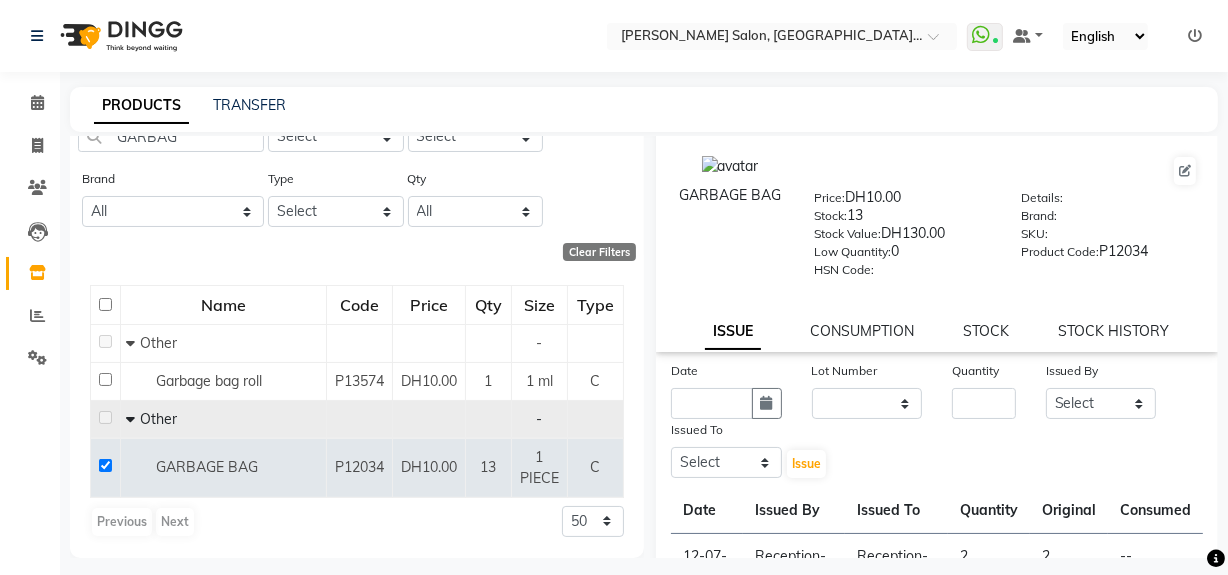 select on "7" 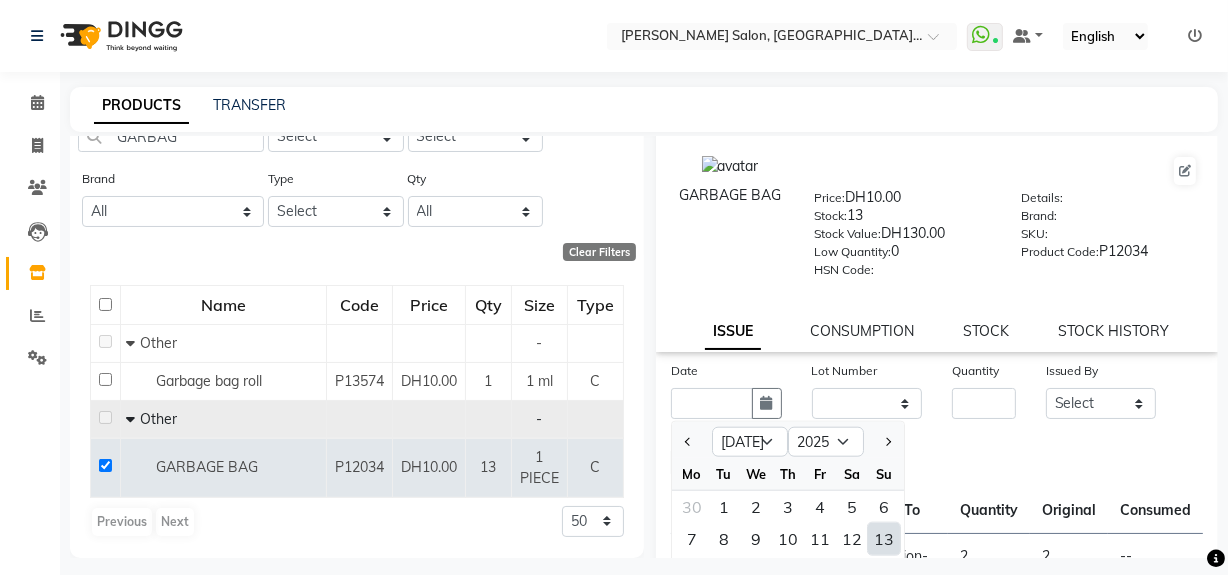 drag, startPoint x: 887, startPoint y: 546, endPoint x: 912, endPoint y: 415, distance: 133.36417 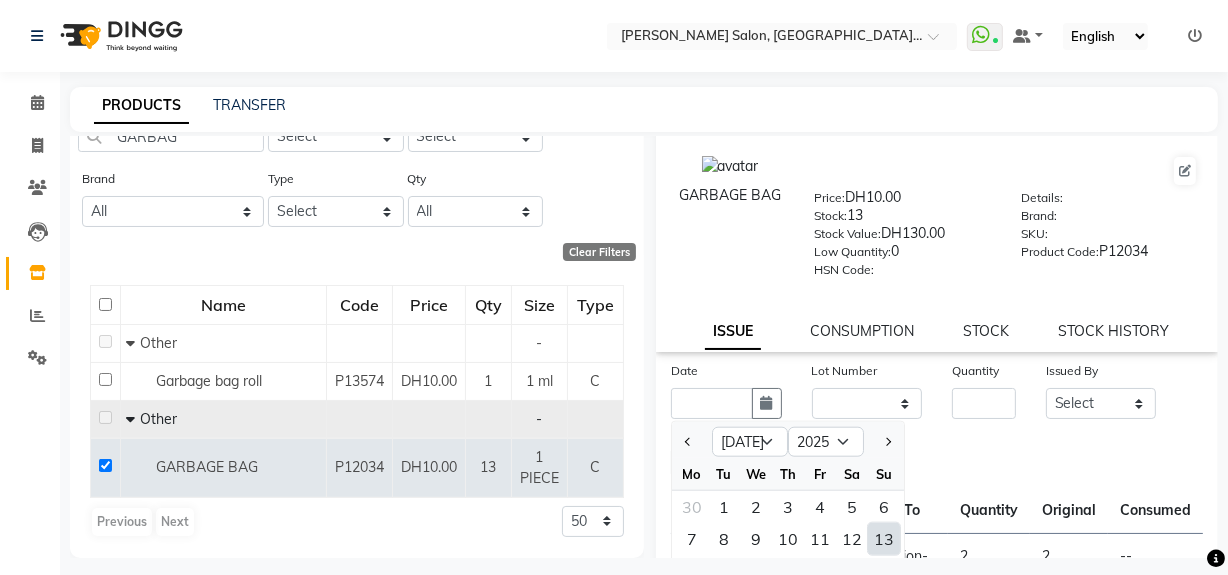 click on "13" 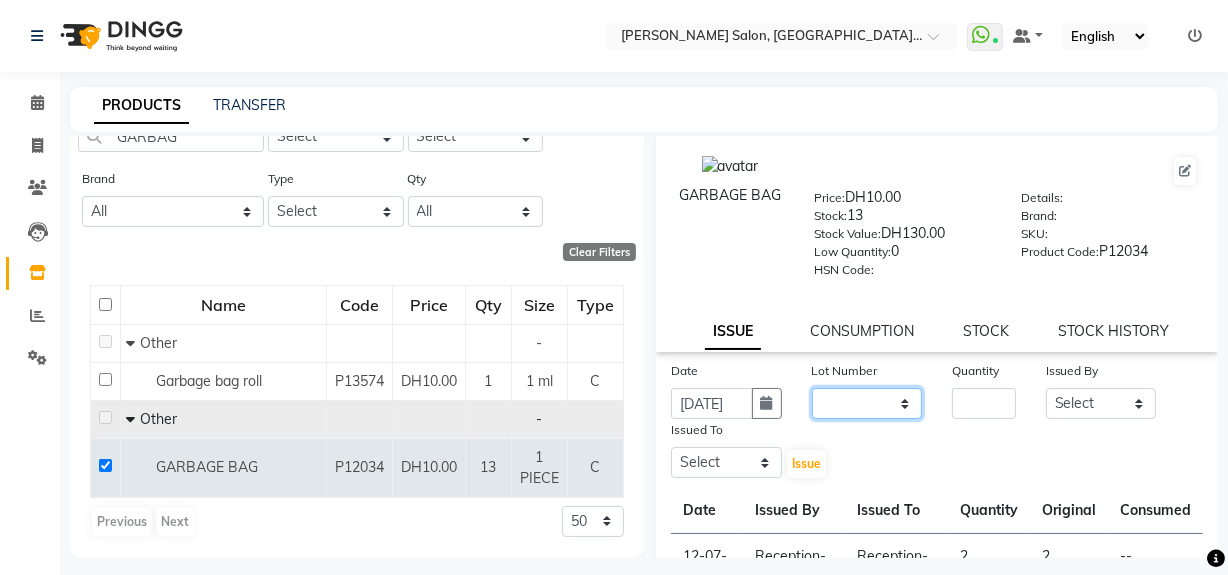 click on "None" 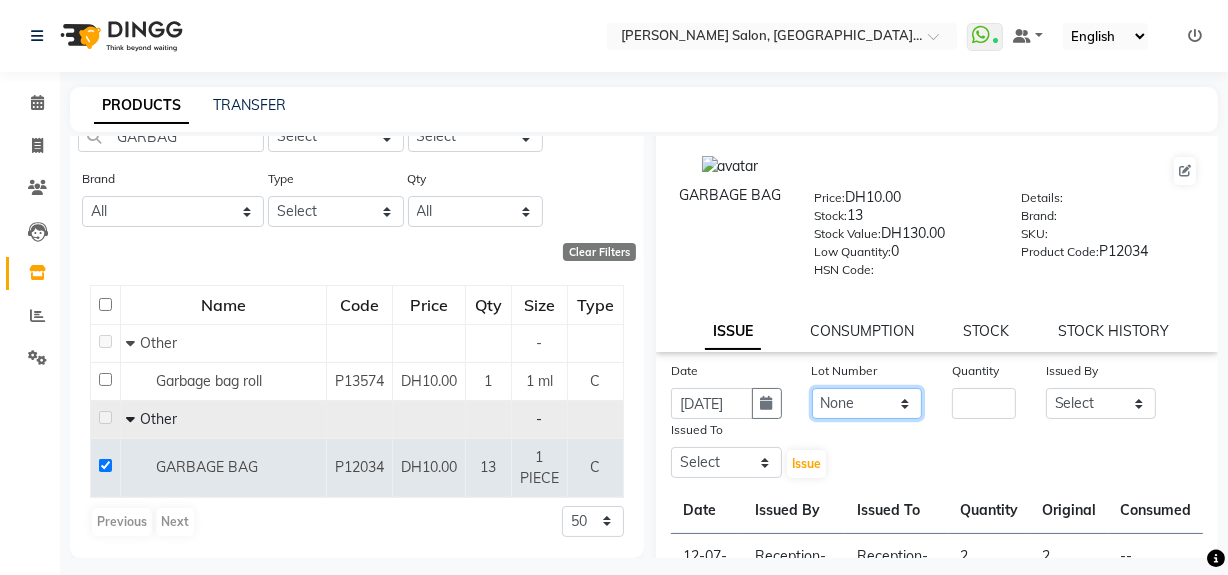 click on "None" 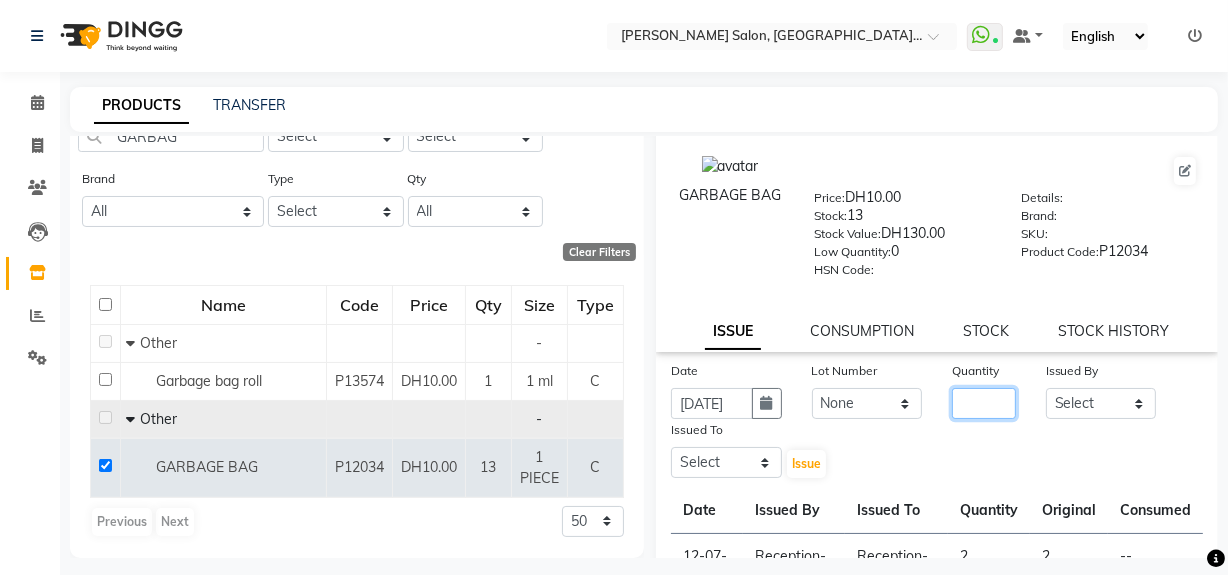 click 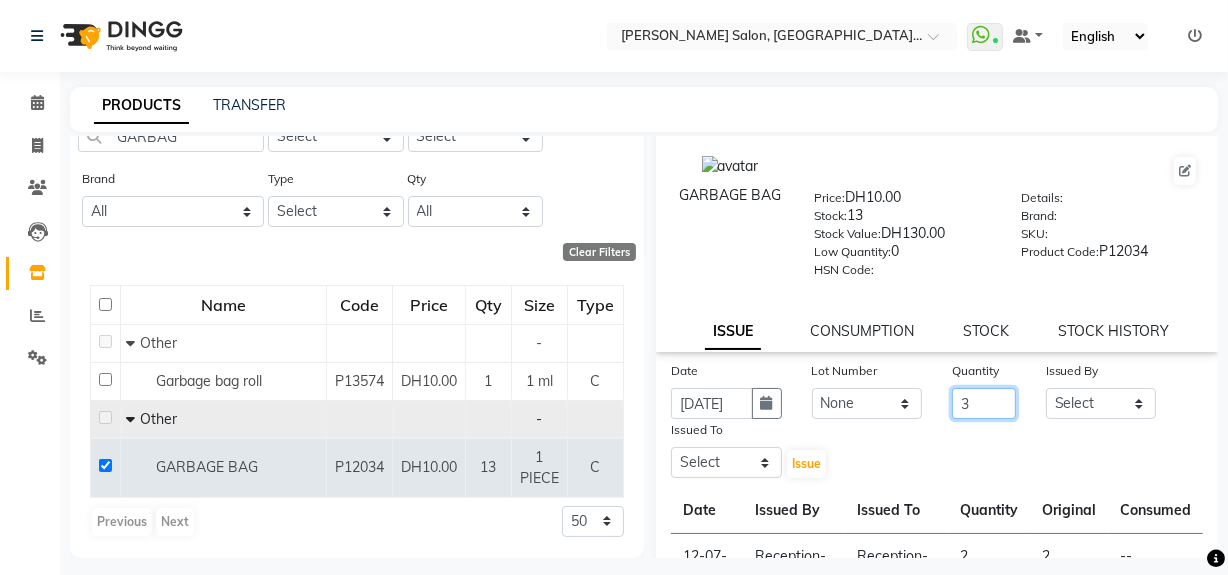 type on "3" 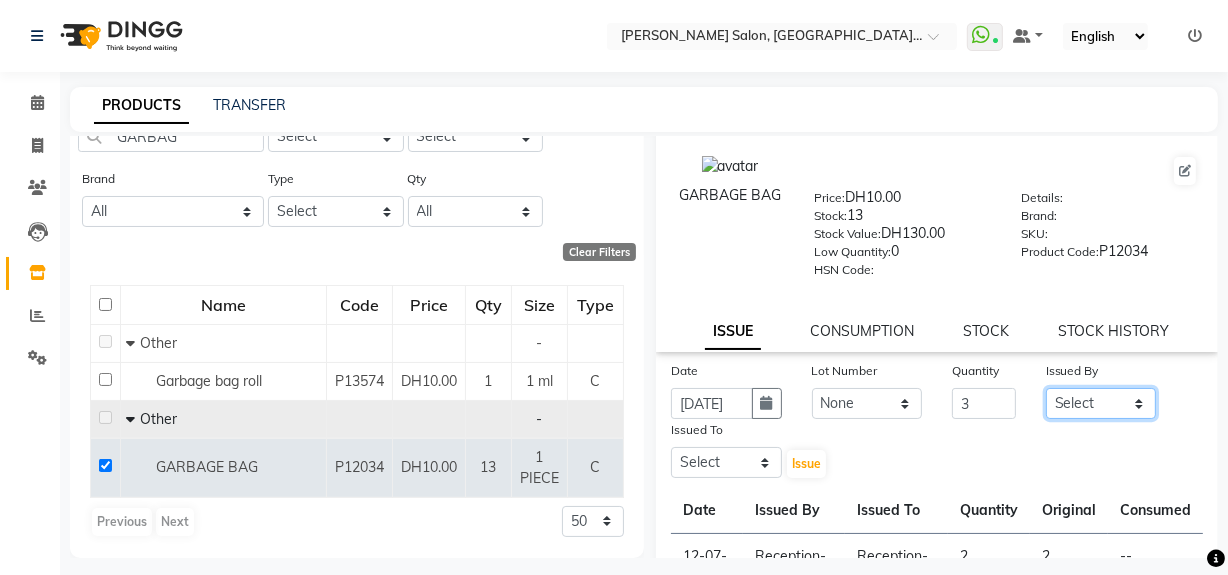 click on "Select Huma Leonita Management Reception-JADDAF [PERSON_NAME] [PERSON_NAME] trial [DEMOGRAPHIC_DATA]" 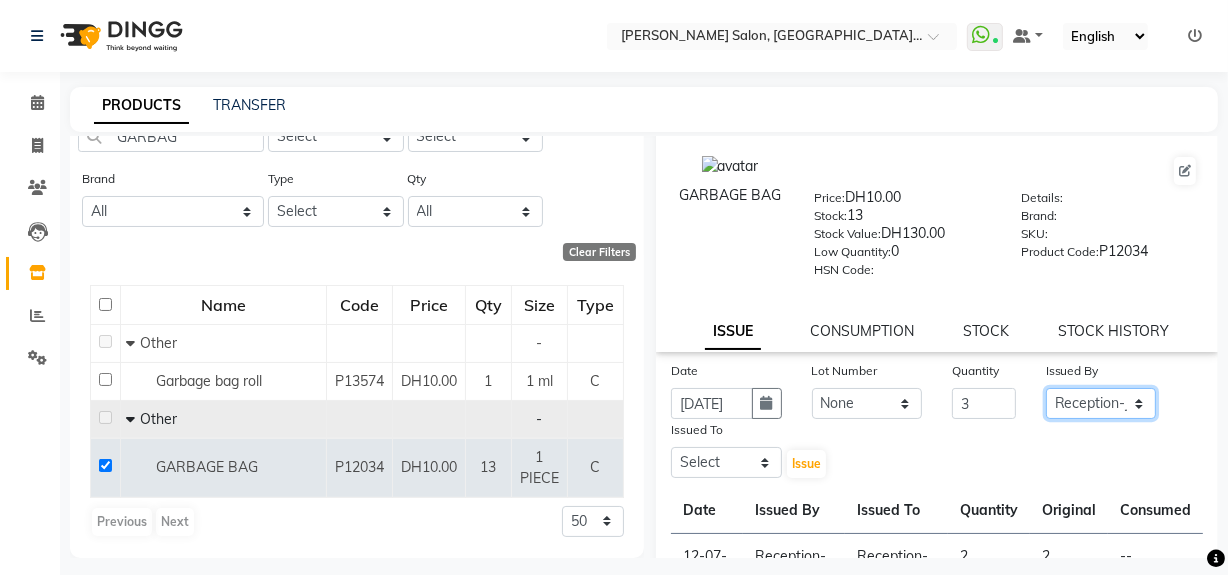 click on "Select Huma Leonita Management Reception-JADDAF [PERSON_NAME] [PERSON_NAME] trial [DEMOGRAPHIC_DATA]" 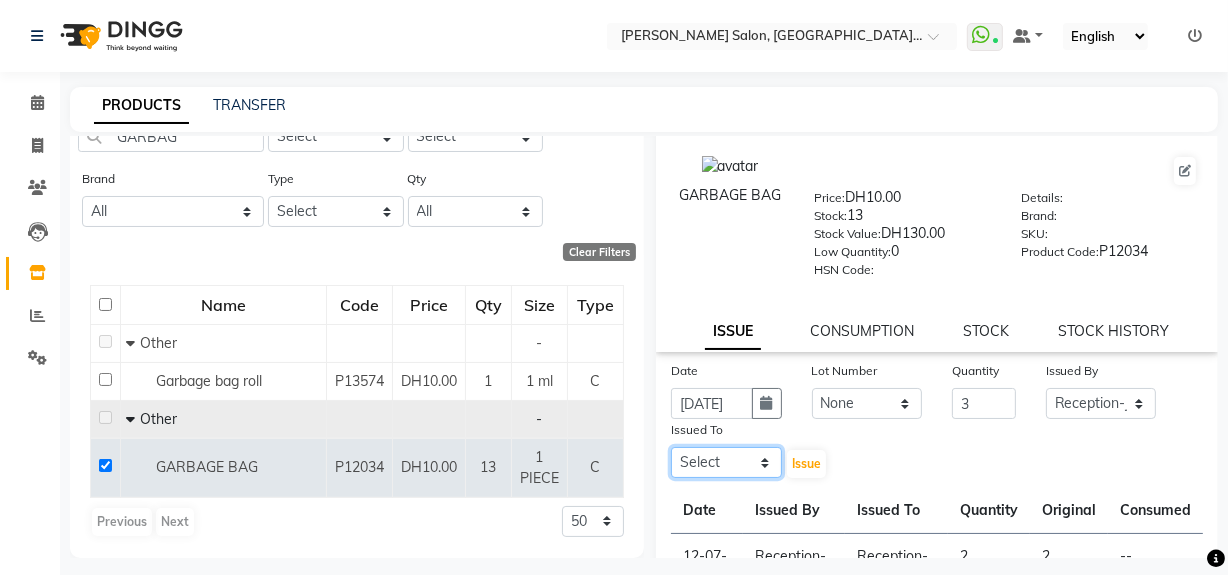 click on "Select Huma Leonita Management Reception-JADDAF [PERSON_NAME] [PERSON_NAME] trial [DEMOGRAPHIC_DATA]" 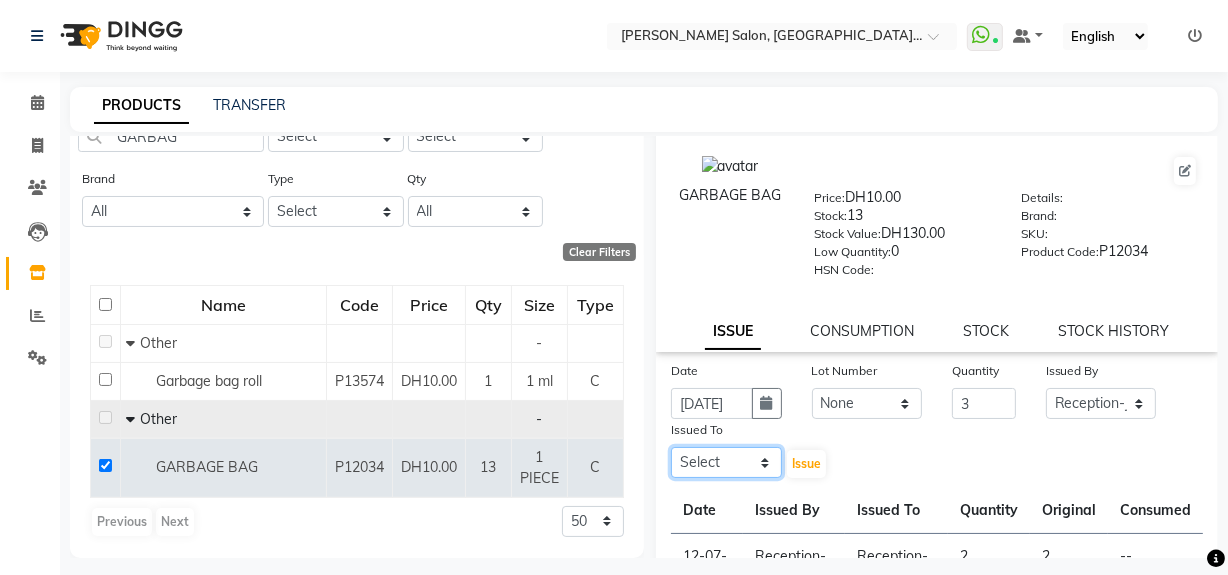 select on "20854" 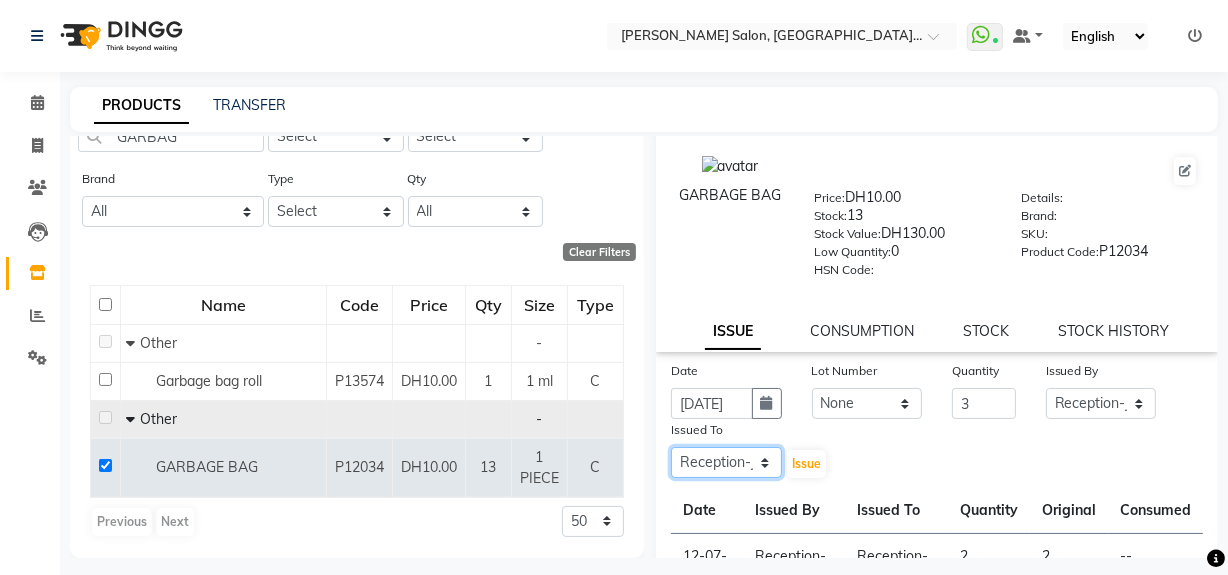 click on "Select Huma Leonita Management Reception-JADDAF [PERSON_NAME] [PERSON_NAME] trial [DEMOGRAPHIC_DATA]" 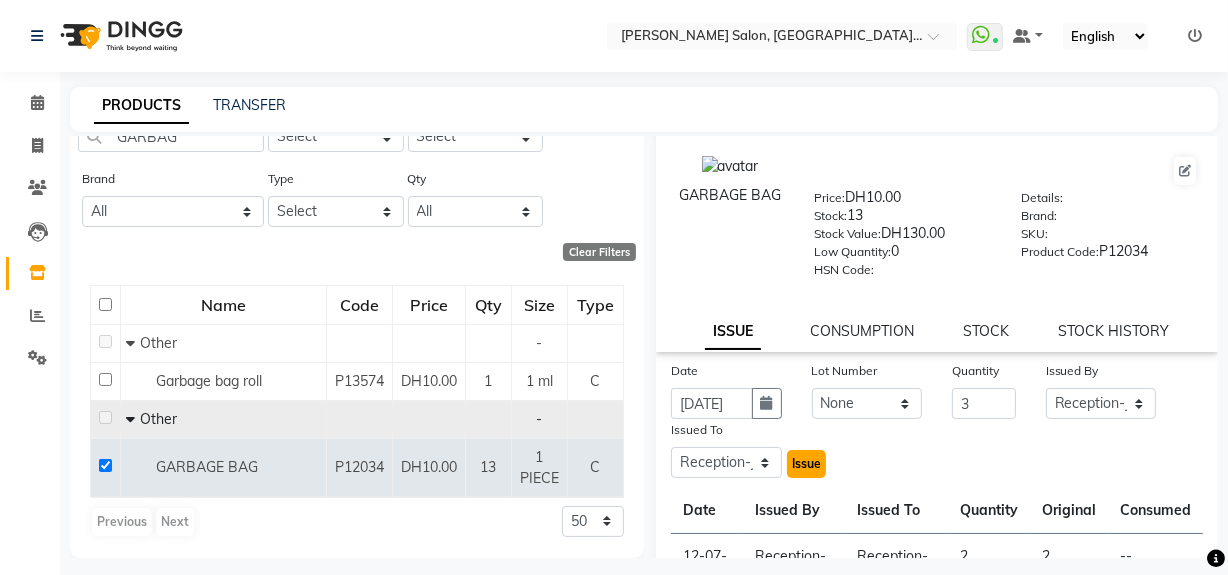 click on "Issue" 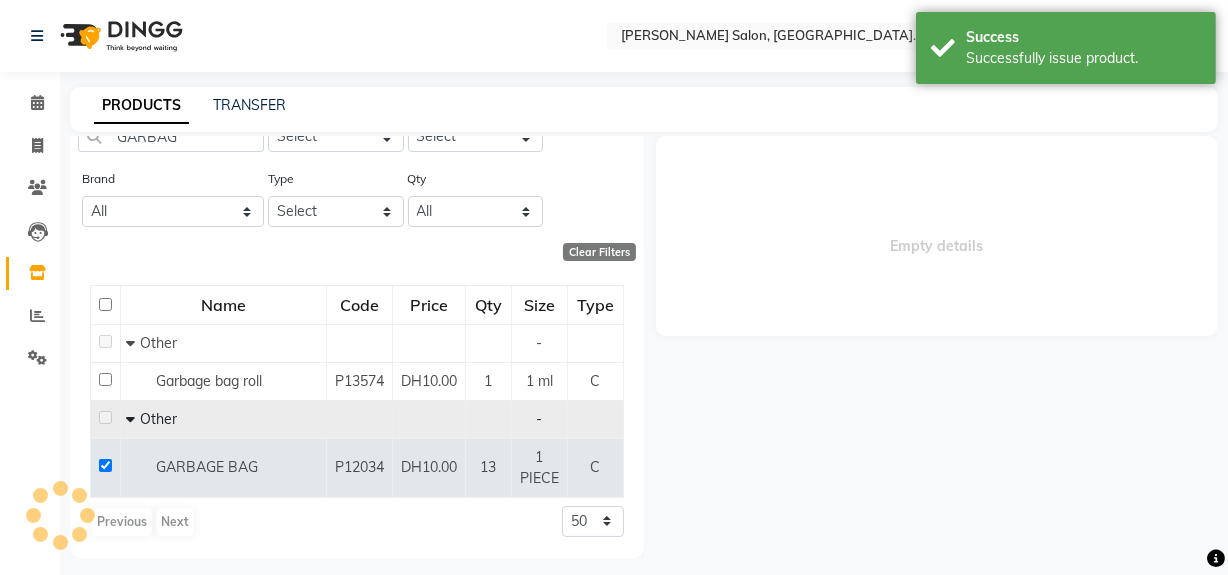 scroll, scrollTop: 0, scrollLeft: 0, axis: both 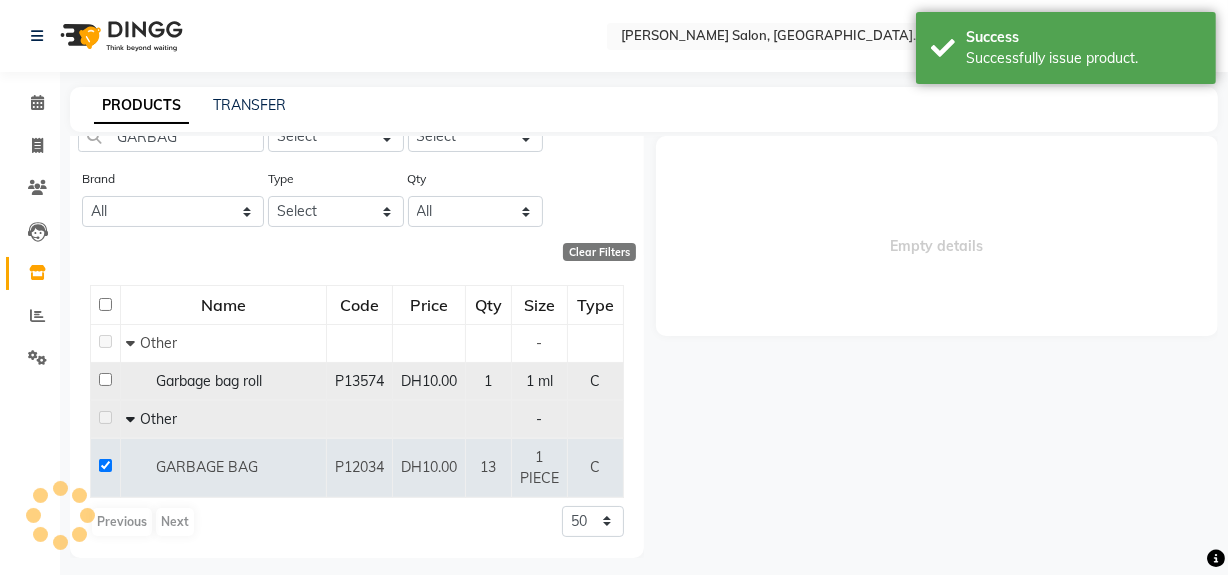 select 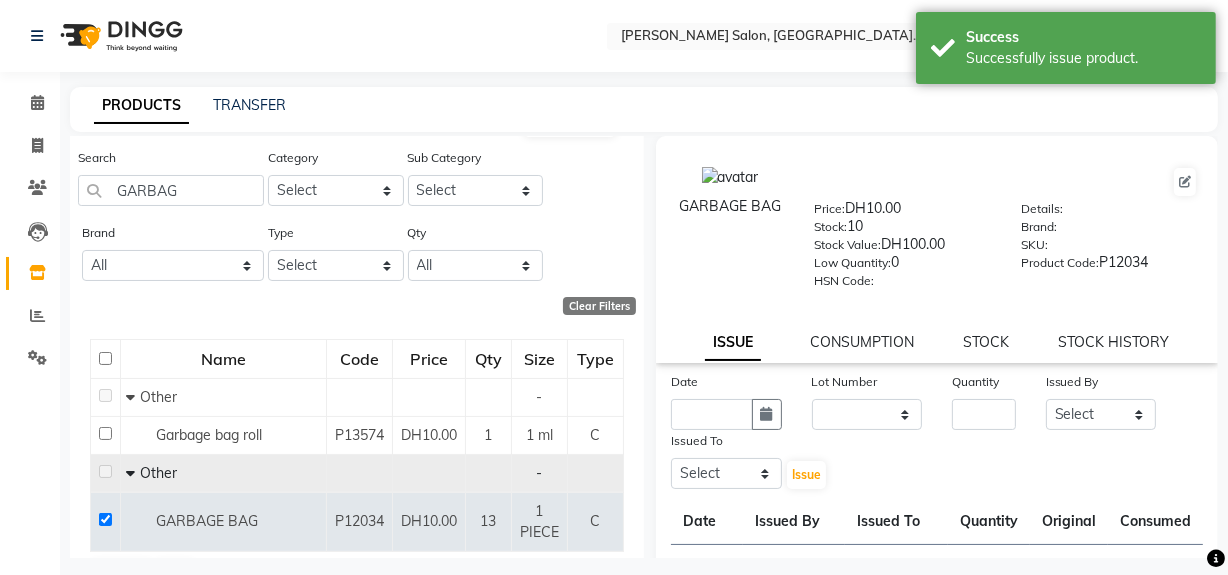 scroll, scrollTop: 0, scrollLeft: 0, axis: both 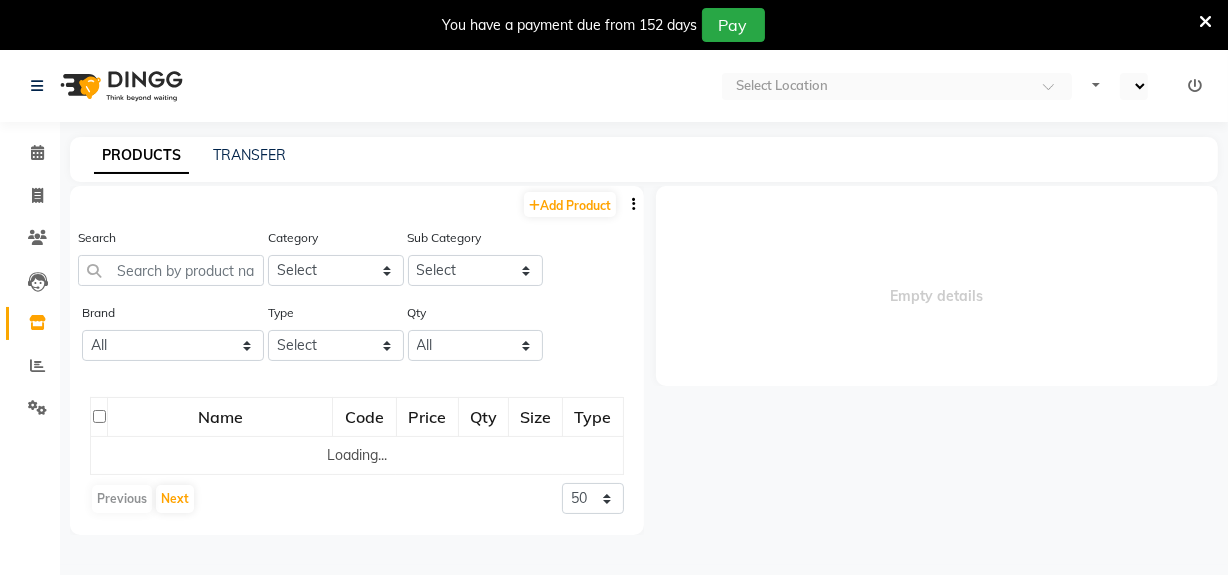 select on "en" 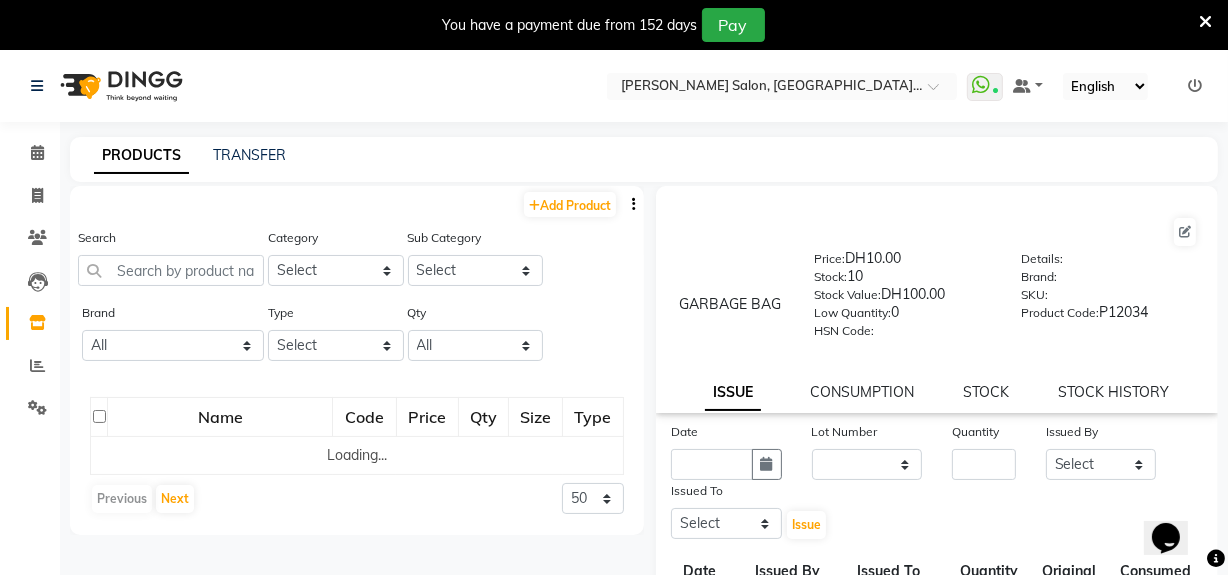 scroll, scrollTop: 0, scrollLeft: 0, axis: both 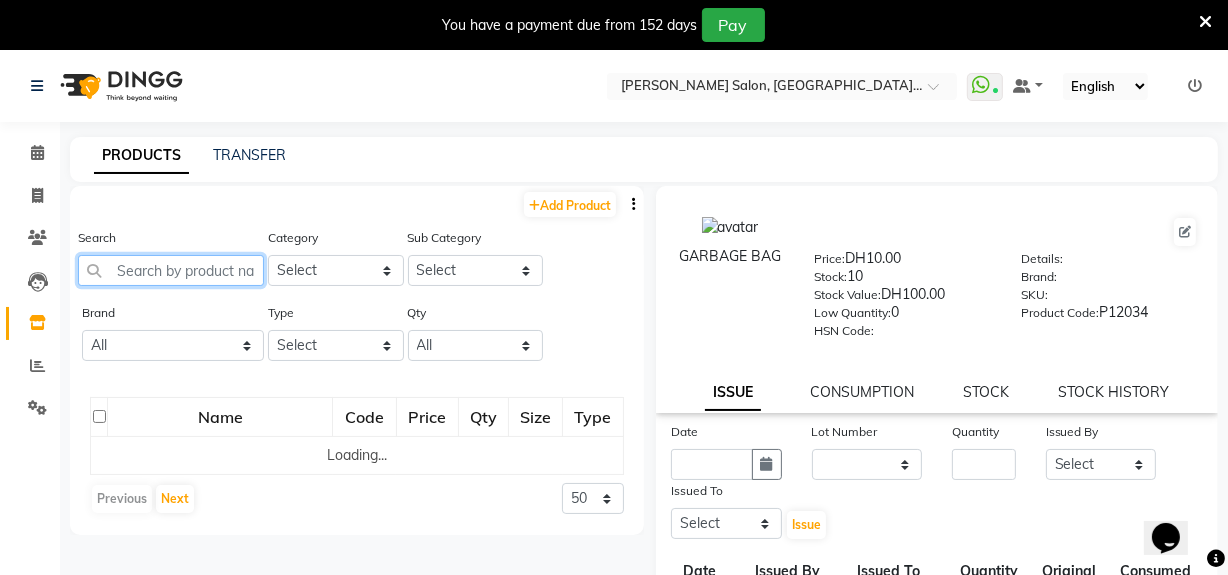 click 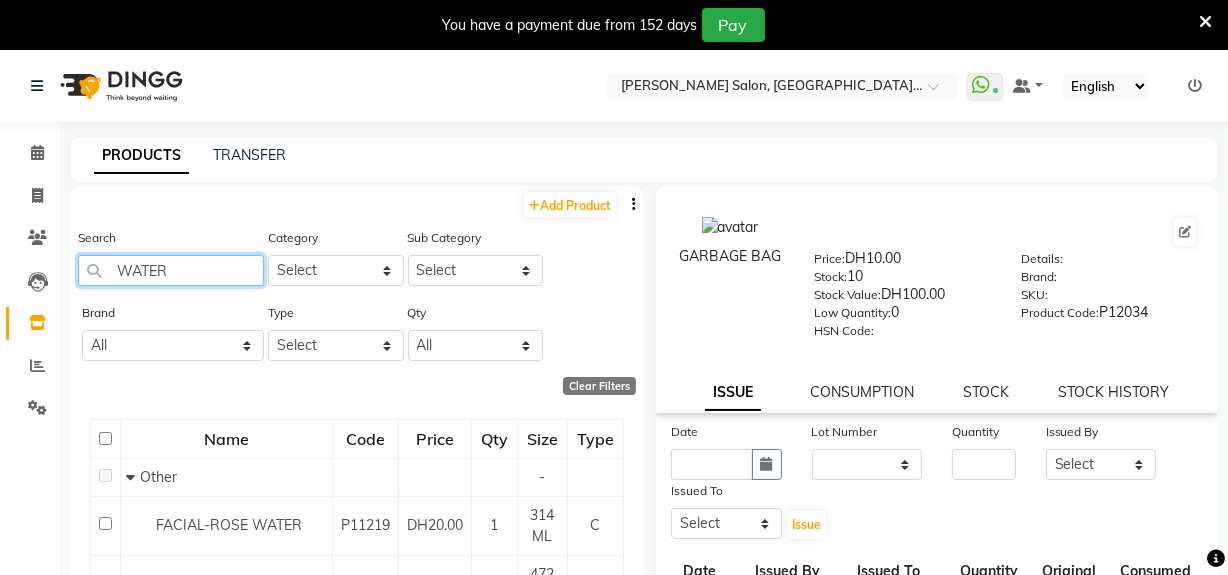 scroll, scrollTop: 272, scrollLeft: 0, axis: vertical 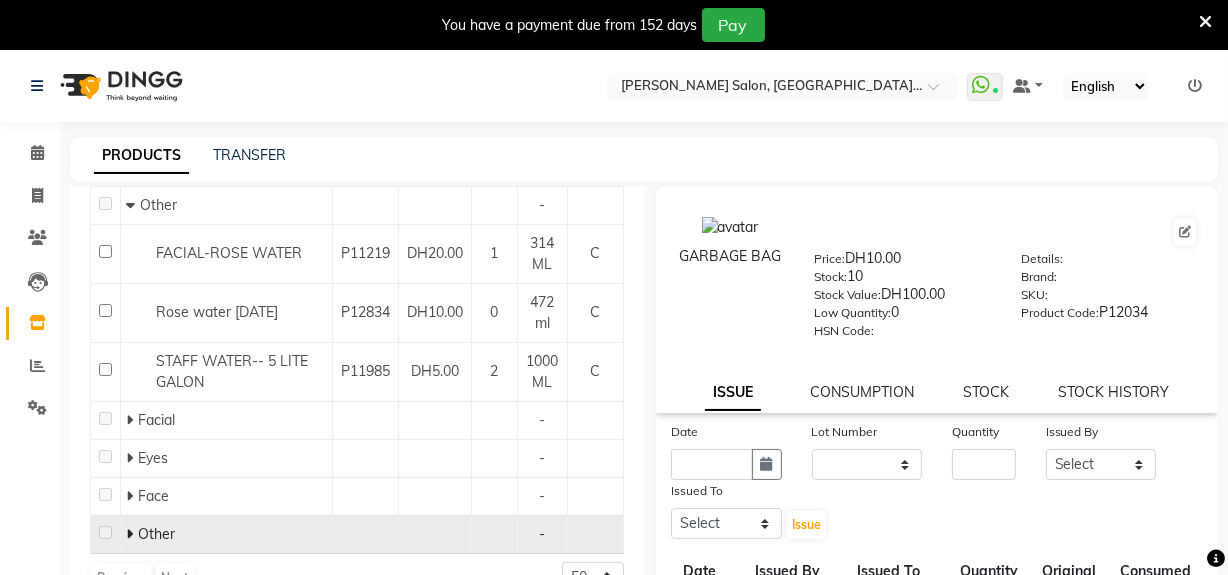 type on "WATER" 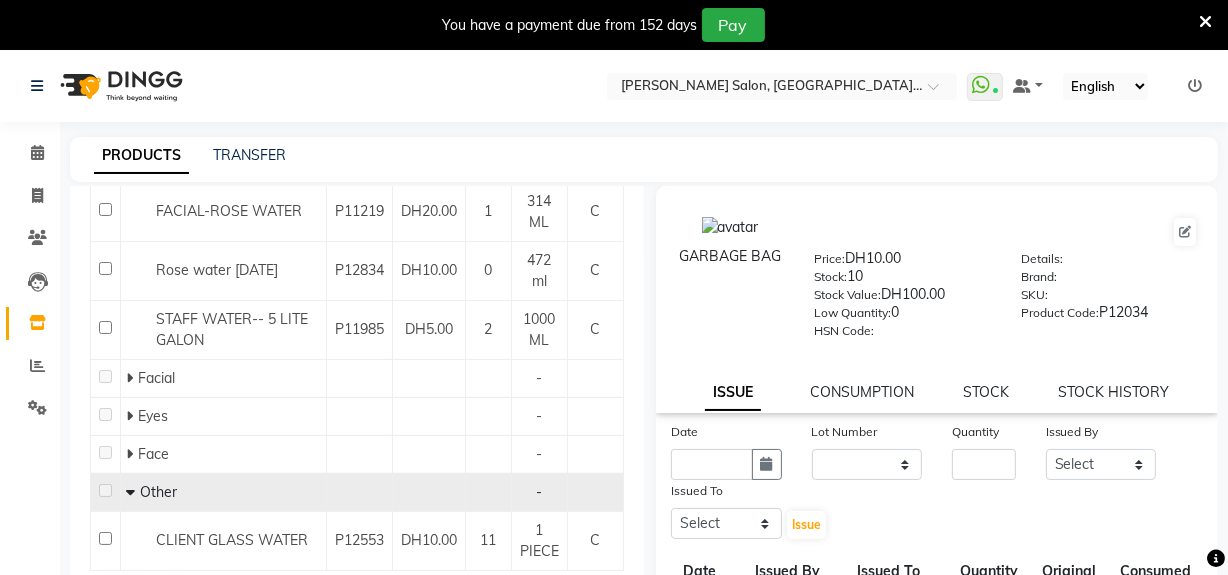 scroll, scrollTop: 337, scrollLeft: 0, axis: vertical 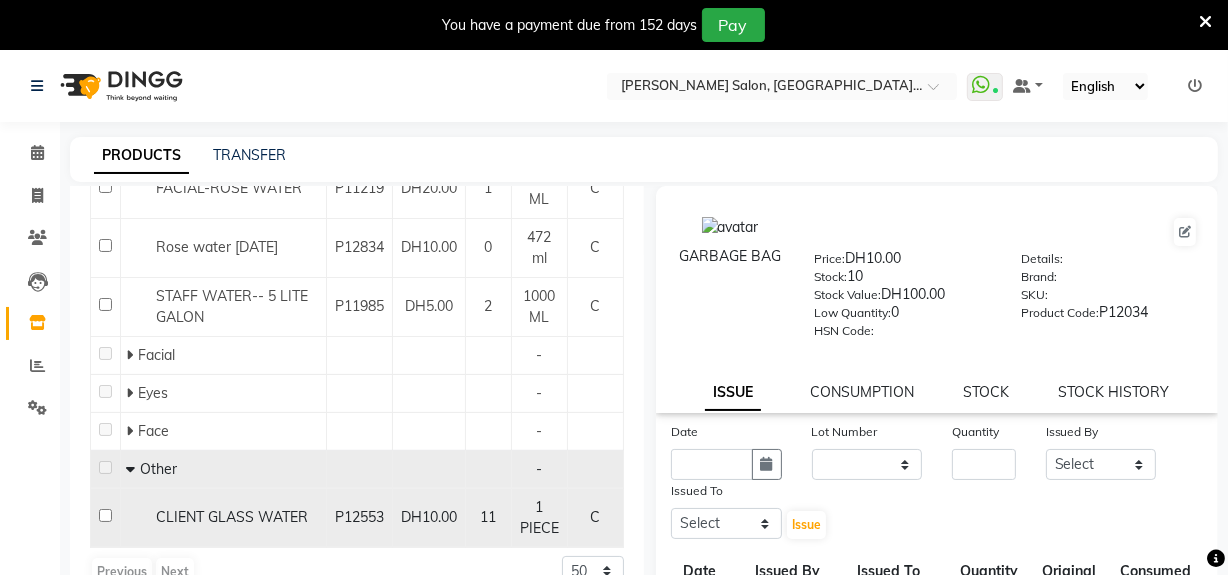 click 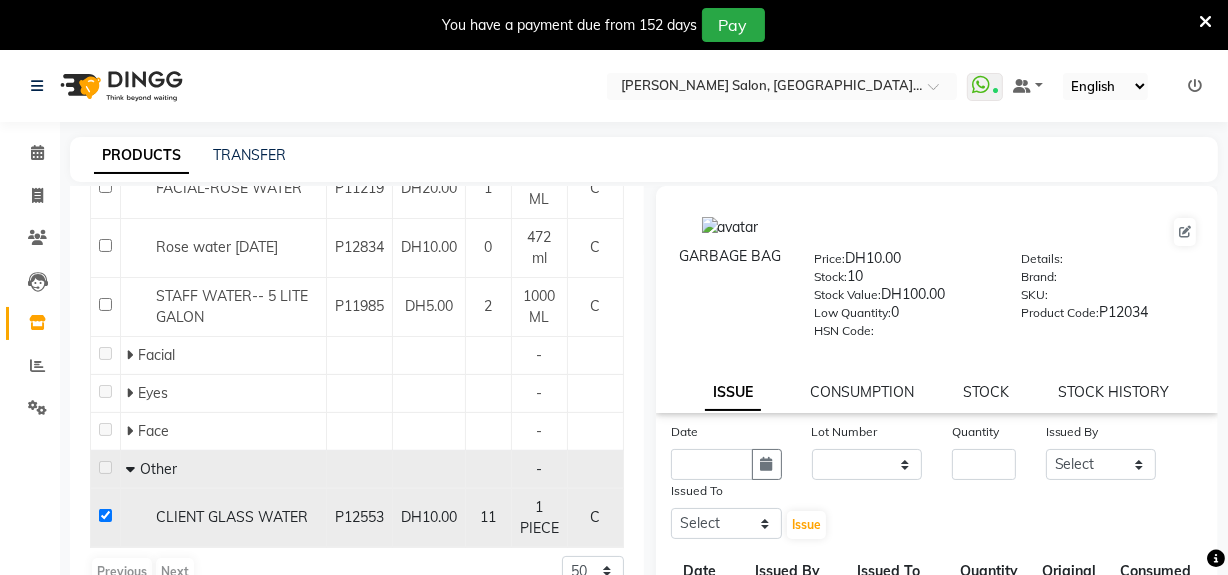 checkbox on "true" 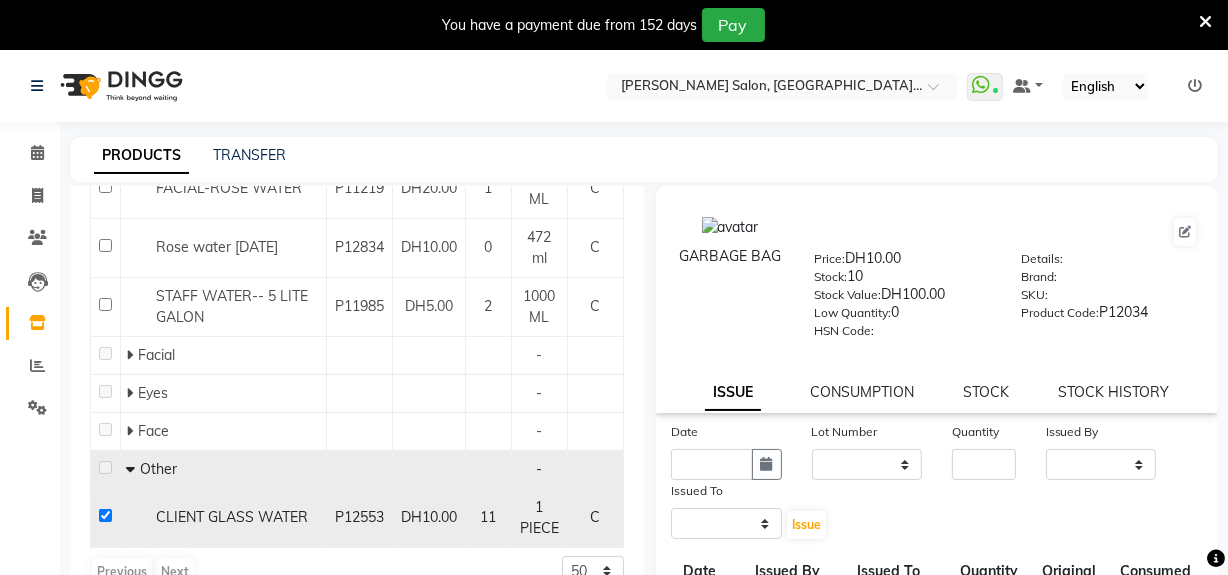 select 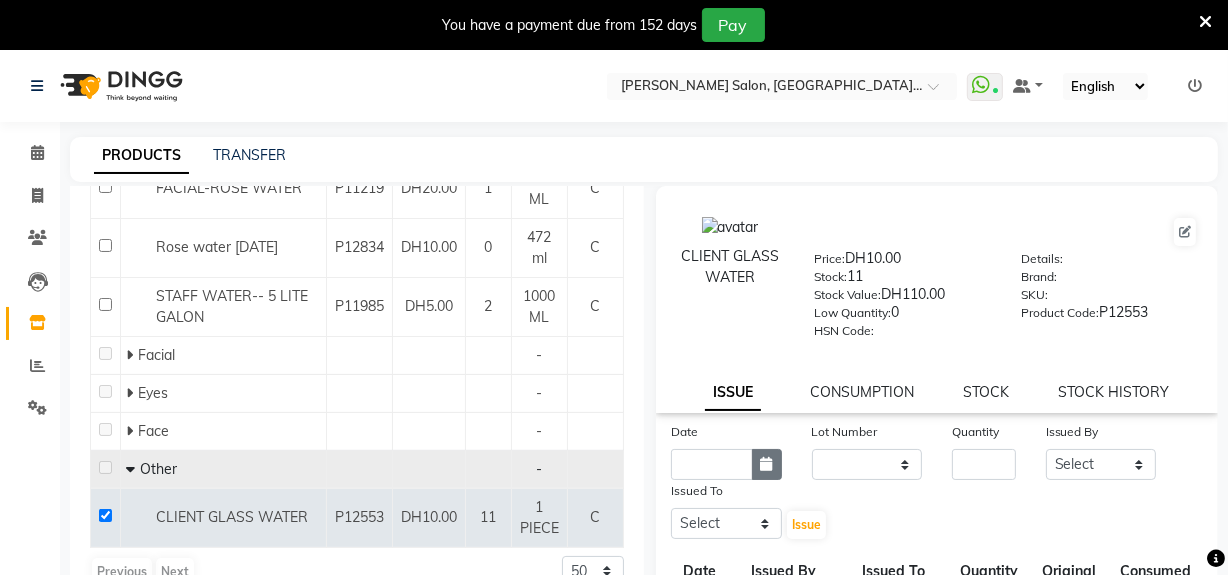 click 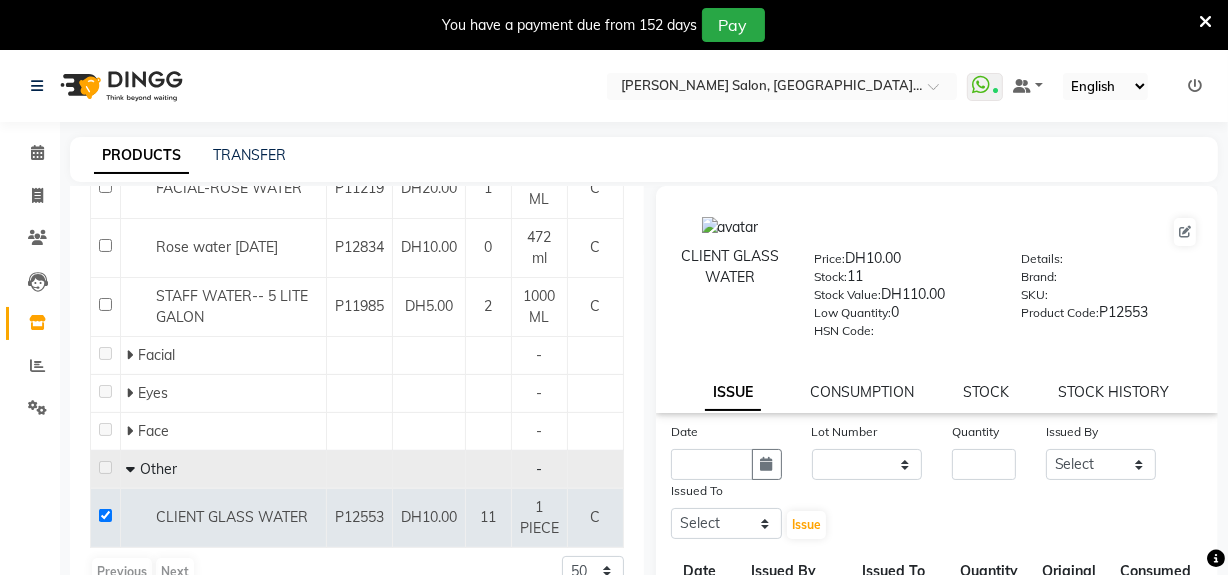 select on "7" 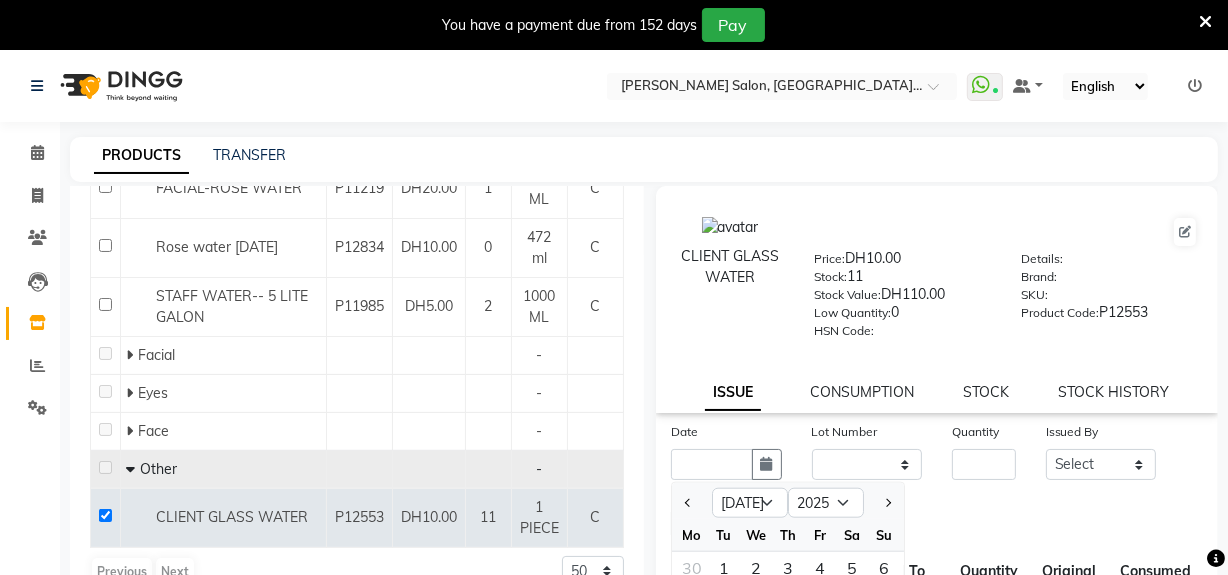 scroll, scrollTop: 42, scrollLeft: 0, axis: vertical 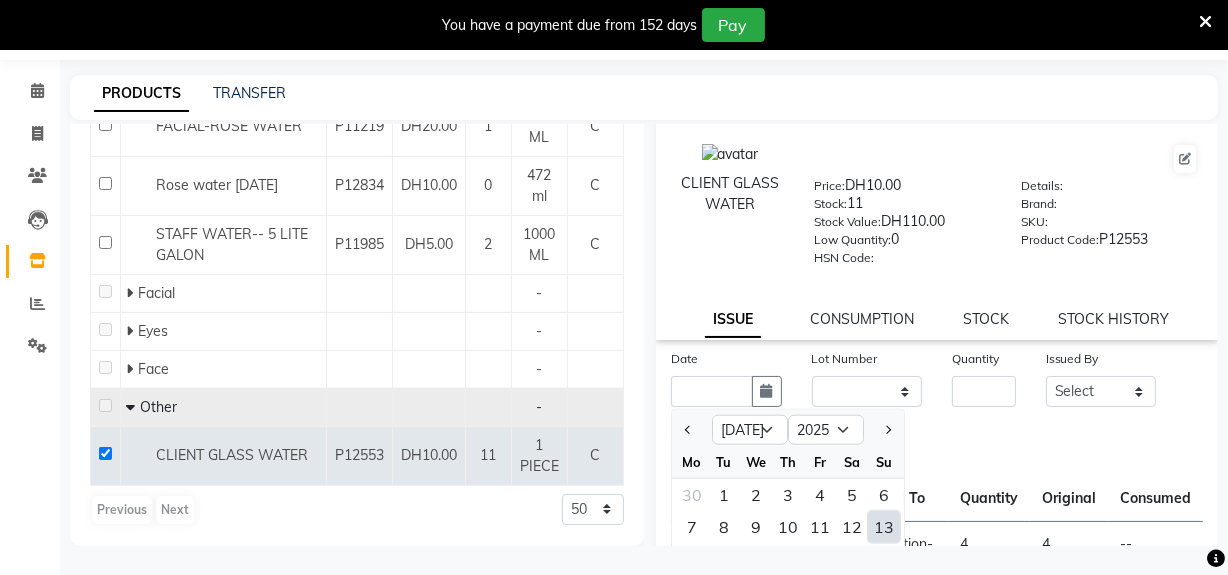 click on "13" 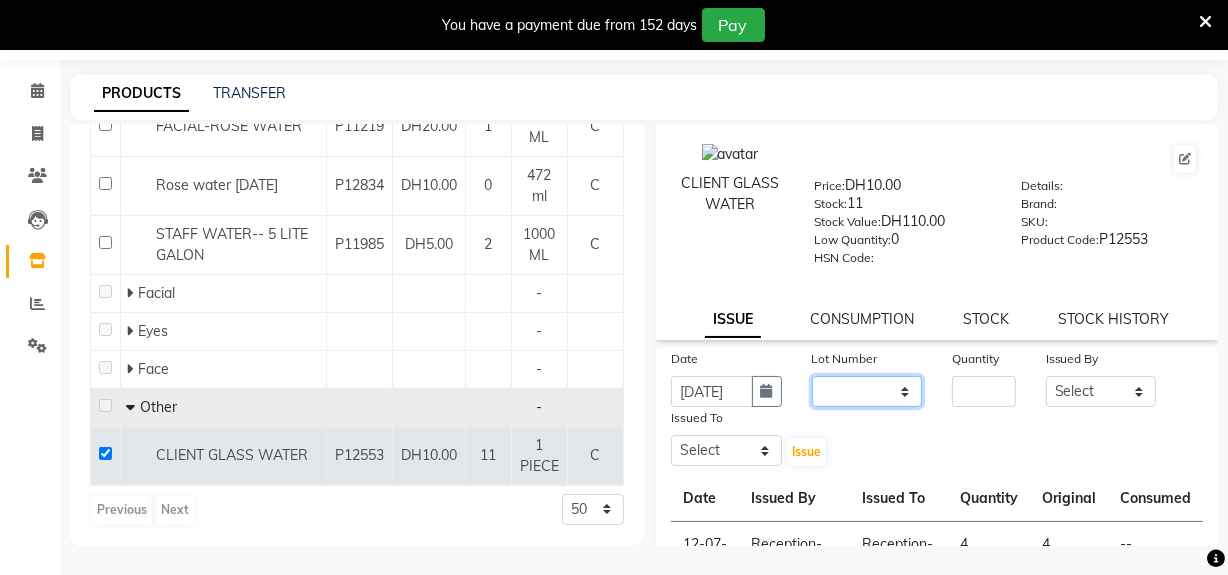 click on "None" 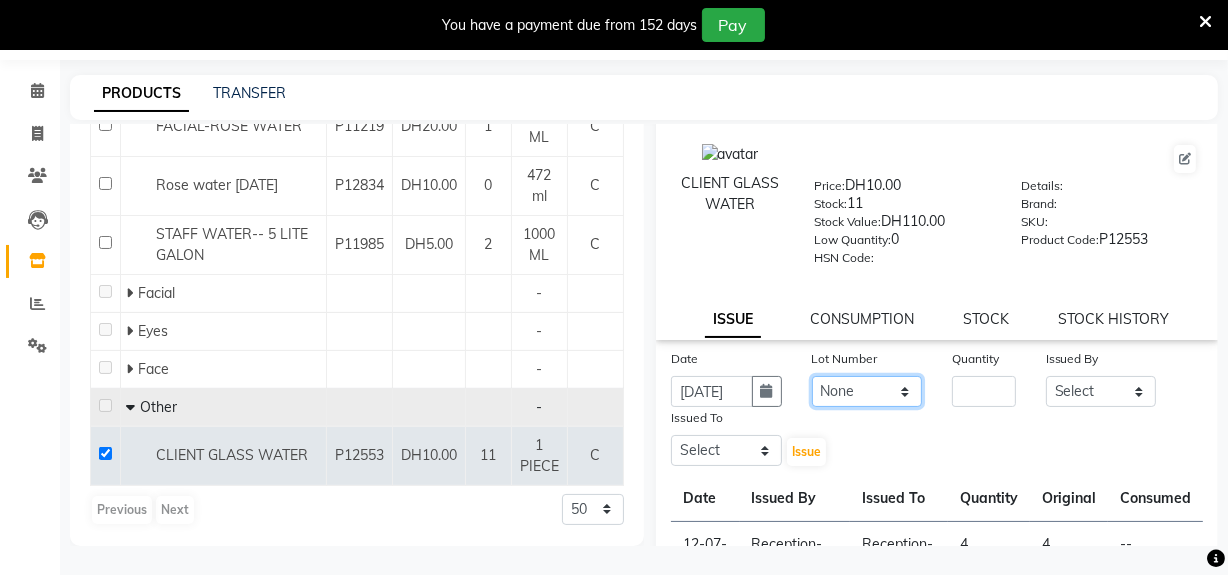 click on "None" 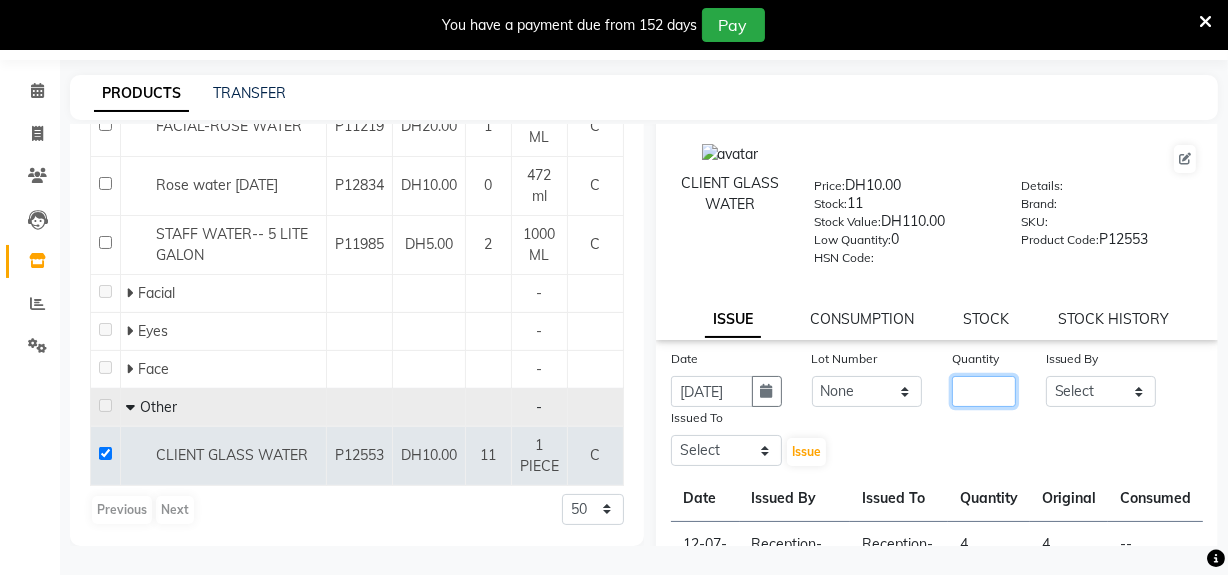 click 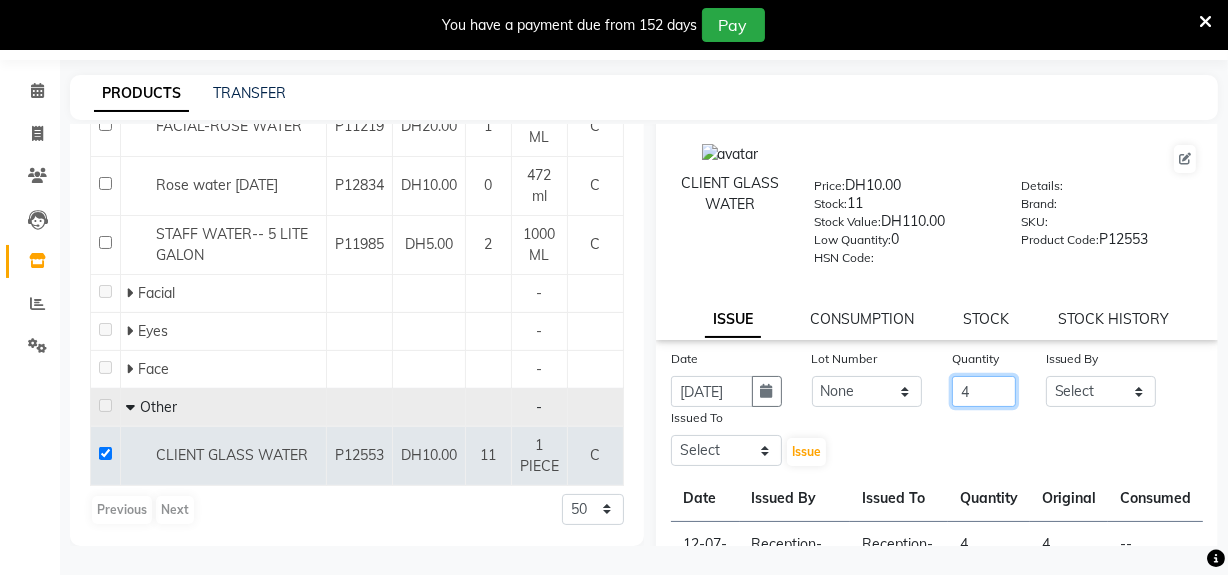 type on "4" 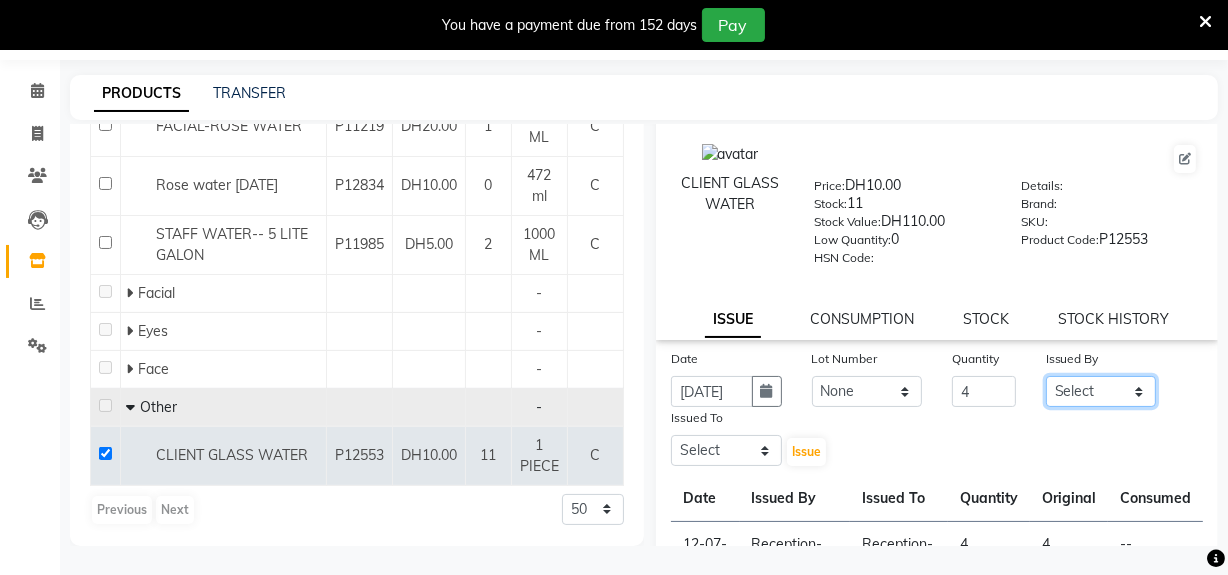 click on "Select Huma Leonita Management Reception-JADDAF [PERSON_NAME] [PERSON_NAME] trial [DEMOGRAPHIC_DATA]" 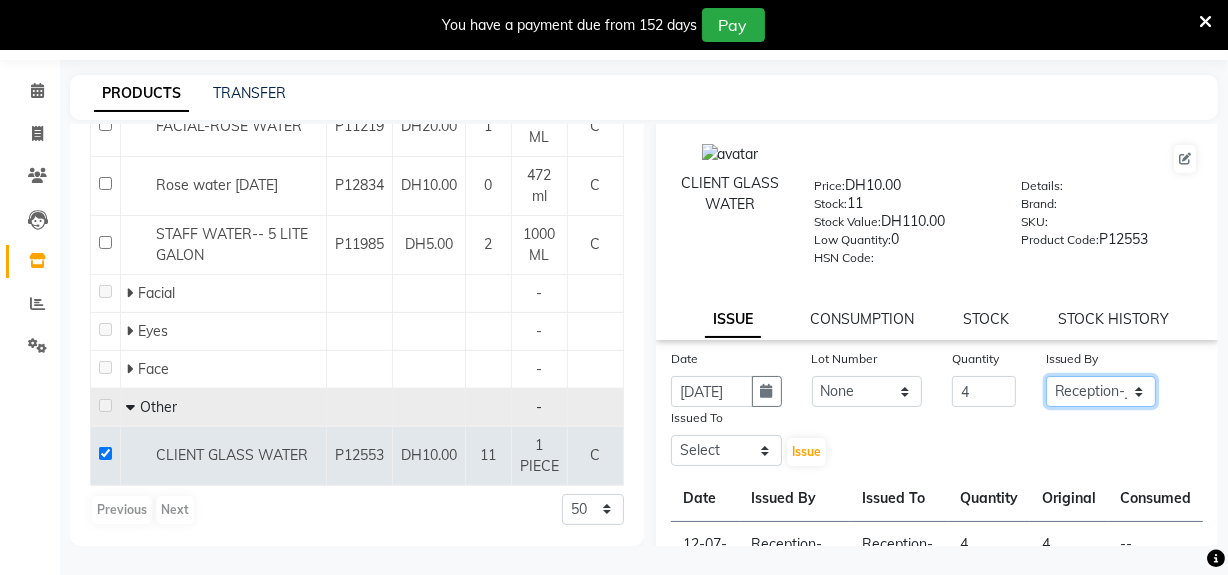 click on "Select Huma Leonita Management Reception-JADDAF [PERSON_NAME] [PERSON_NAME] trial [DEMOGRAPHIC_DATA]" 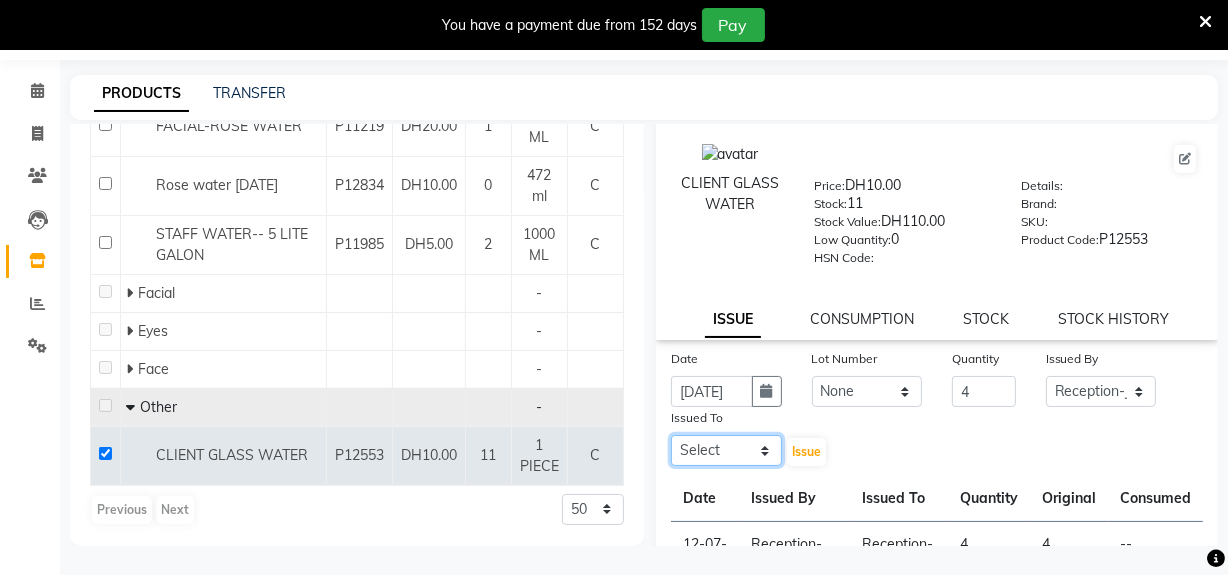 click on "Select Huma Leonita Management Reception-JADDAF [PERSON_NAME] [PERSON_NAME] trial [DEMOGRAPHIC_DATA]" 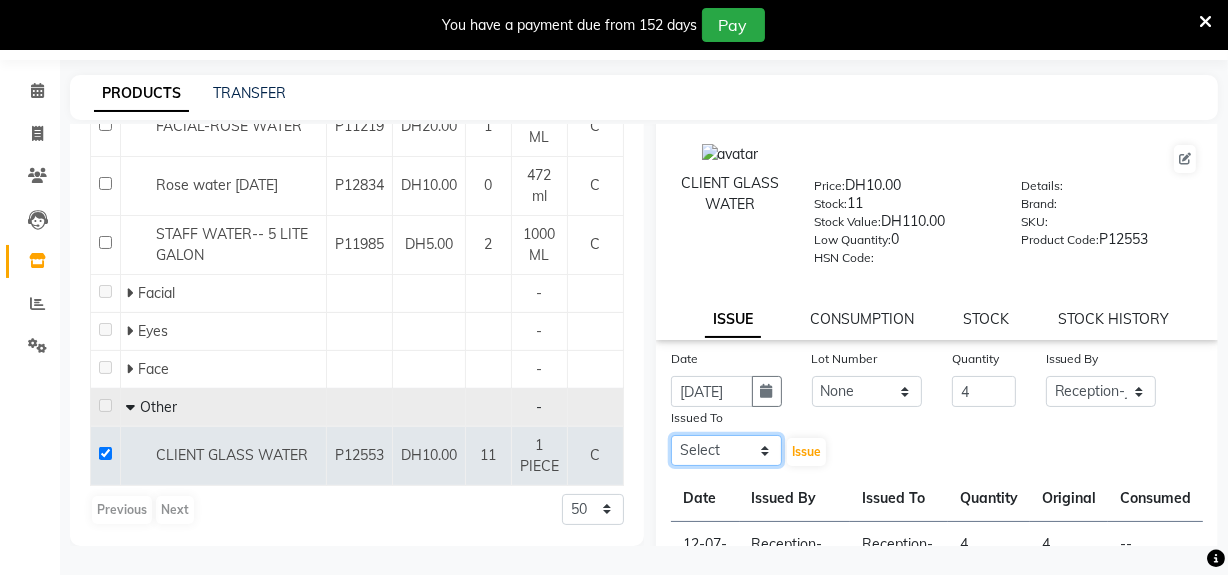 select on "20854" 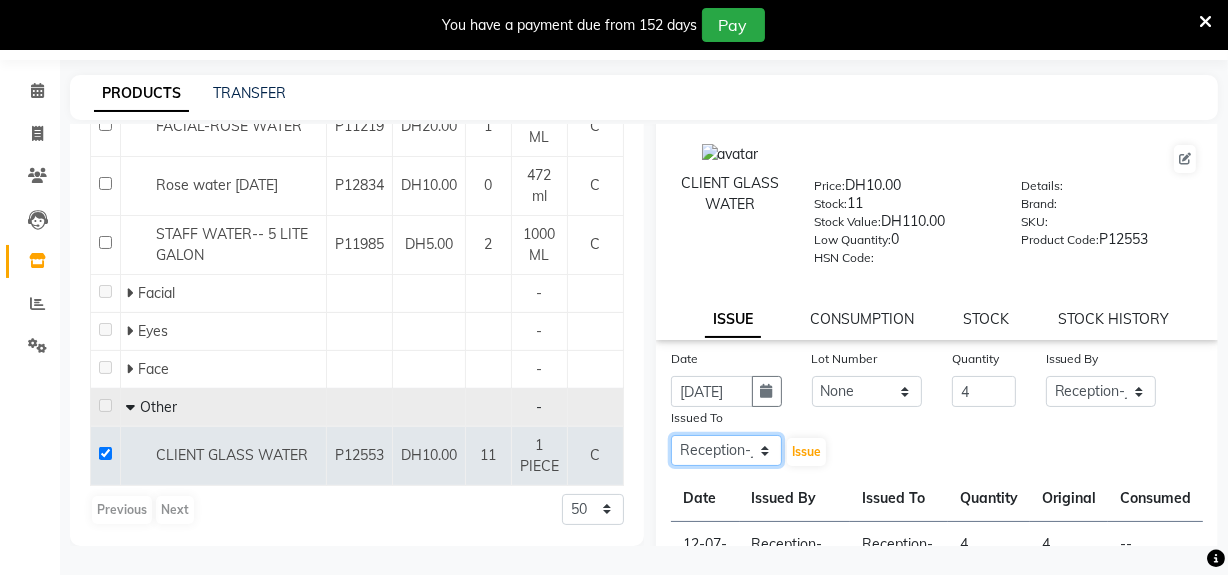 click on "Select Huma Leonita Management Reception-JADDAF [PERSON_NAME] [PERSON_NAME] trial [DEMOGRAPHIC_DATA]" 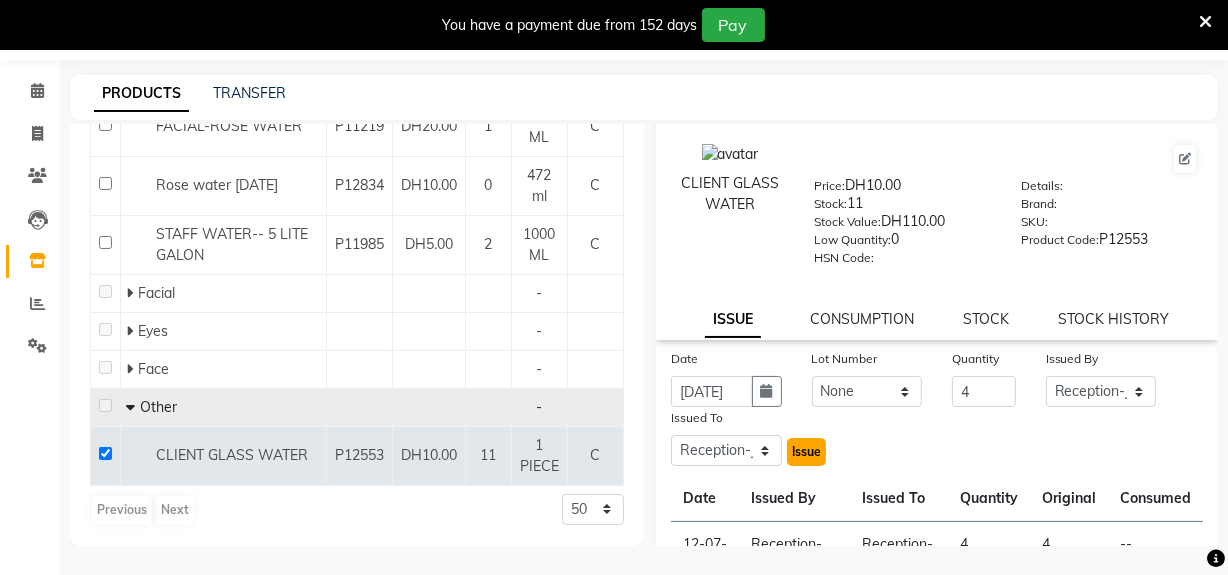 click on "Issue" 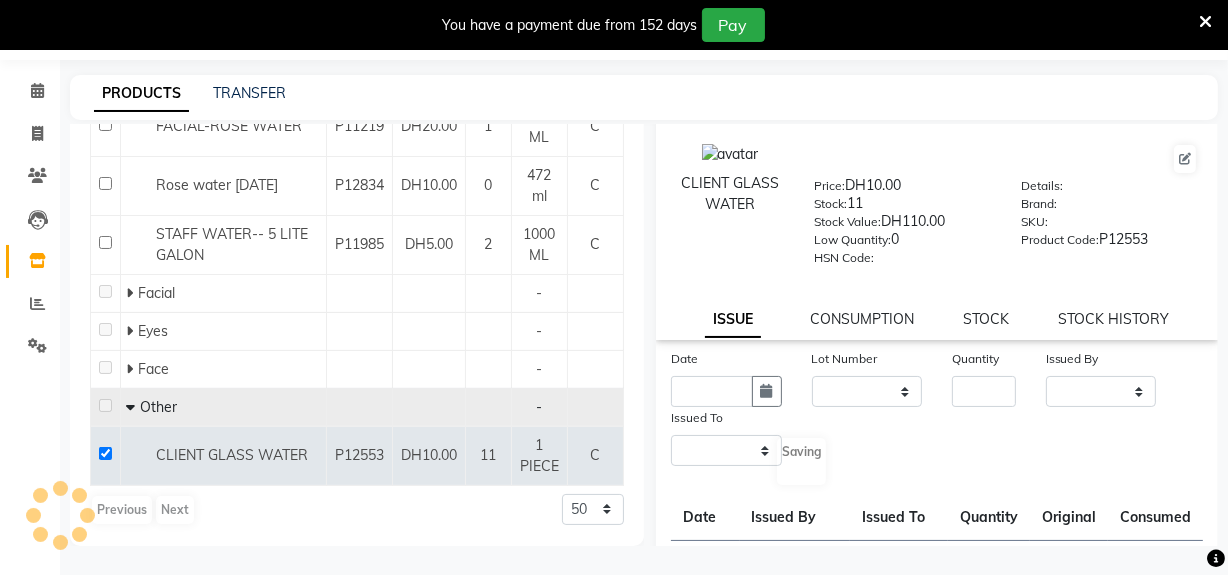 scroll, scrollTop: 0, scrollLeft: 0, axis: both 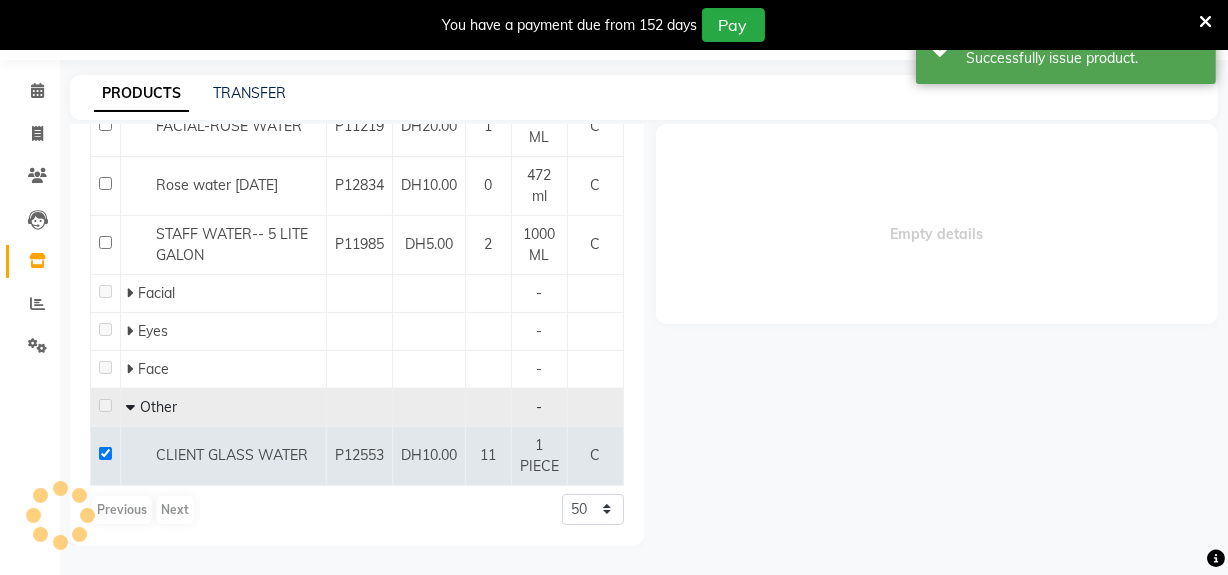 select 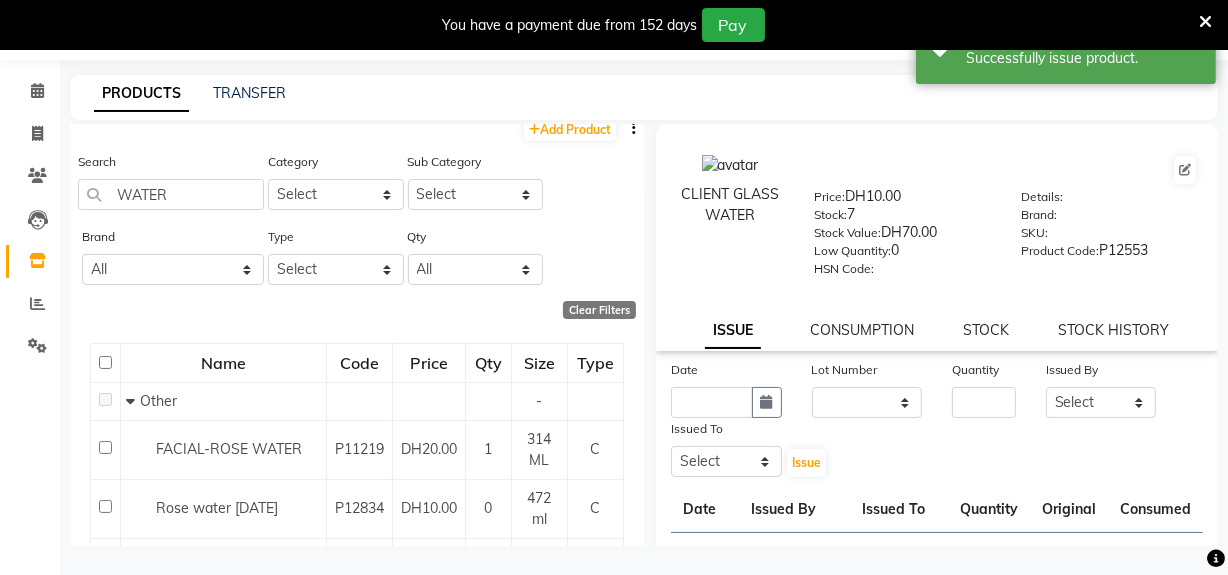 scroll, scrollTop: 0, scrollLeft: 0, axis: both 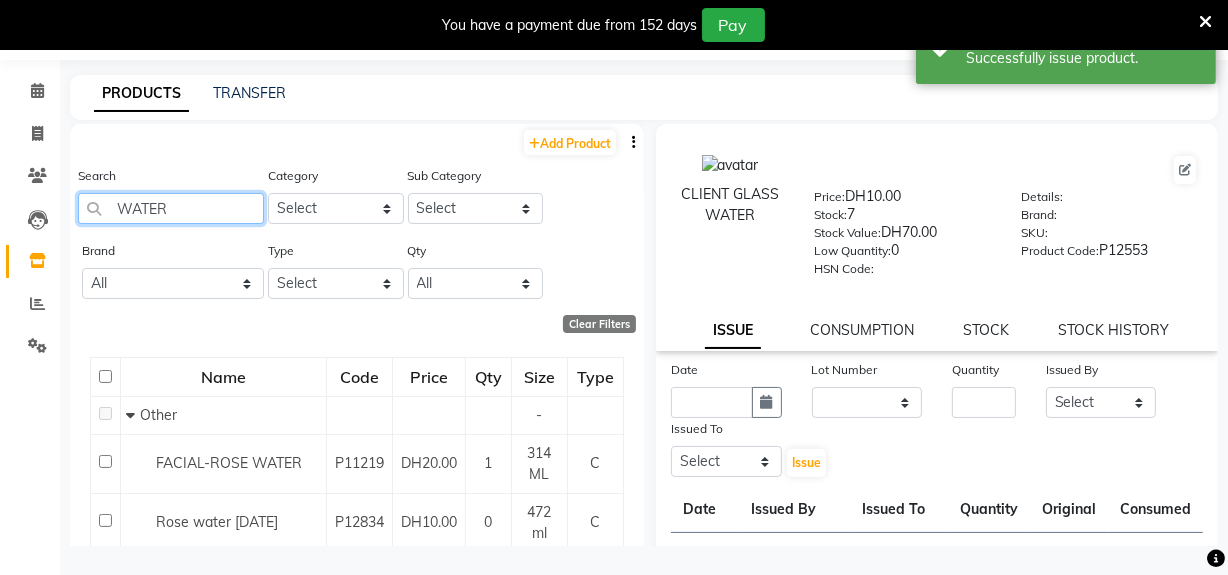 click on "Select Location × Chitra Singh Salon, Al Jaddaf Dubai   WhatsApp Status  ✕ Status:  Connected Most Recent Message: 13-07-2025     08:38 PM Recent Service Activity: 13-07-2025     09:34 PM Default Panel My Panel English ENGLISH Español العربية मराठी हिंदी ગુજરાતી தமிழ் 中文 Notifications nothing to show ☀ Chitra Singh Salon, Al Jaddaf Dubai   Calendar  Invoice  Clients  Leads   Inventory  Reports  Settings Completed InProgress Upcoming Dropped Tentative Check-In Confirm Bookings Segments Page Builder PRODUCTS TRANSFER  Add Product  Search WATER Category Select Hair Skin Makeup Personal Care Appliances Beard Waxing Disposable Threading Hands and Feet Beauty Planet Botox Cadiveu Casmara Cheryls Olaplex GOWN Other Sub Category Select Brand All 2 Pcs Brush Activex Alterego Altergo Amy Dealer--black Bottle Amydealer -Black Bottle Butterfly Dtan Dummy Booking Enchanteur Powder Gk Jury Brand Kenpaki Lafresh Libra Oil Loreal Lotus Lotus Cleanser Lotus Lotion" 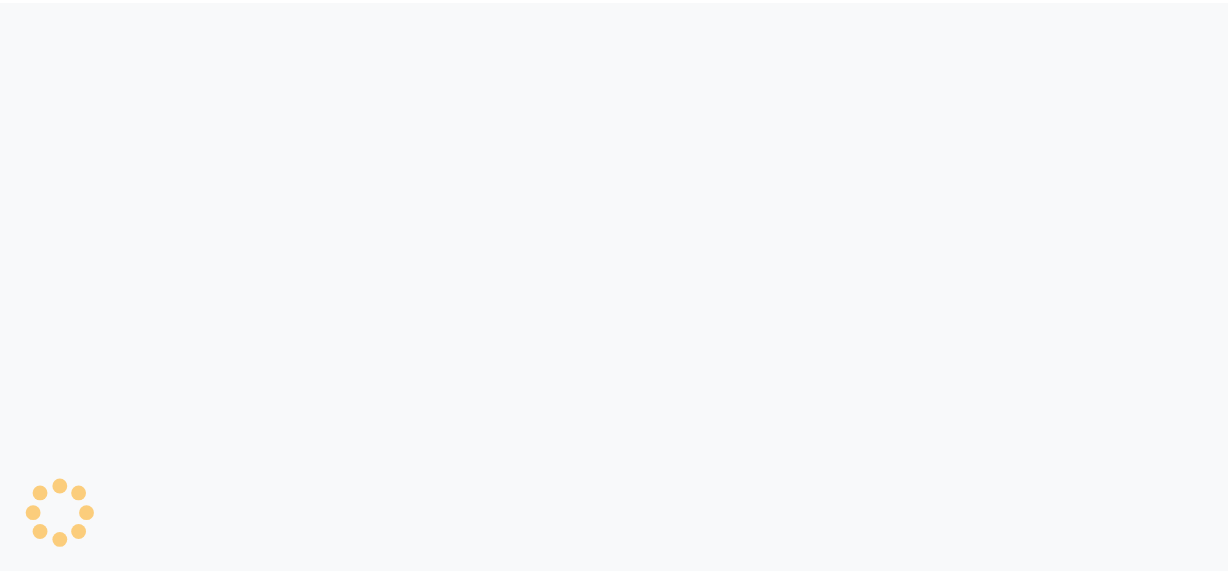 scroll, scrollTop: 0, scrollLeft: 0, axis: both 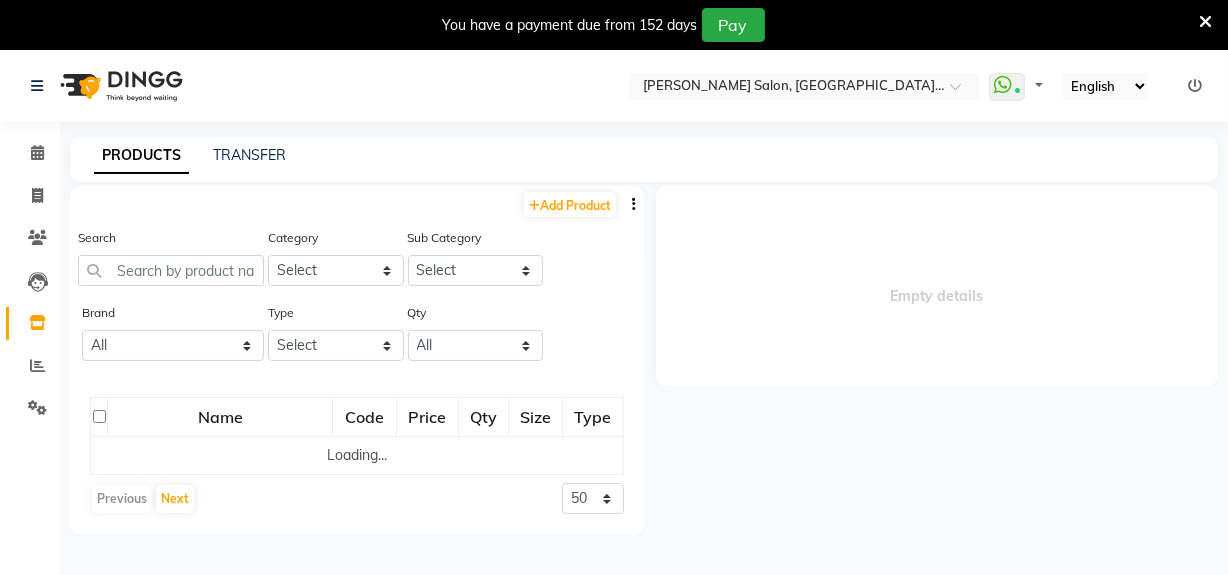 select 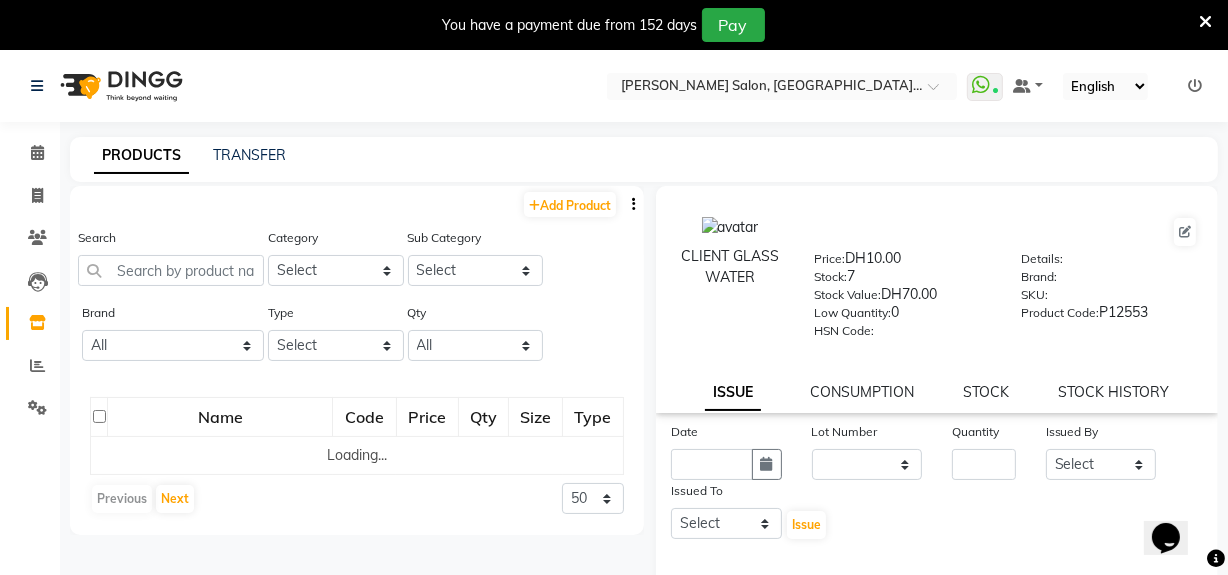 scroll, scrollTop: 0, scrollLeft: 0, axis: both 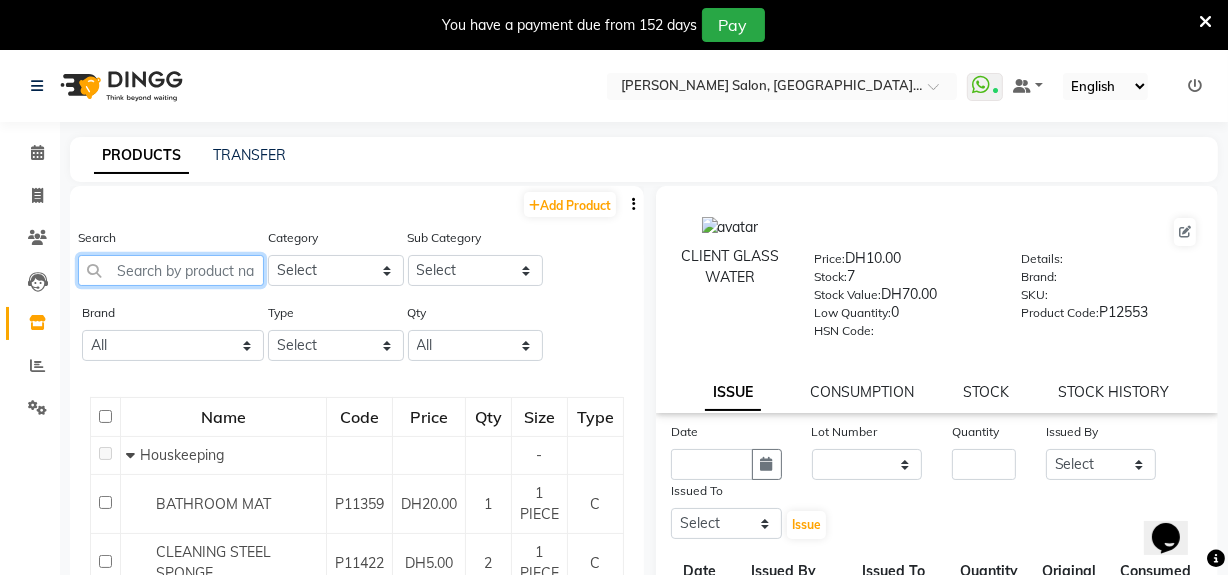 click 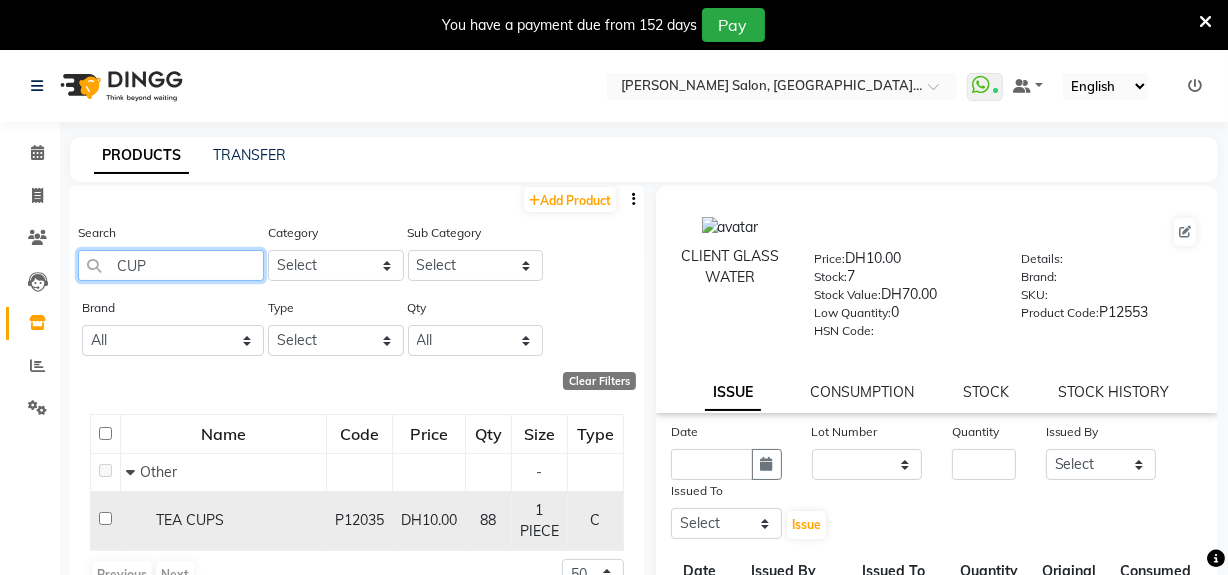 scroll, scrollTop: 8, scrollLeft: 0, axis: vertical 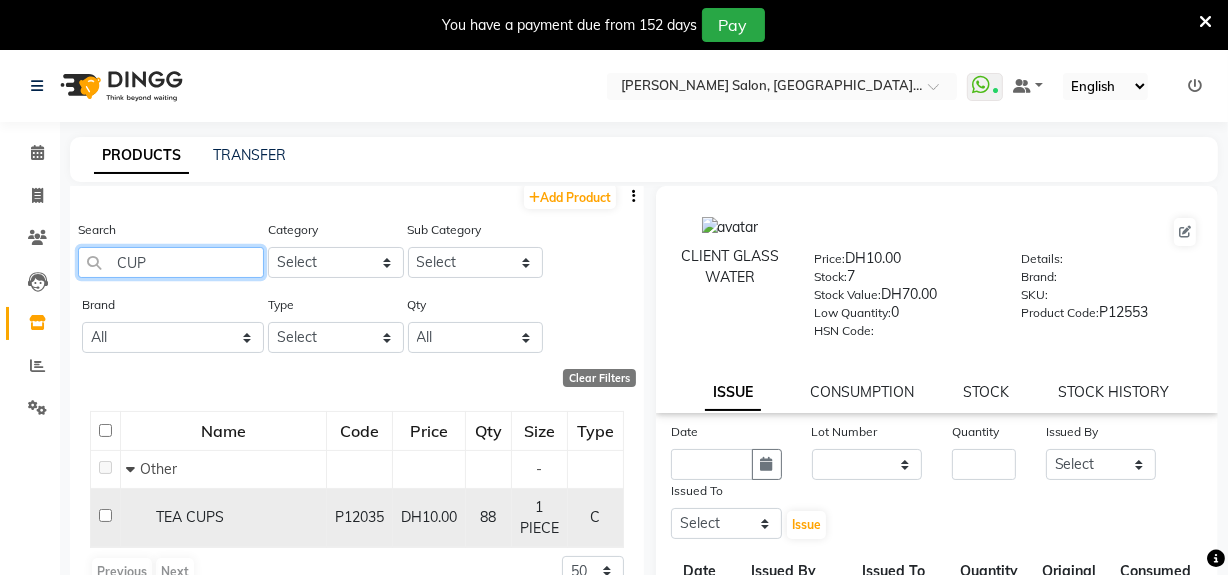 type on "CUP" 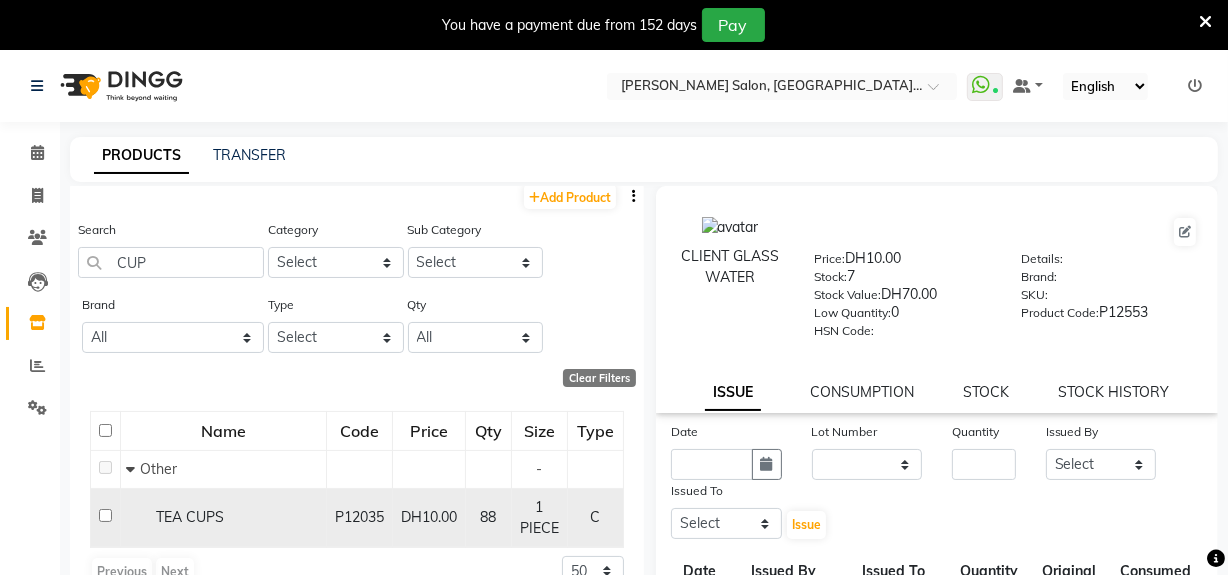 click 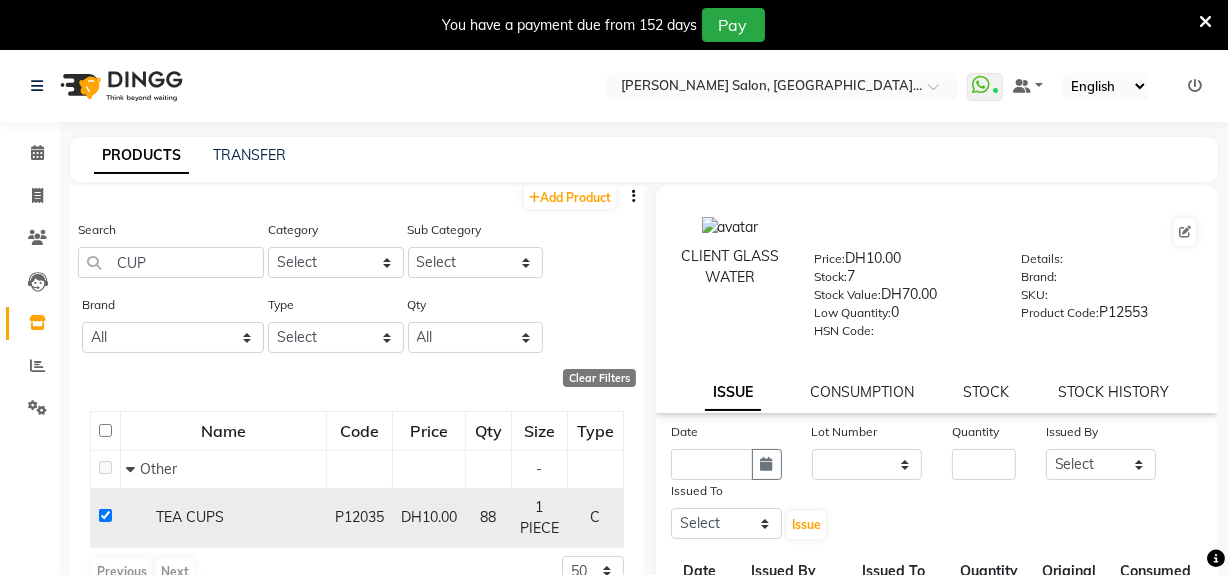checkbox on "true" 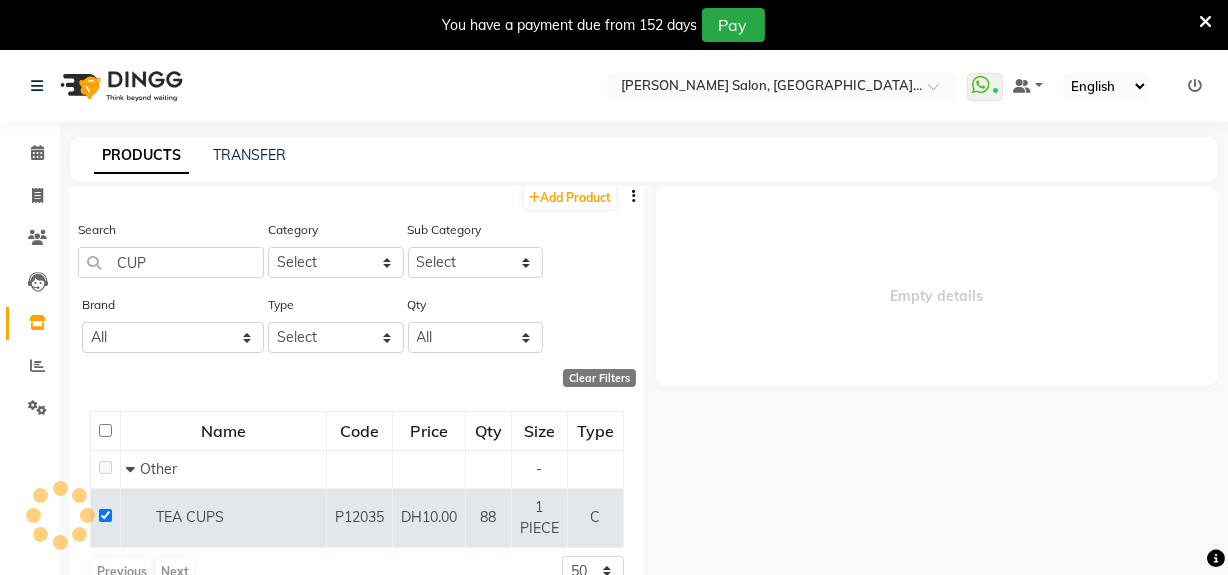 select 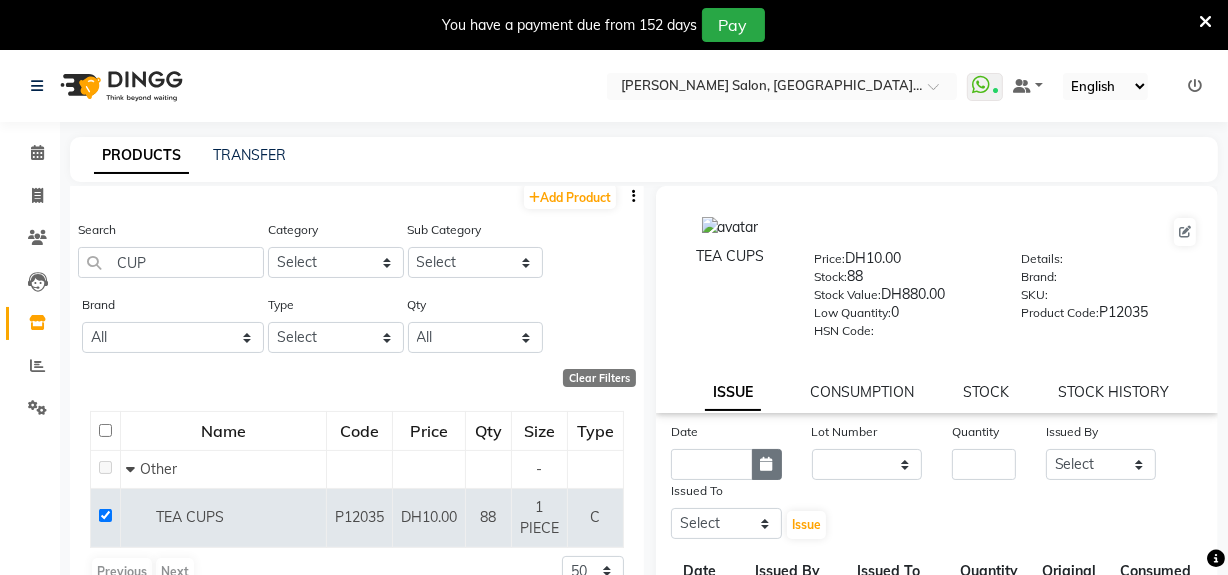 click 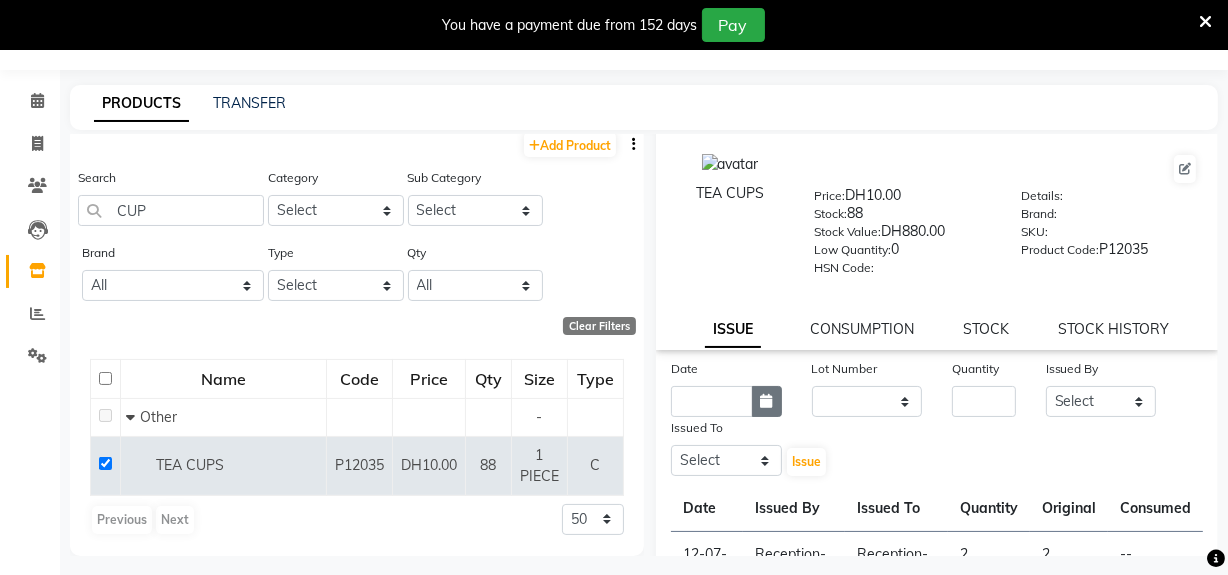 select on "7" 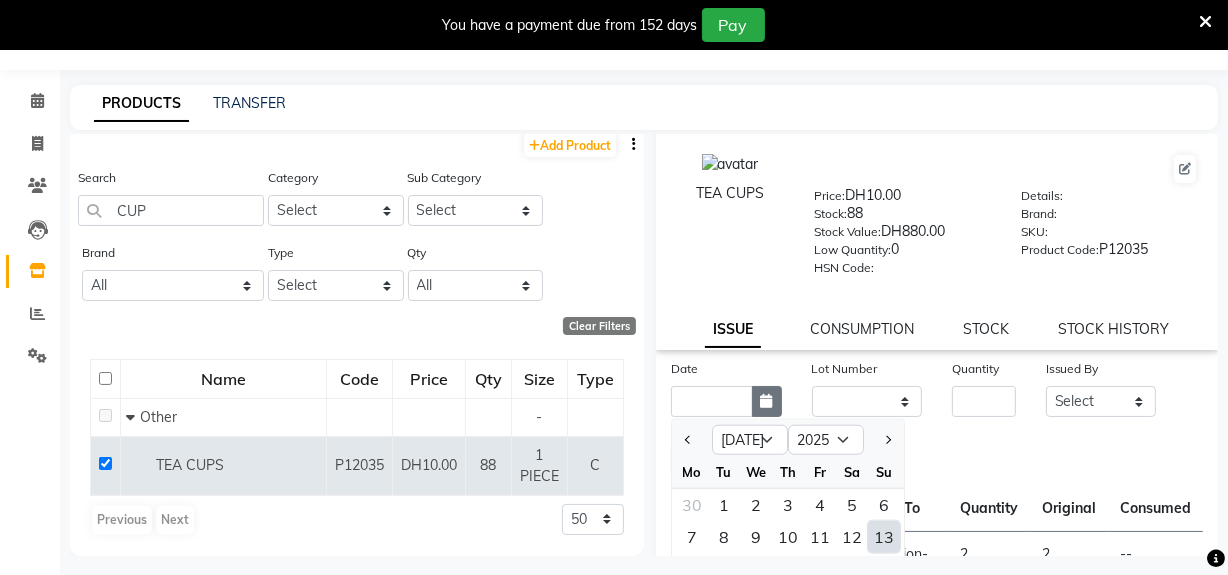 scroll, scrollTop: 62, scrollLeft: 0, axis: vertical 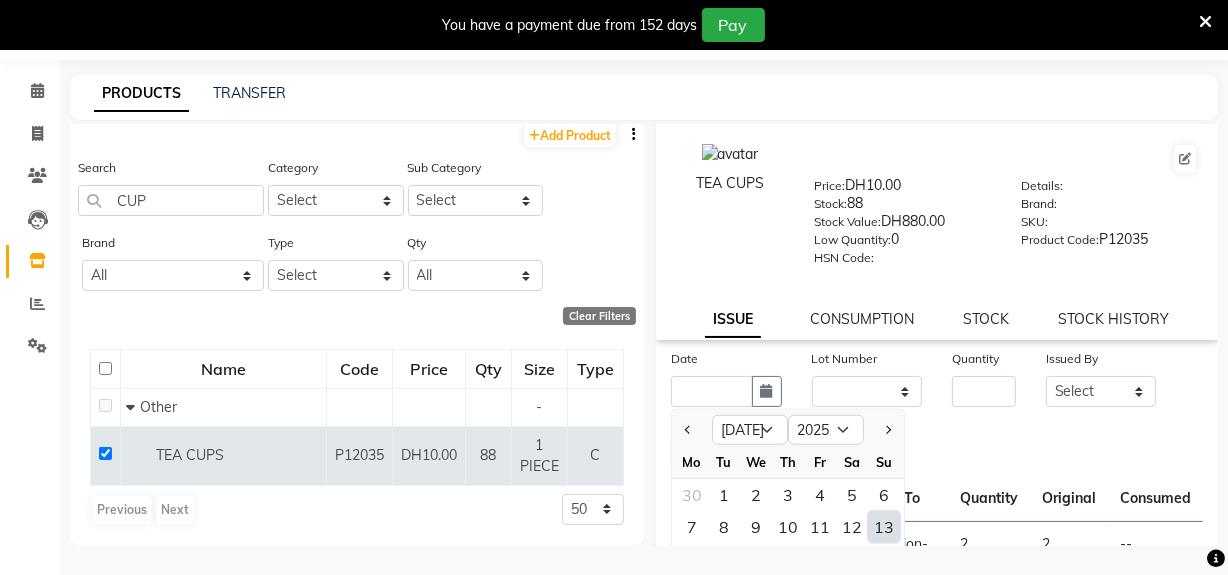 drag, startPoint x: 885, startPoint y: 521, endPoint x: 903, endPoint y: 403, distance: 119.36499 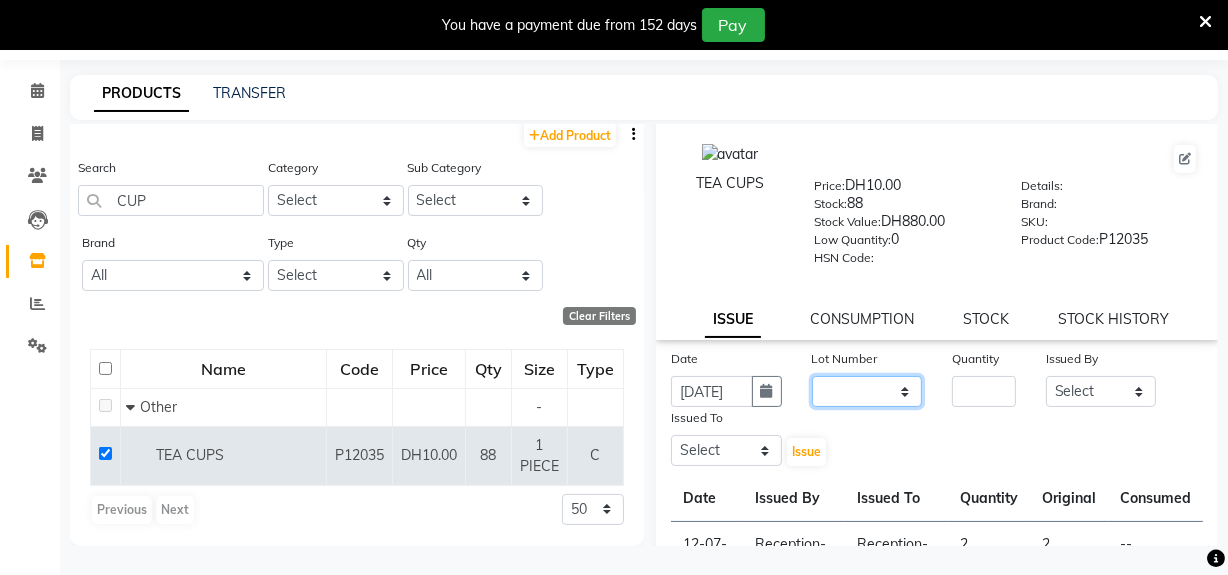 click on "None" 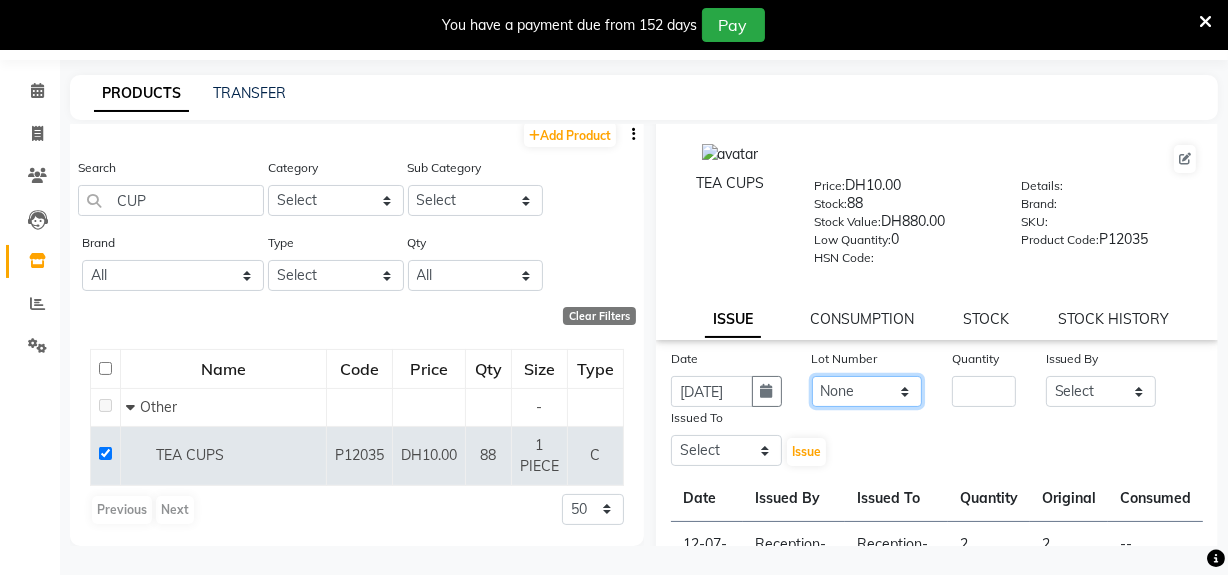 click on "None" 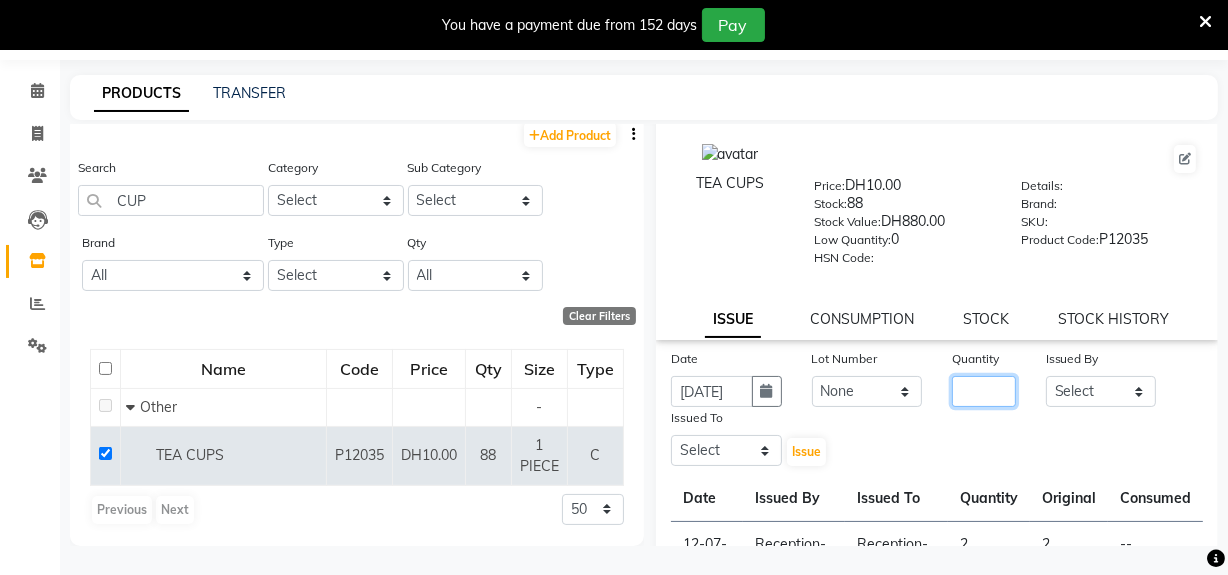 click 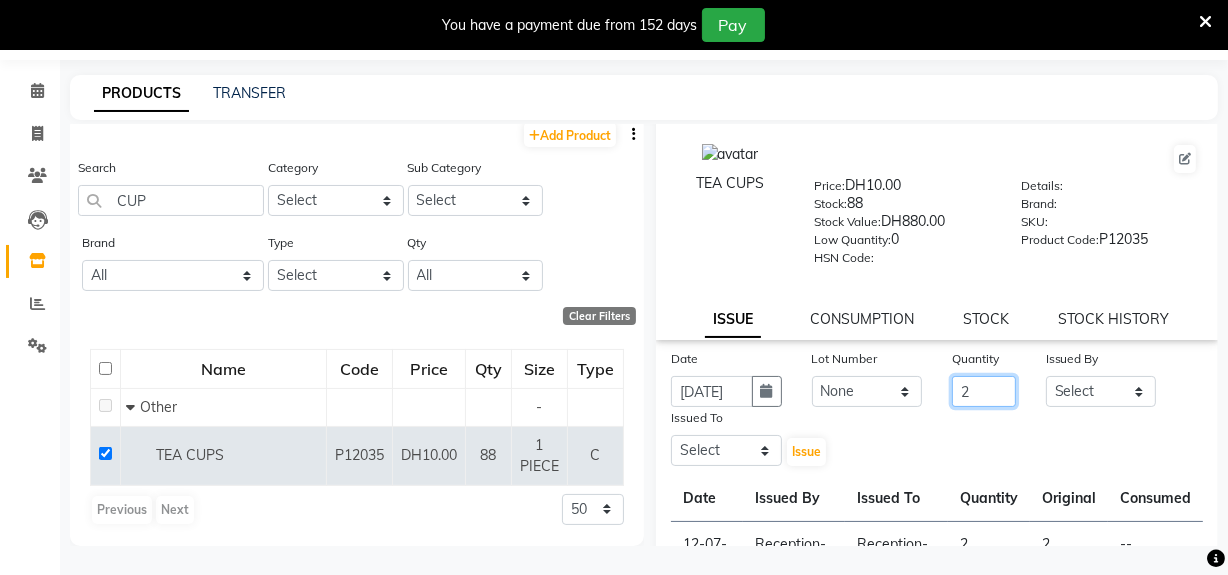 type on "2" 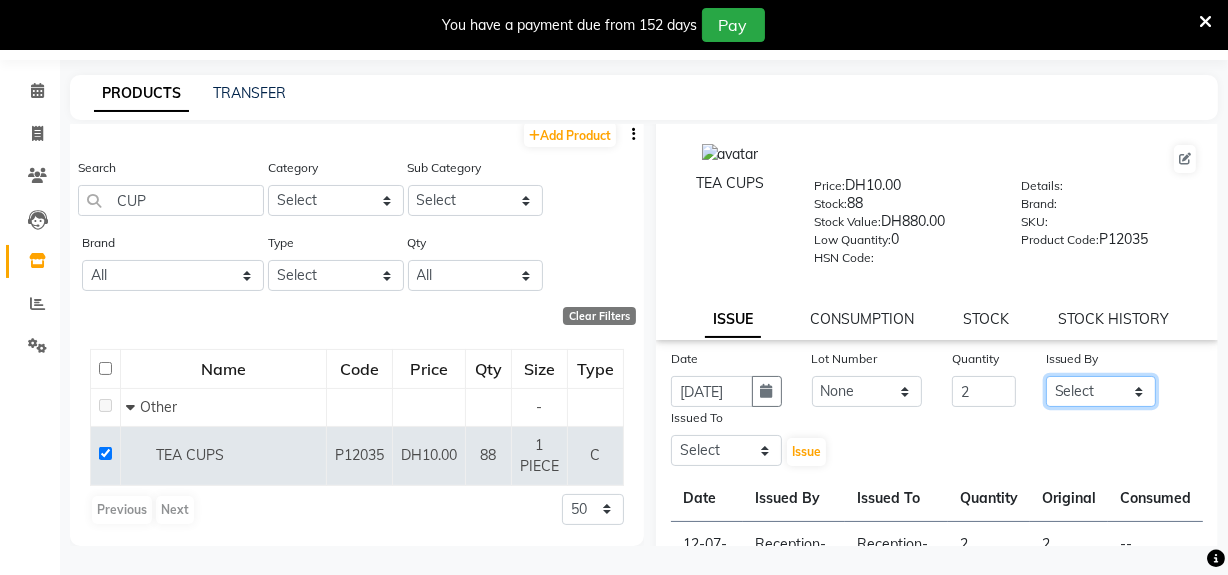 click on "Select Huma Leonita Management Reception-JADDAF [PERSON_NAME] [PERSON_NAME] trial [DEMOGRAPHIC_DATA]" 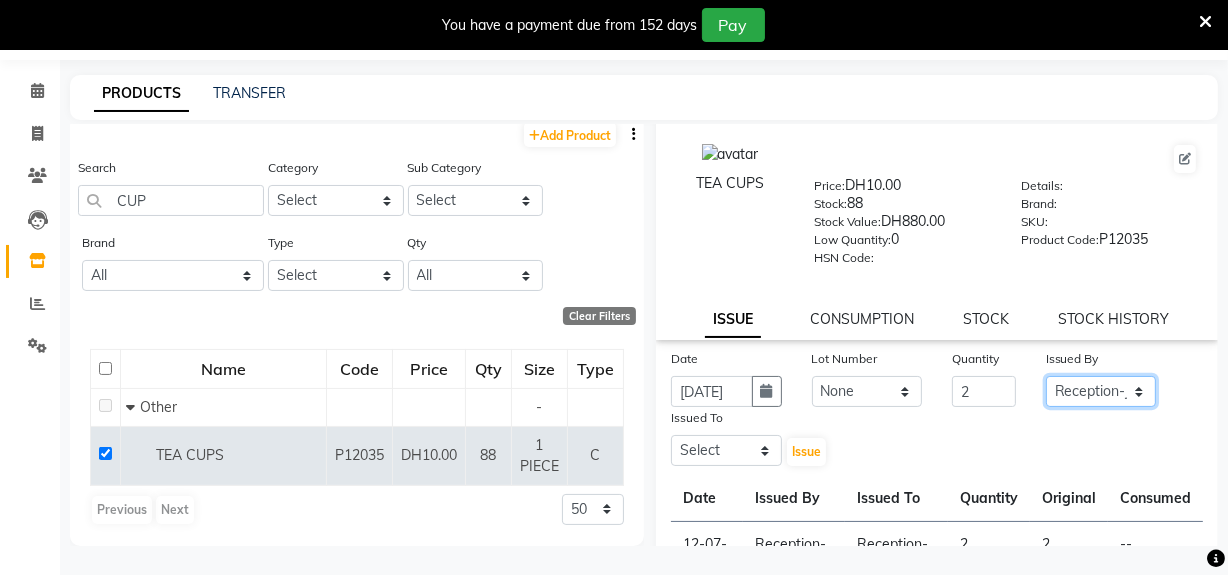 click on "Select Huma Leonita Management Reception-JADDAF [PERSON_NAME] [PERSON_NAME] trial [DEMOGRAPHIC_DATA]" 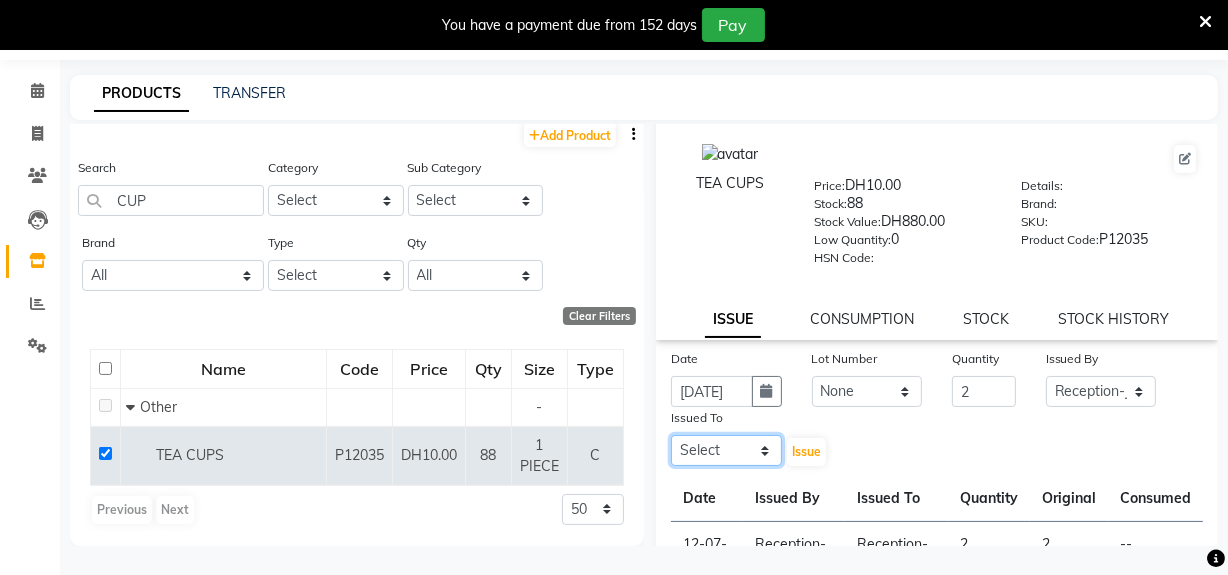 click on "Select Huma Leonita Management Reception-JADDAF [PERSON_NAME] [PERSON_NAME] trial [DEMOGRAPHIC_DATA]" 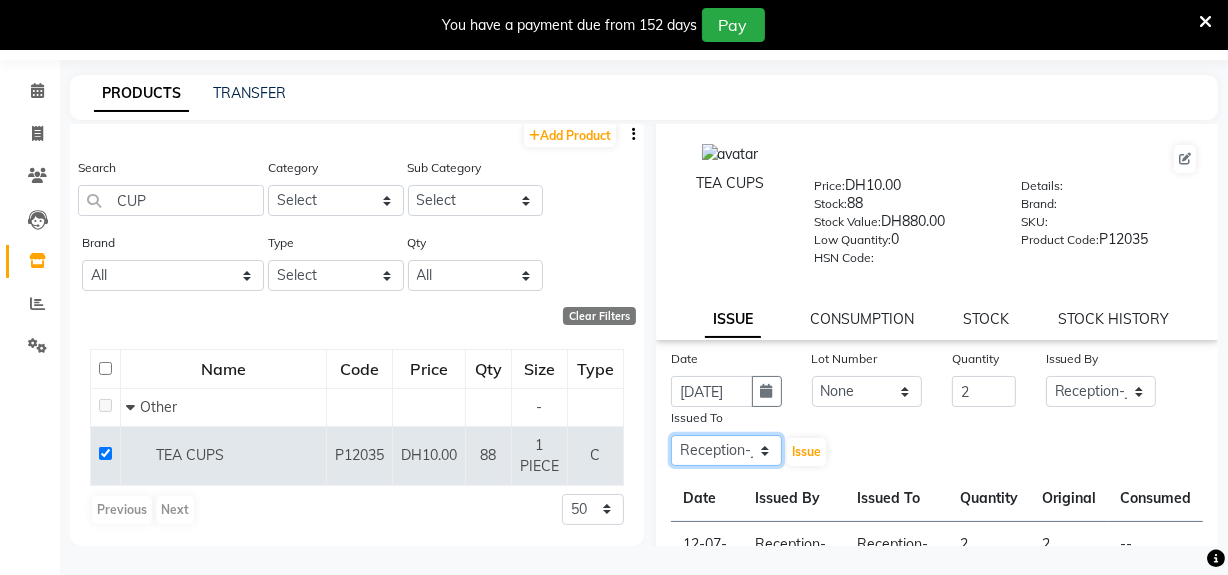 click on "Select Huma Leonita Management Reception-JADDAF [PERSON_NAME] [PERSON_NAME] trial [DEMOGRAPHIC_DATA]" 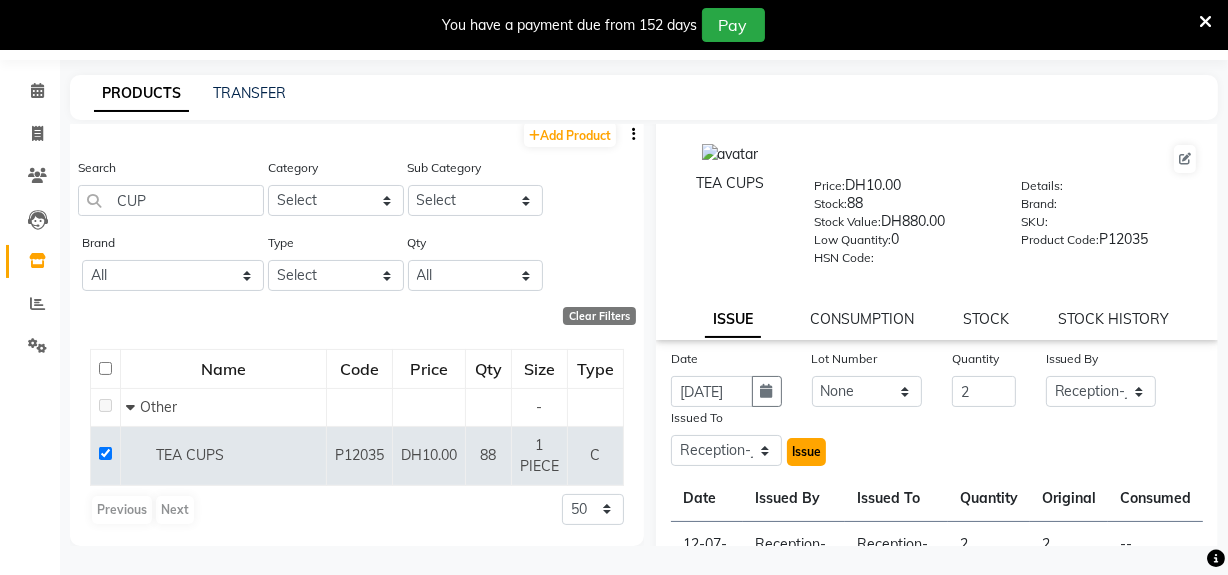 click on "Issue" 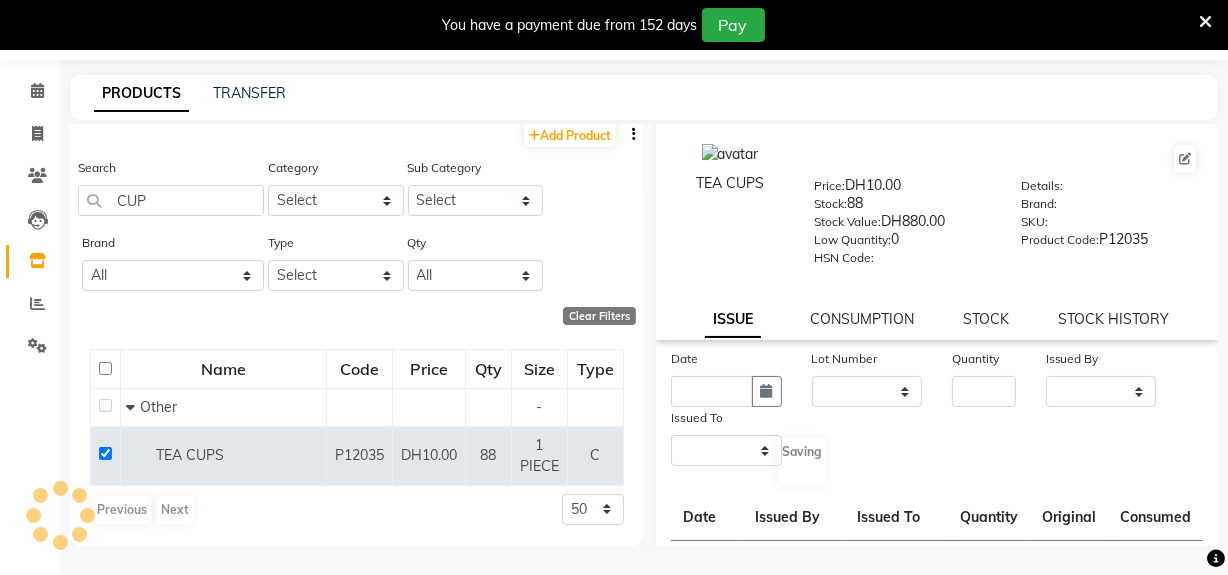 scroll, scrollTop: 0, scrollLeft: 0, axis: both 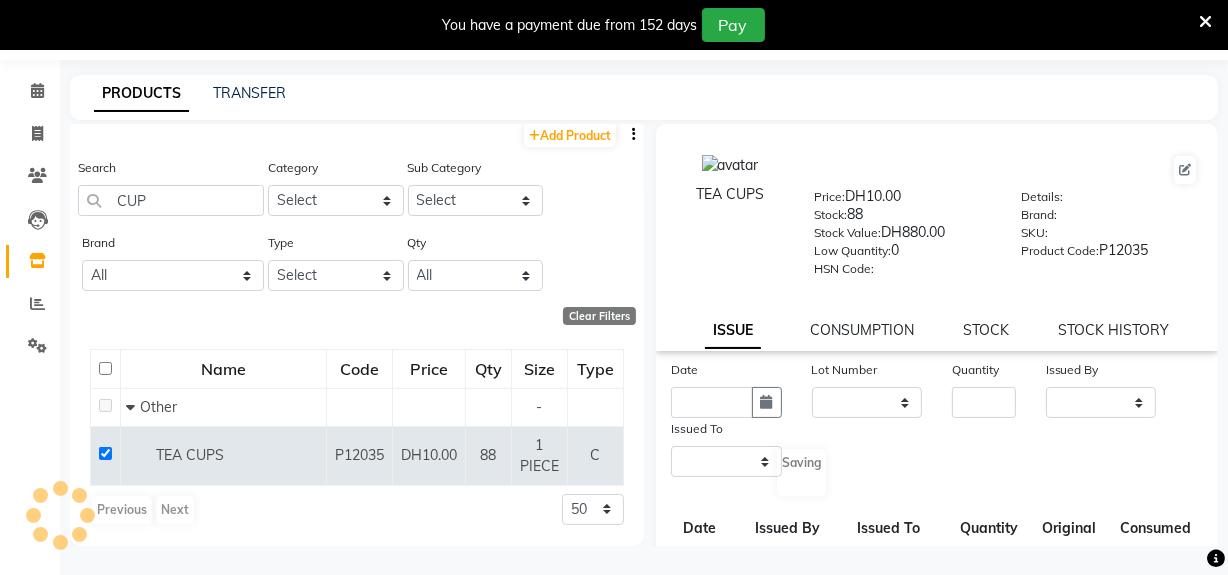 select 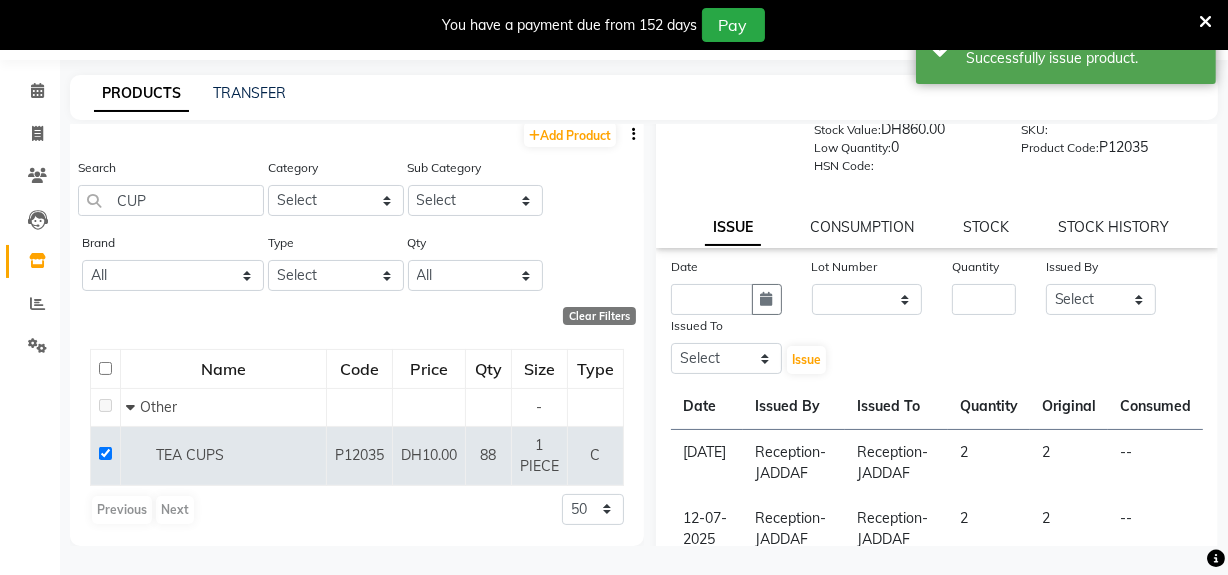 scroll, scrollTop: 272, scrollLeft: 0, axis: vertical 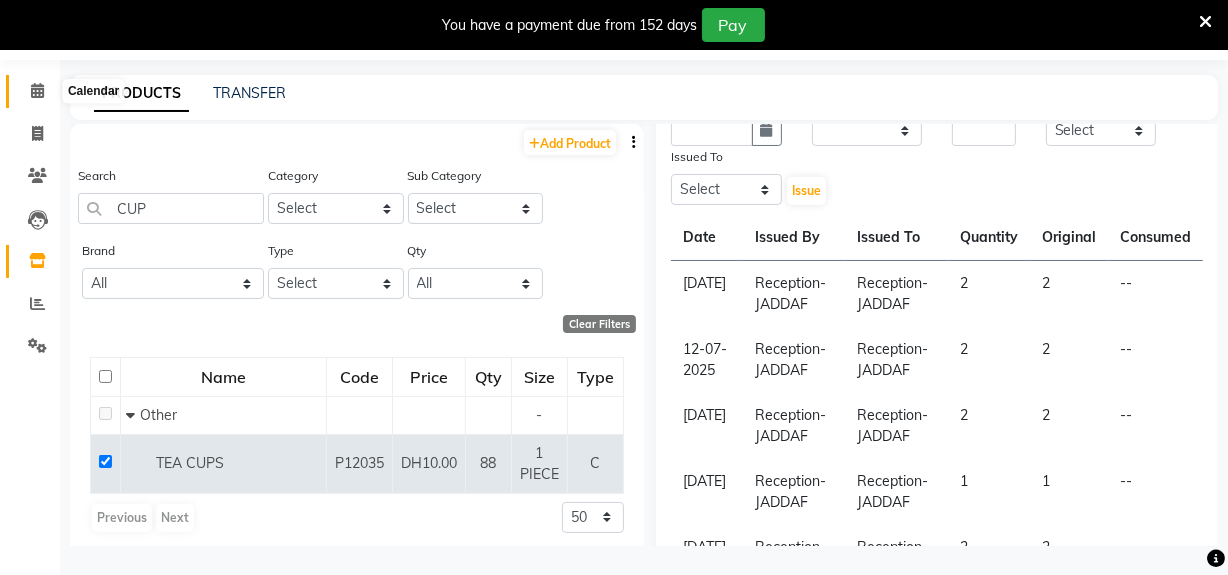 click 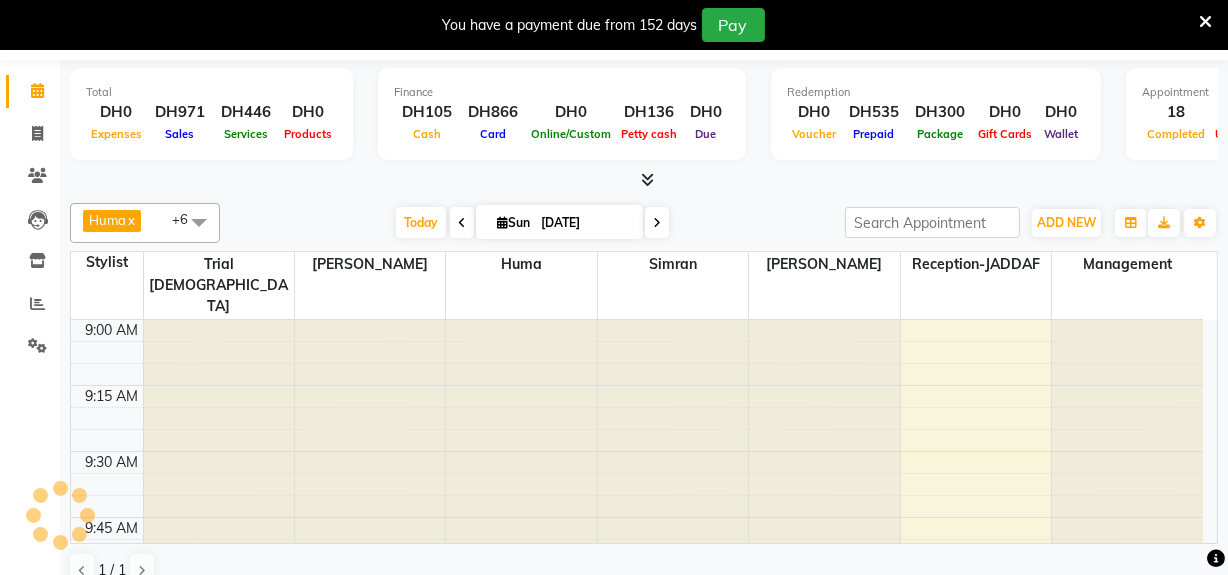 scroll, scrollTop: 50, scrollLeft: 0, axis: vertical 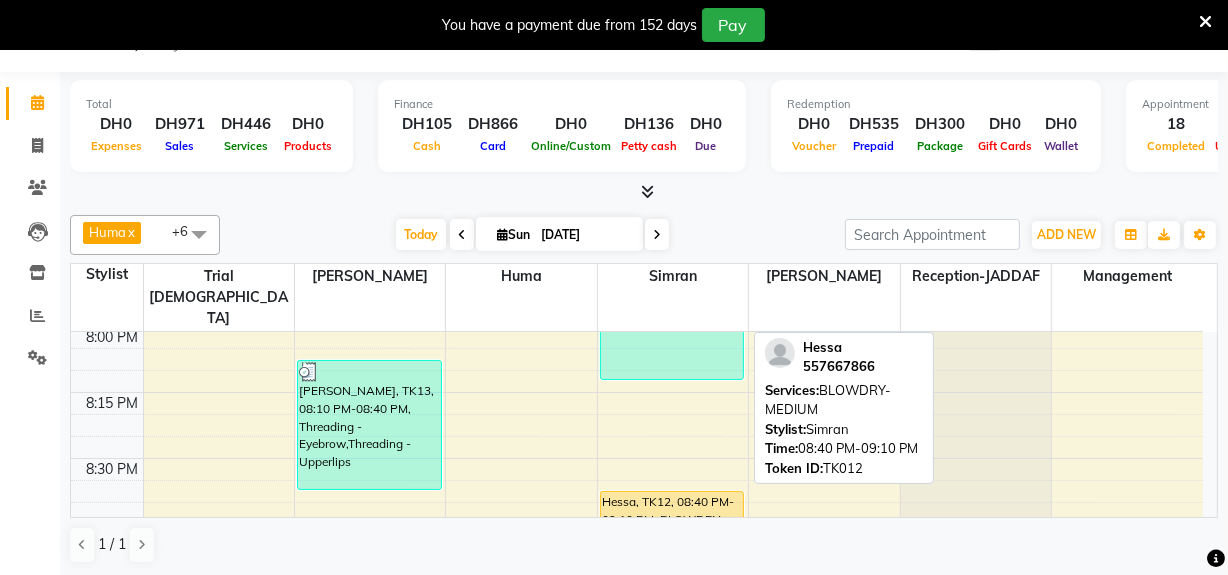 click on "Hessa, TK12, 08:40 PM-09:10 PM, BLOWDRY-MEDIUM" at bounding box center [672, 556] 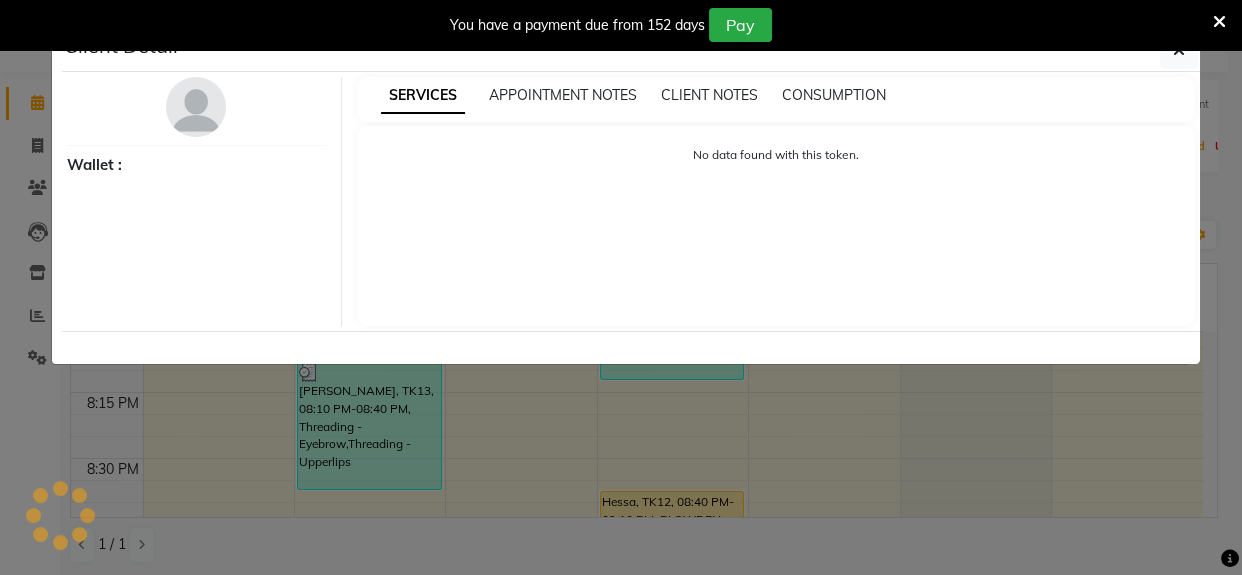 select on "1" 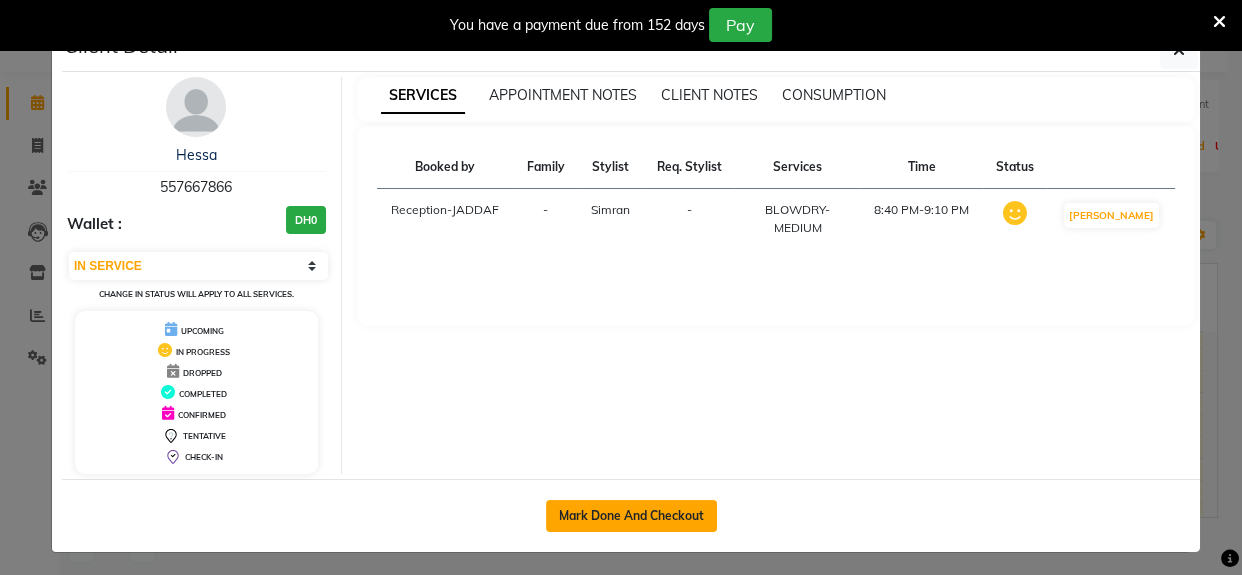 click on "Mark Done And Checkout" 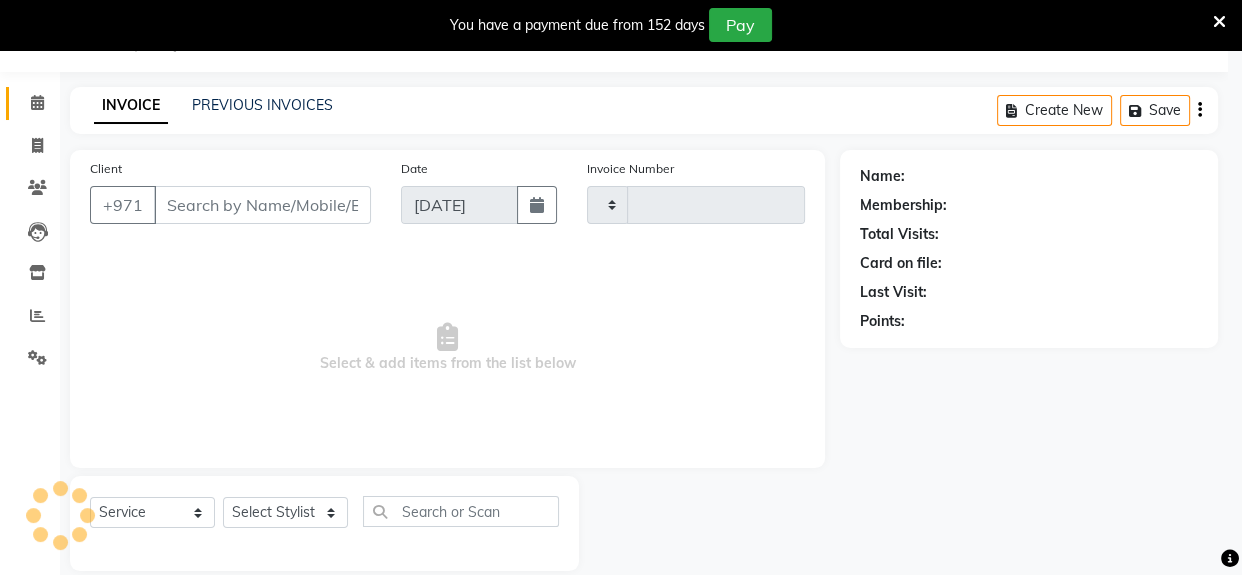 type on "0911" 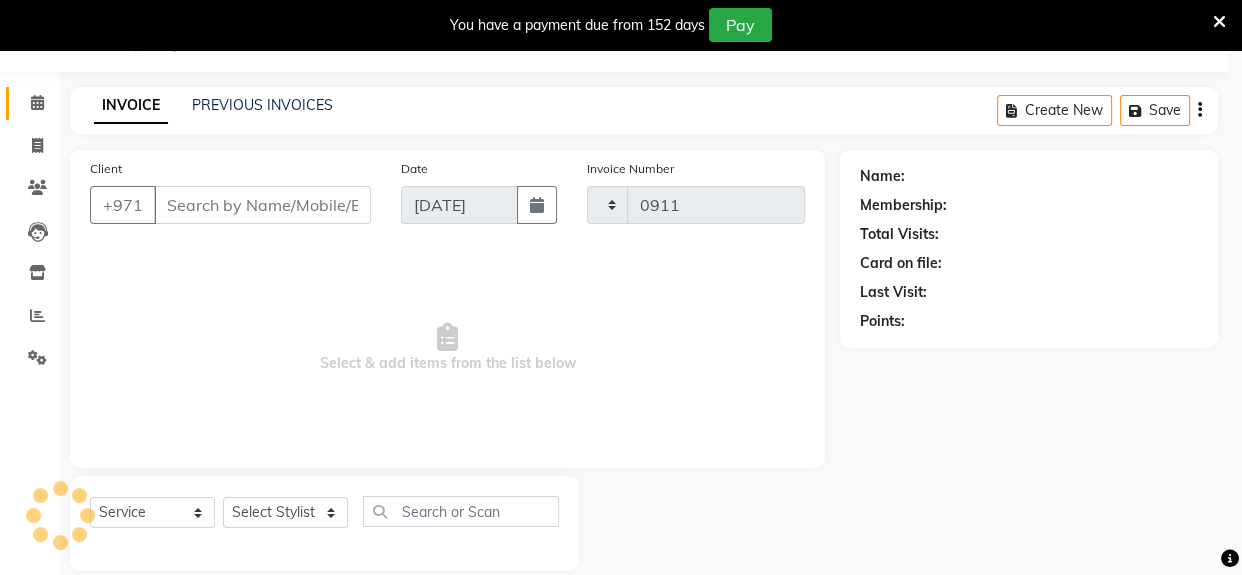 select on "4069" 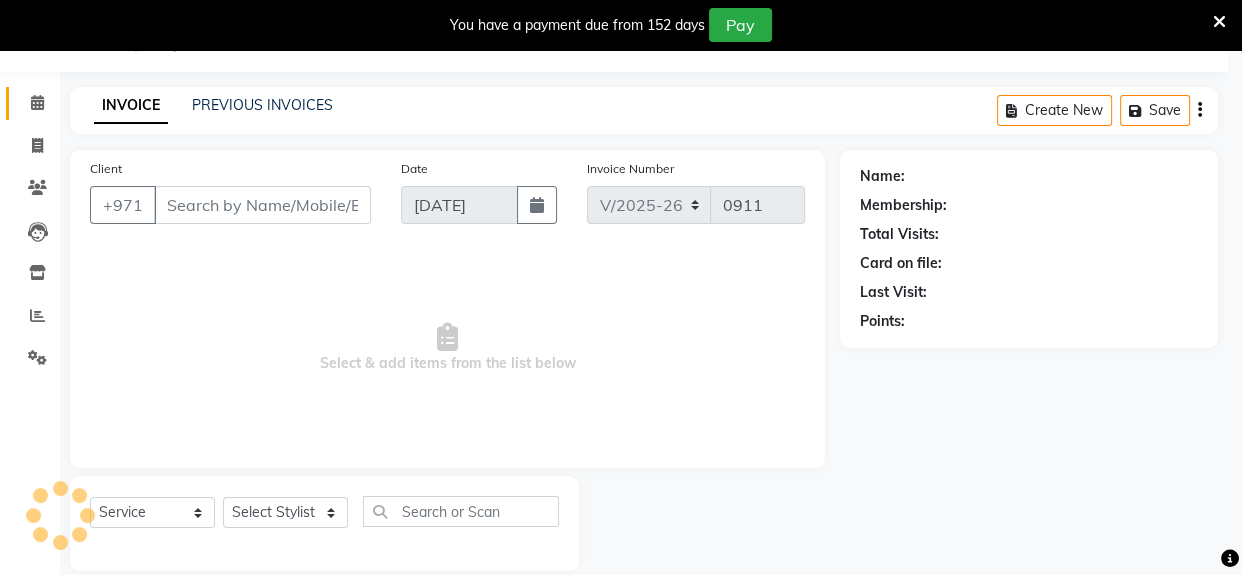 select on "3" 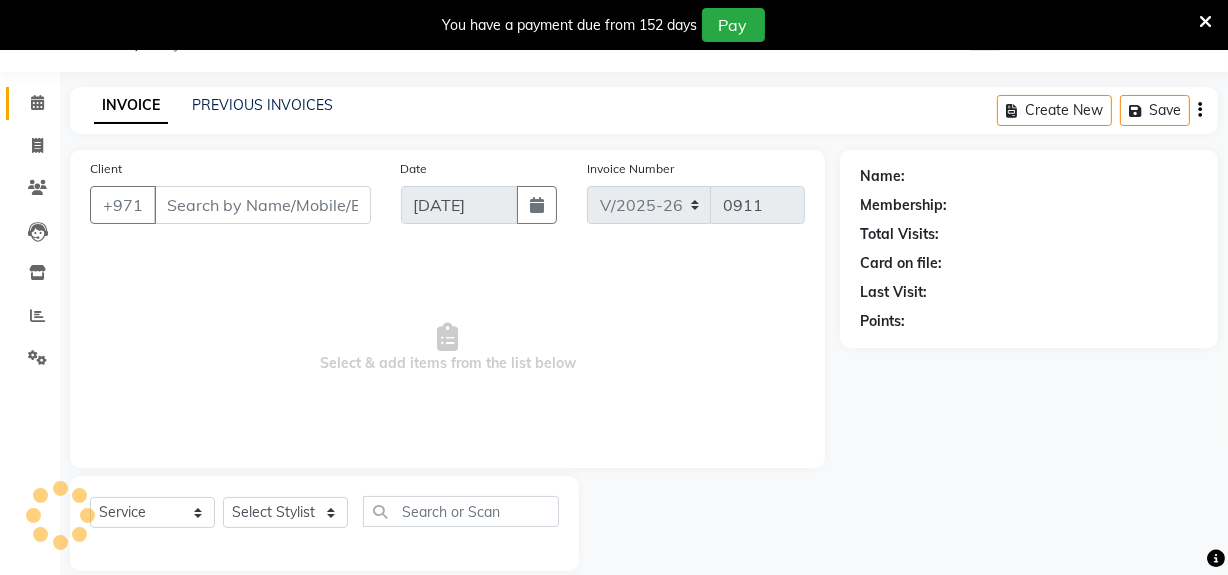 type on "557667866" 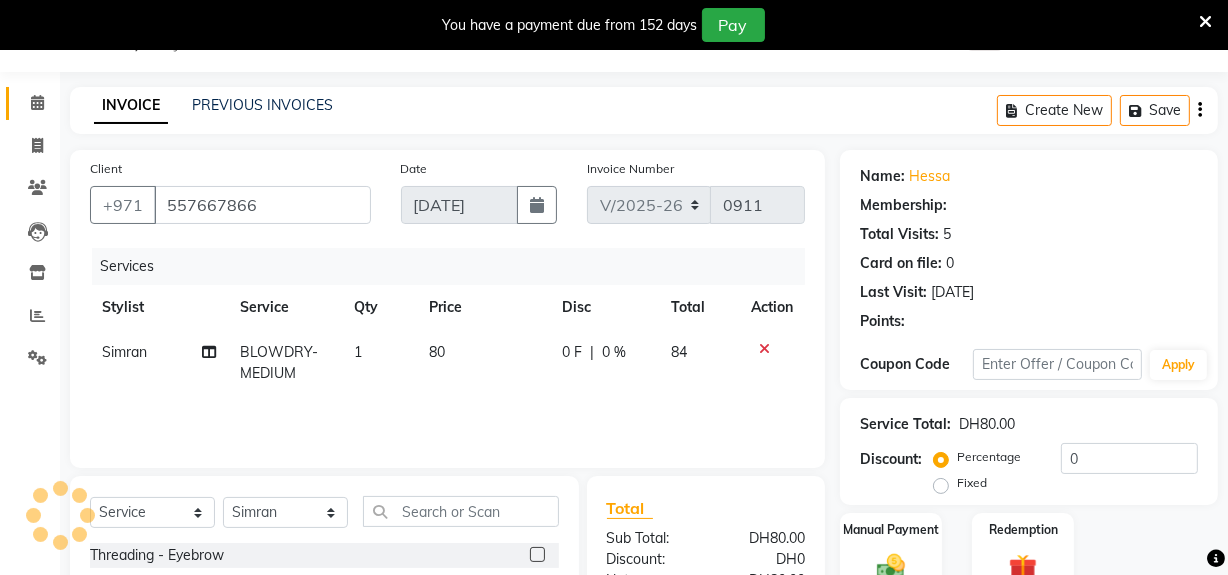 select on "1: Object" 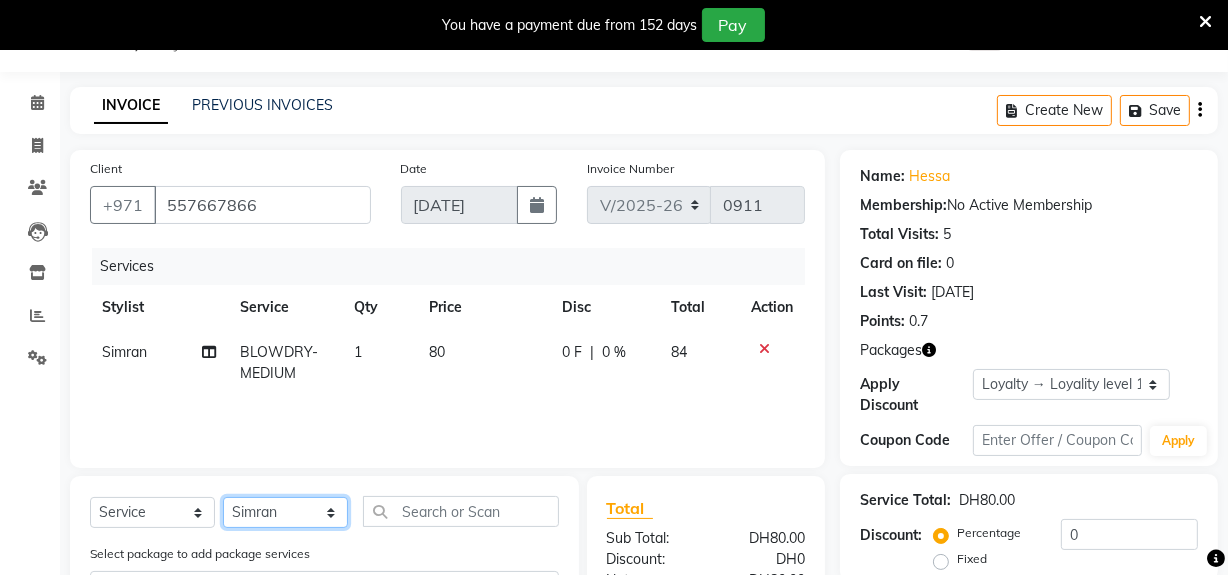 click on "Select Stylist Huma Leonita Management Reception-JADDAF [PERSON_NAME] [PERSON_NAME] trial [DEMOGRAPHIC_DATA]" 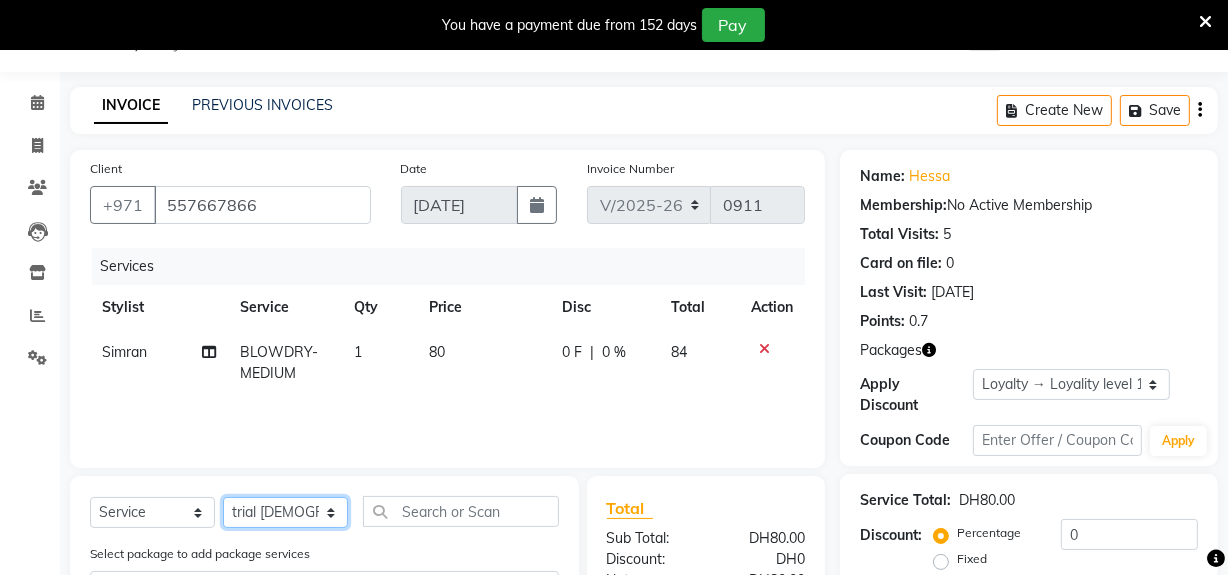 click on "Select Stylist Huma Leonita Management Reception-JADDAF [PERSON_NAME] [PERSON_NAME] trial [DEMOGRAPHIC_DATA]" 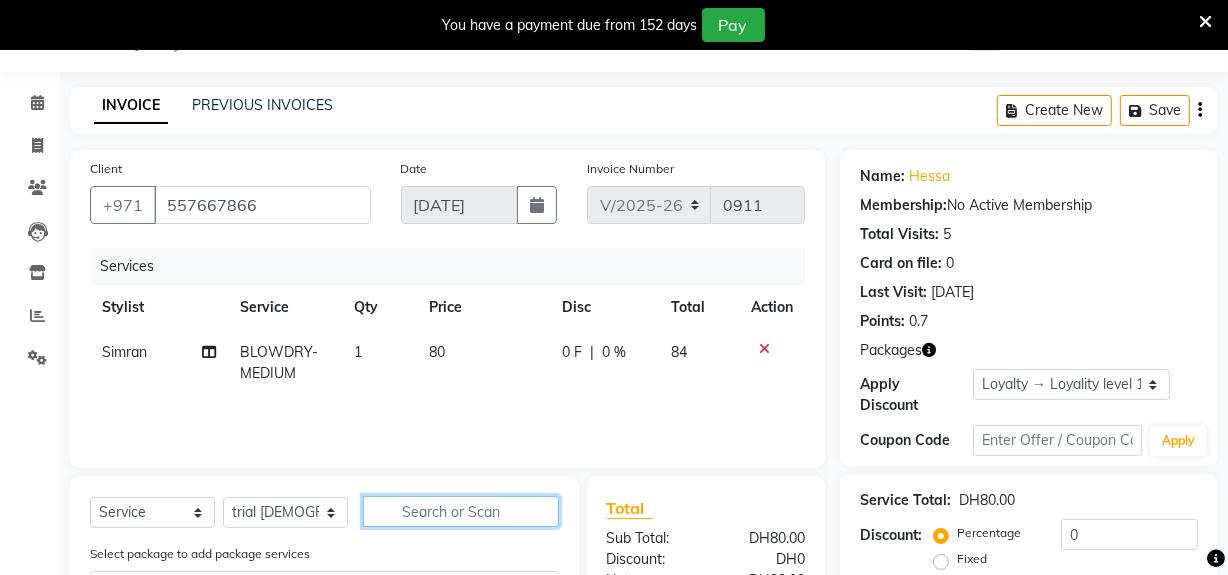 click 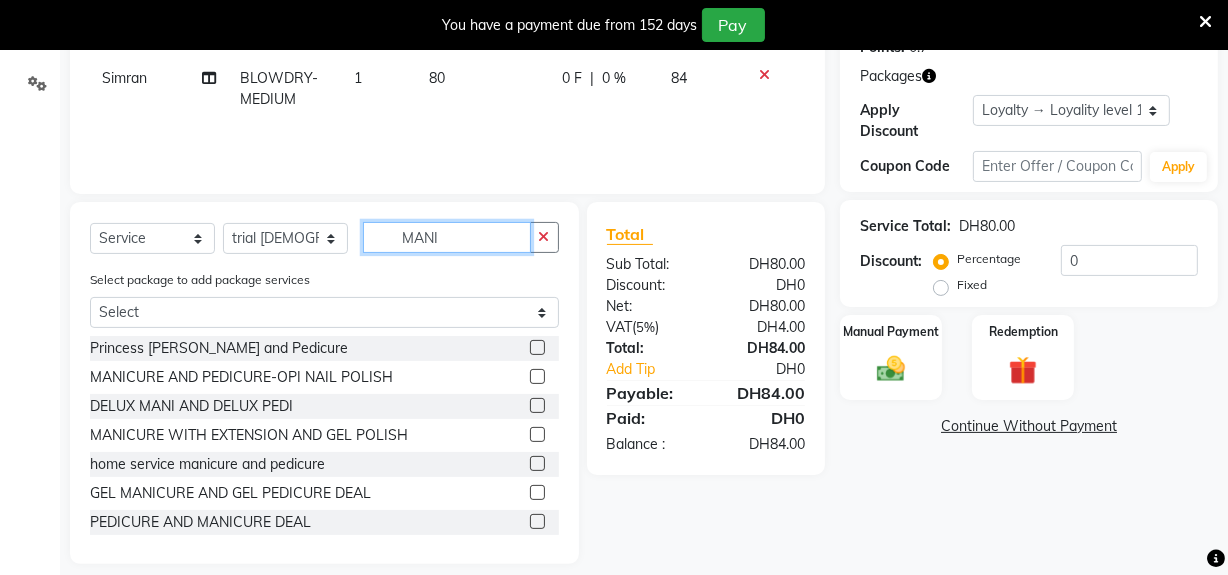 scroll, scrollTop: 343, scrollLeft: 0, axis: vertical 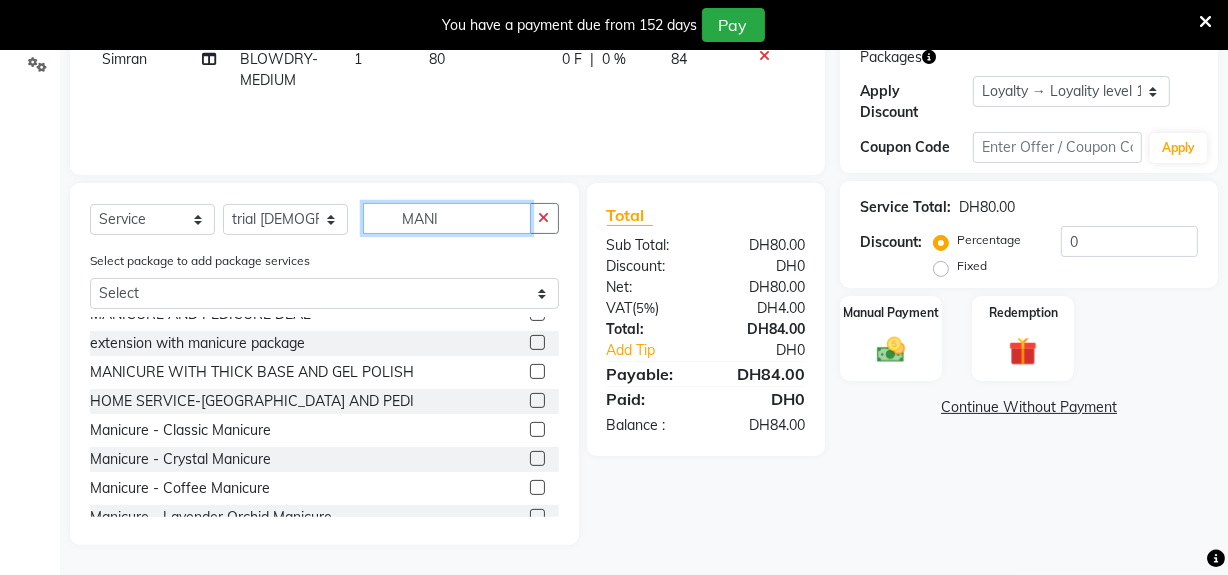 type on "MANI" 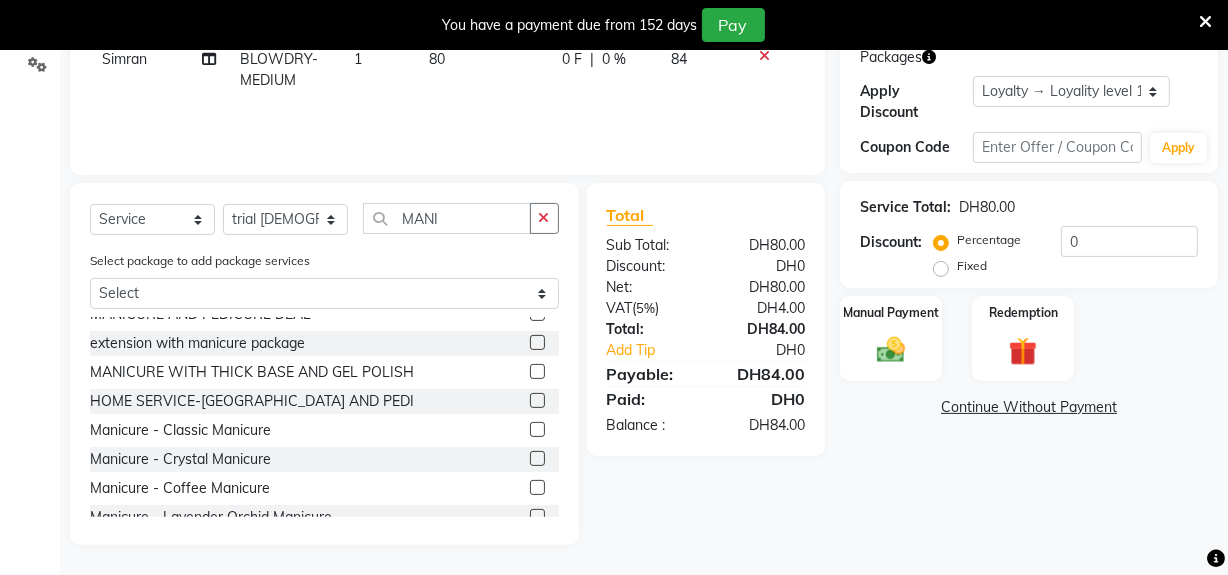 click 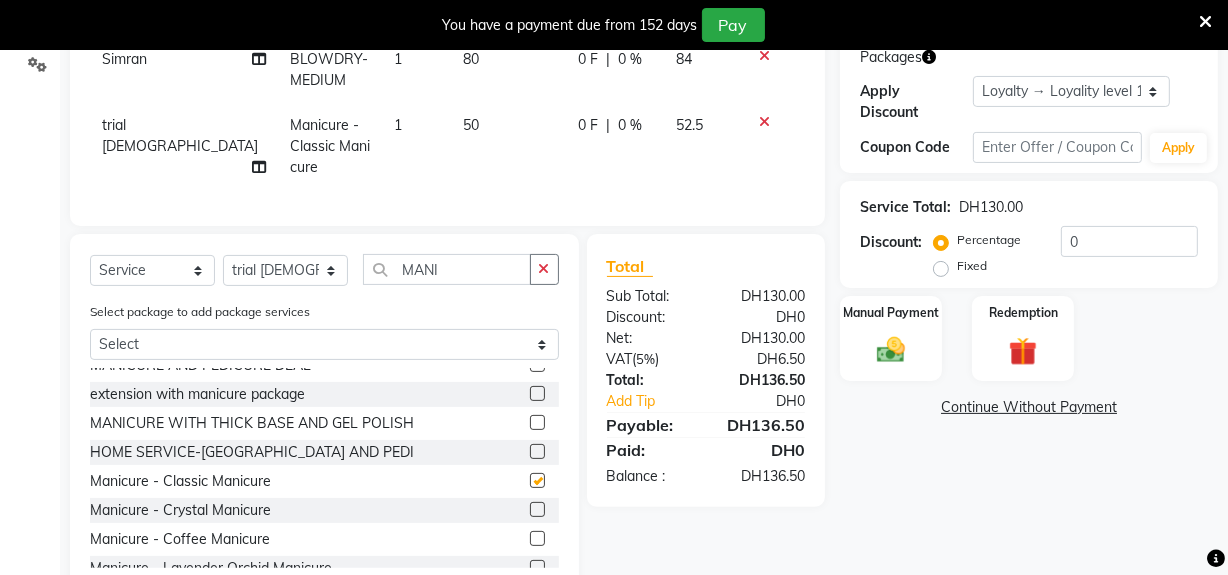 checkbox on "false" 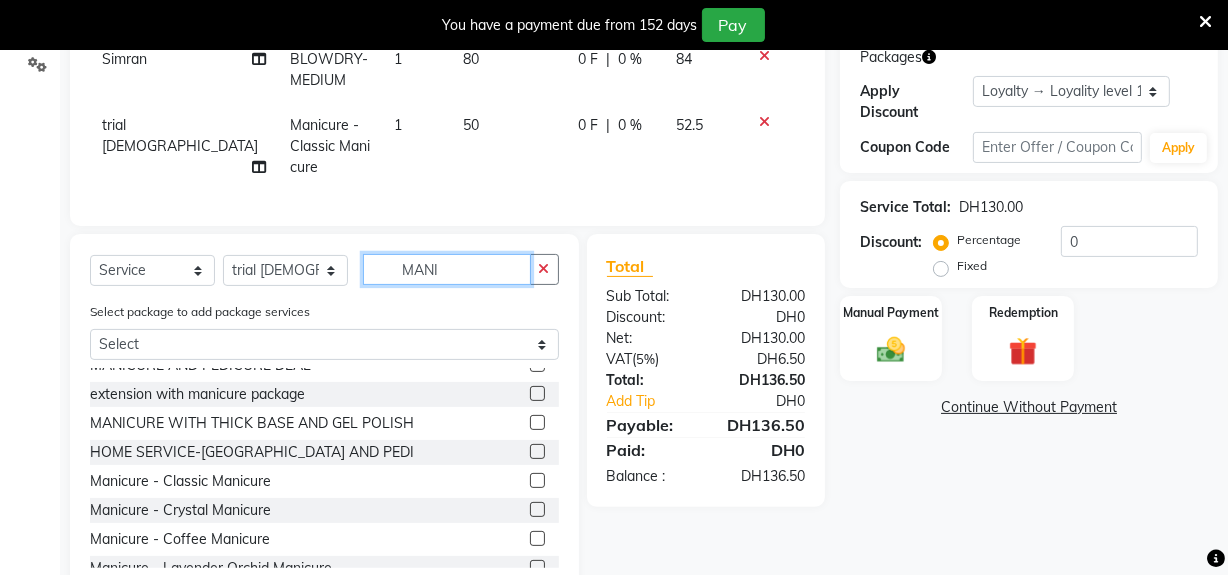drag, startPoint x: 472, startPoint y: 283, endPoint x: 370, endPoint y: 295, distance: 102.70345 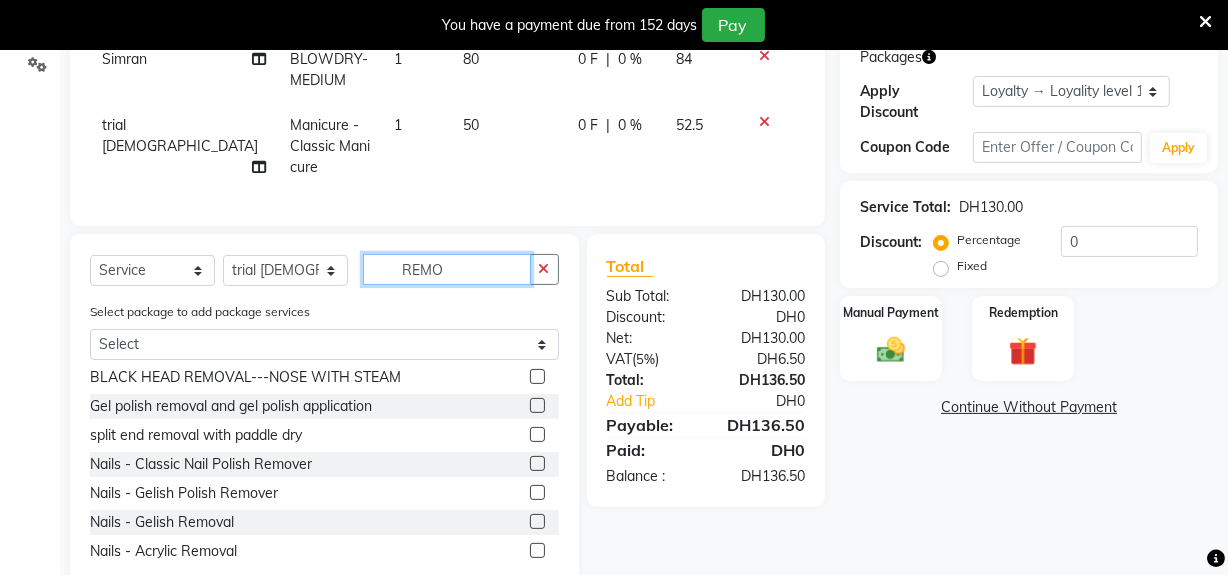 scroll, scrollTop: 0, scrollLeft: 0, axis: both 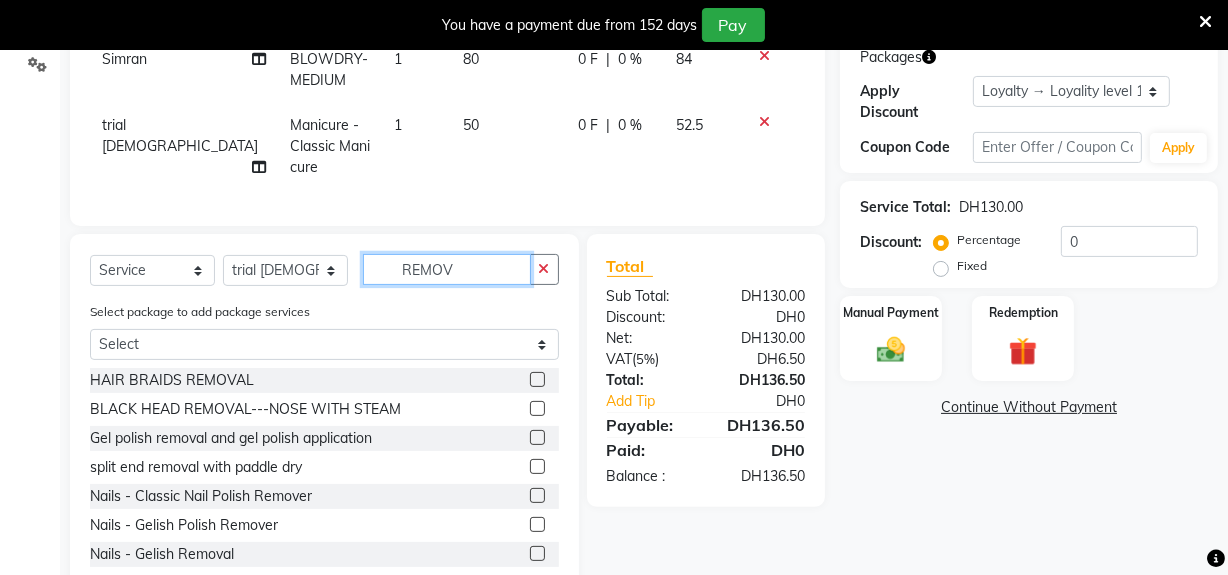 type on "REMOV" 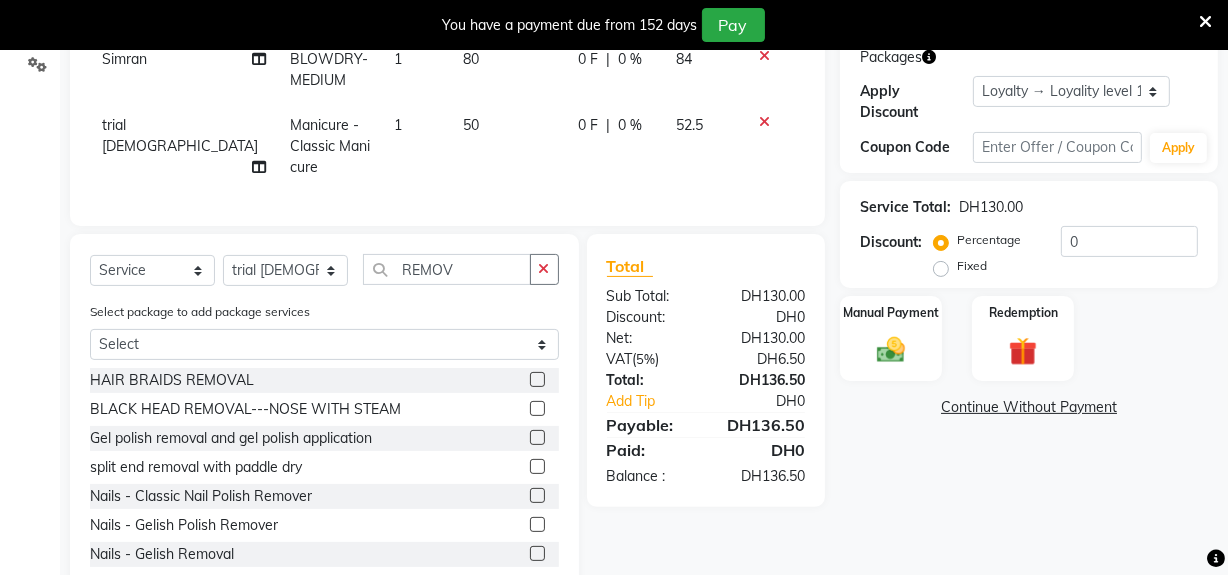 click 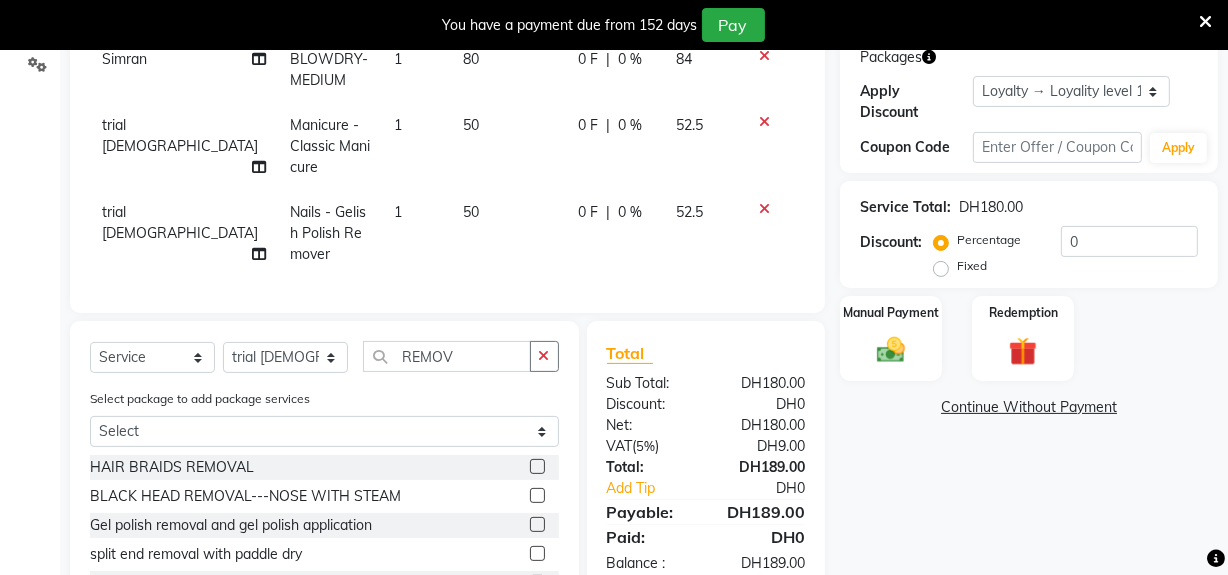 checkbox on "false" 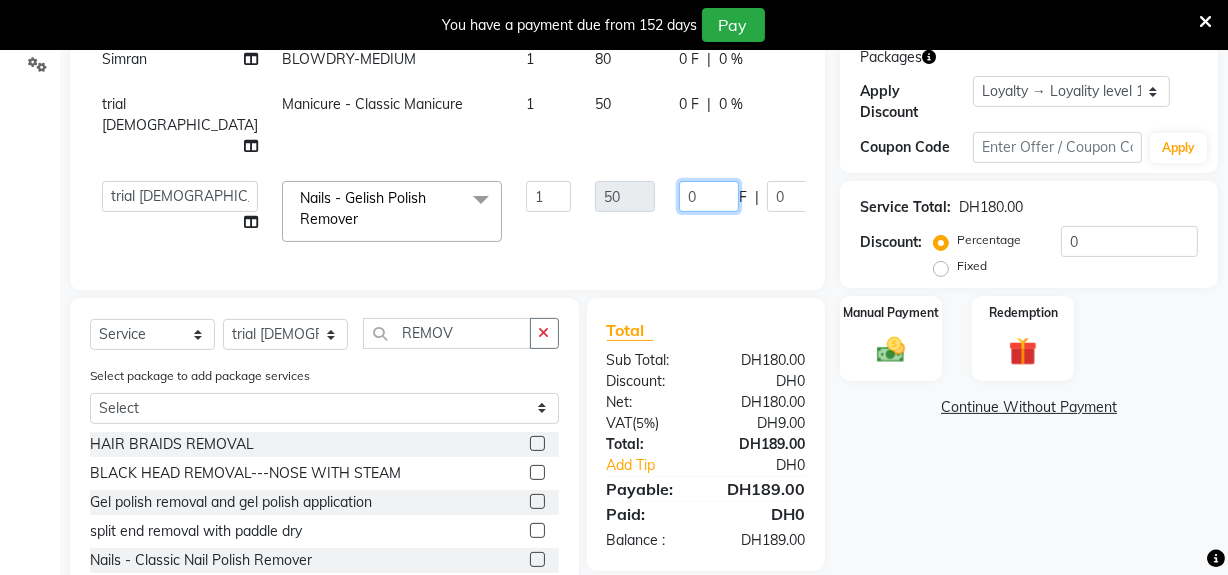 click on "Huma   Leonita   Management   Reception-JADDAF   [PERSON_NAME]   [PERSON_NAME]   trial [DEMOGRAPHIC_DATA]  Nails - Gelish Polish Remover  x Threading - Eyebrow Threading - Upperlips Threading - Chin Threading - Forehead Threading - Nose Threading Threading - Neck Threading Threading - Face Threading Without Eyebrows Threading - Face Threading With Eyebrows Threading - Eyebrow Bleach Threading - Eyebrow Color 100 DEAL COMBO OFFER-FULL HAND WAX,UNDERARMS+HALF LEG WAX 100 DEAL-BODY MASSAGE fruit shampoo with full dry 100 DEAL-COMBO OFFER-HAIRCUT +BLOWDRY EYELASH EXTENSION VOLUME HARD GEL WITH GEL POLISH BOTOX/KERATIN/PROTEIN one stip [MEDICAL_DATA] fix Shine bath-SHORT HAIR TILL EAR SHINE BATH-MEDIUM TILL SHOULDER THREADING-COMPLIMENTARY HAIR BRAIDS REMOVAL HYDRA FACIAL HYDRA FACIAL-SIGNATURE BODY POLISHING KYRO THERAPY-SMALL  AND MEDIUM HAIR STEAM ONLY SHINE BATH-LONG HAIR TILL BRA LINE SHINE BATH-EXTRA LONG HAIR TREATMENT WASH  HEAD MASSAGE OR BACK MASSAGE-20 MINS NAIL FILING-CUTTING AND FILING ONLY EYELINER ONLY Blue shampoo  [GEOGRAPHIC_DATA]" 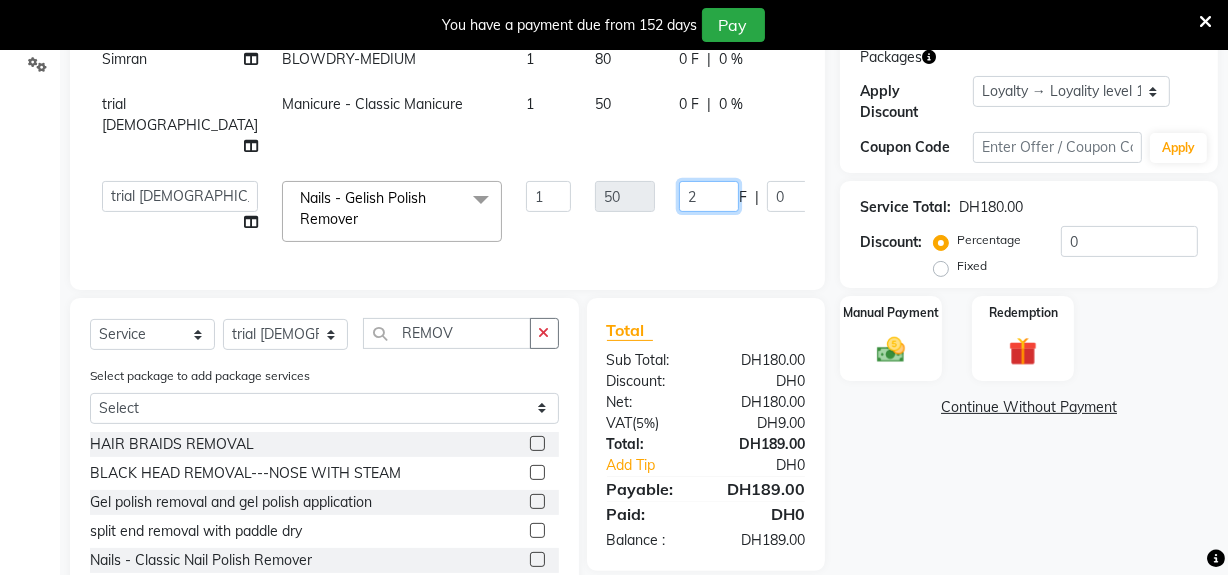 type on "20" 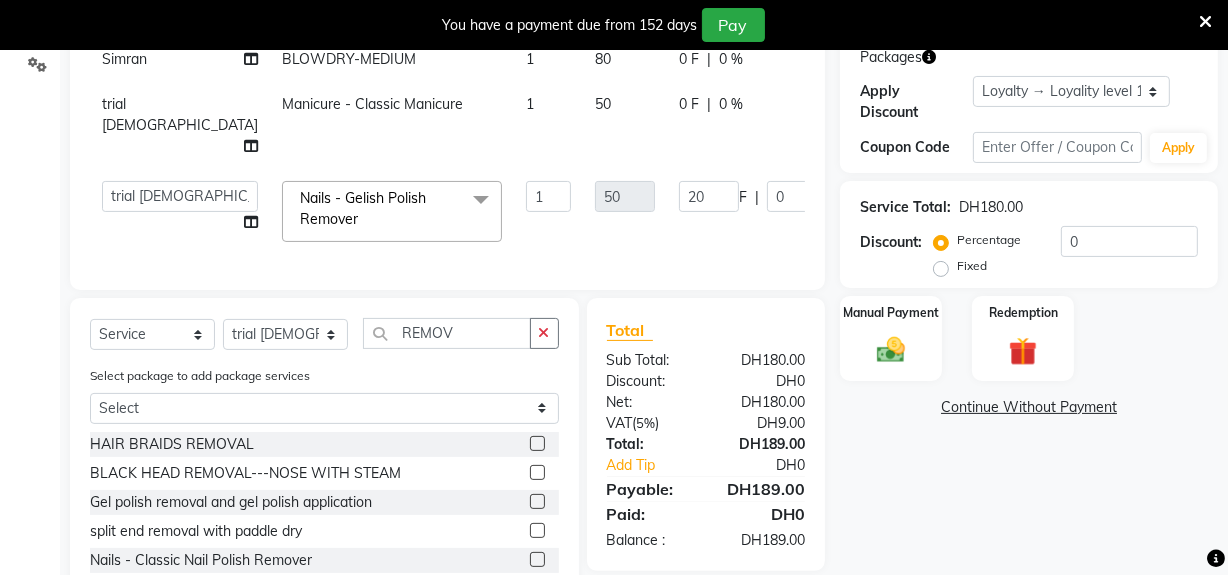 click on "20 F | 0 %" 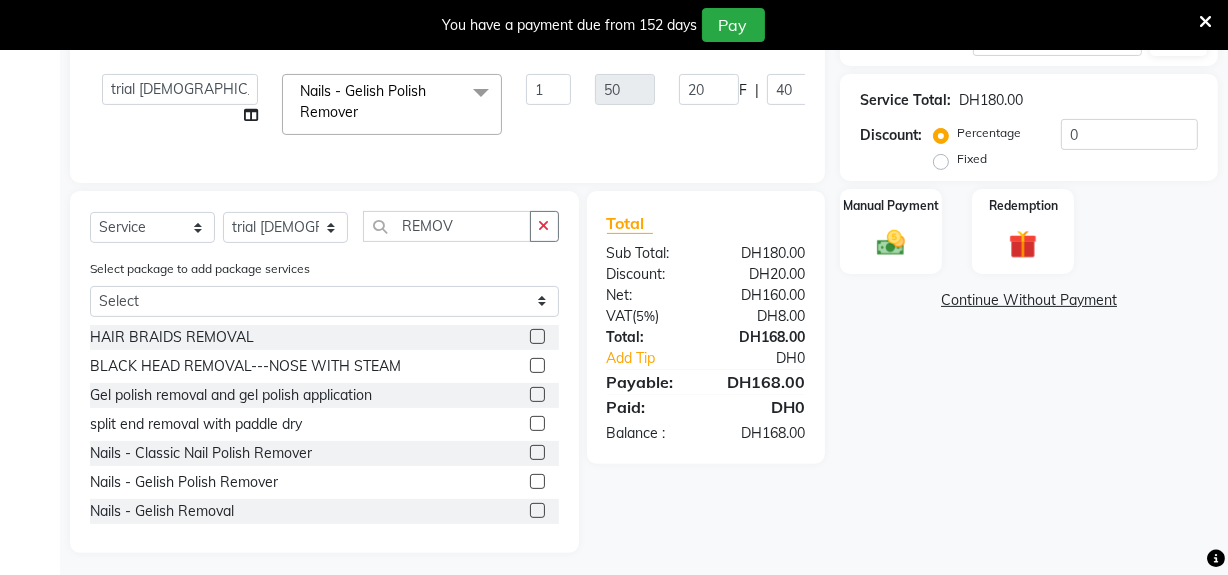 scroll, scrollTop: 454, scrollLeft: 0, axis: vertical 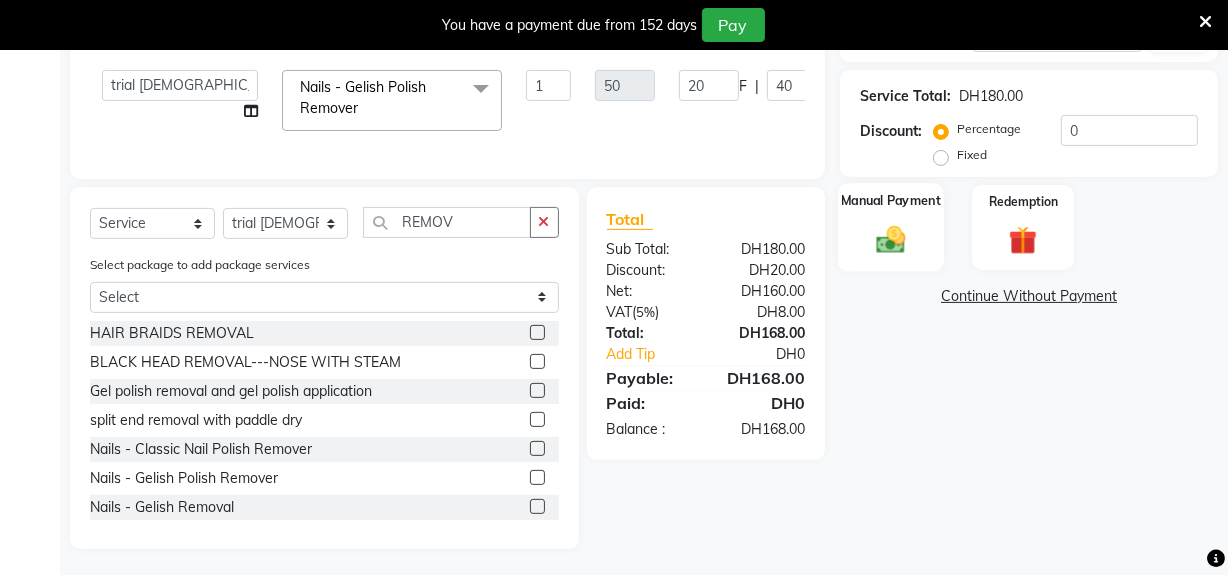 click on "Manual Payment" 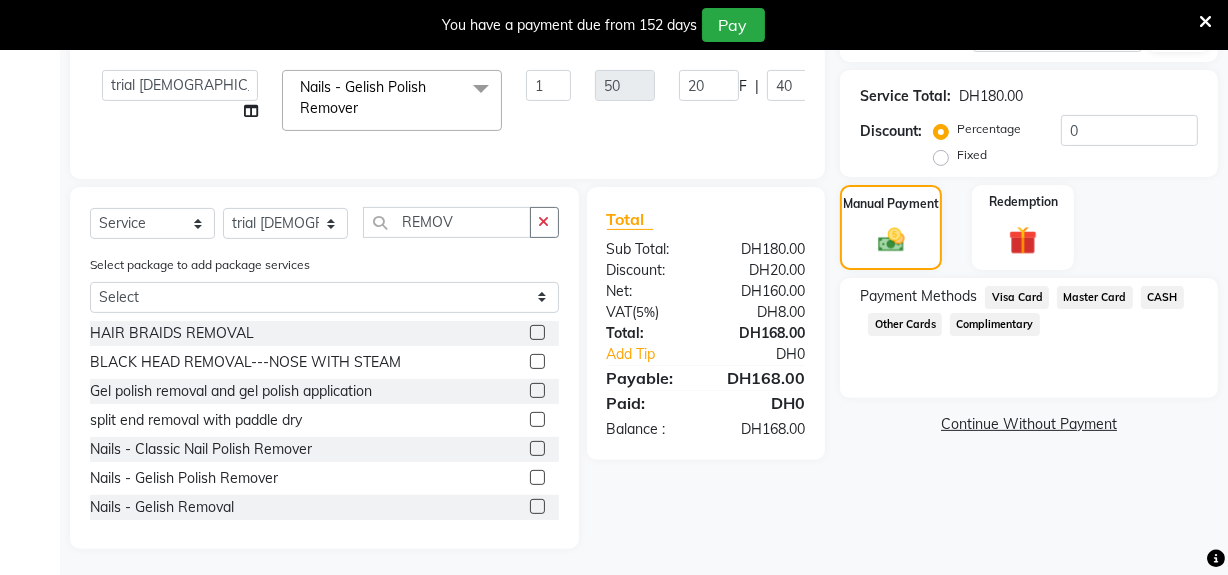 click on "Master Card" 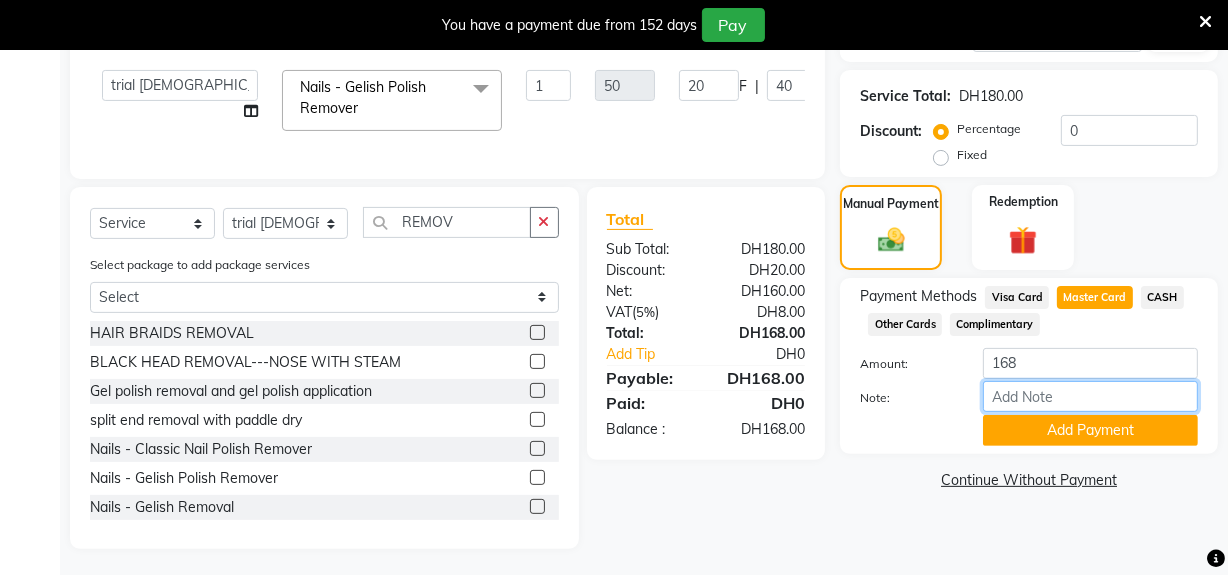 click on "Note:" at bounding box center (1090, 396) 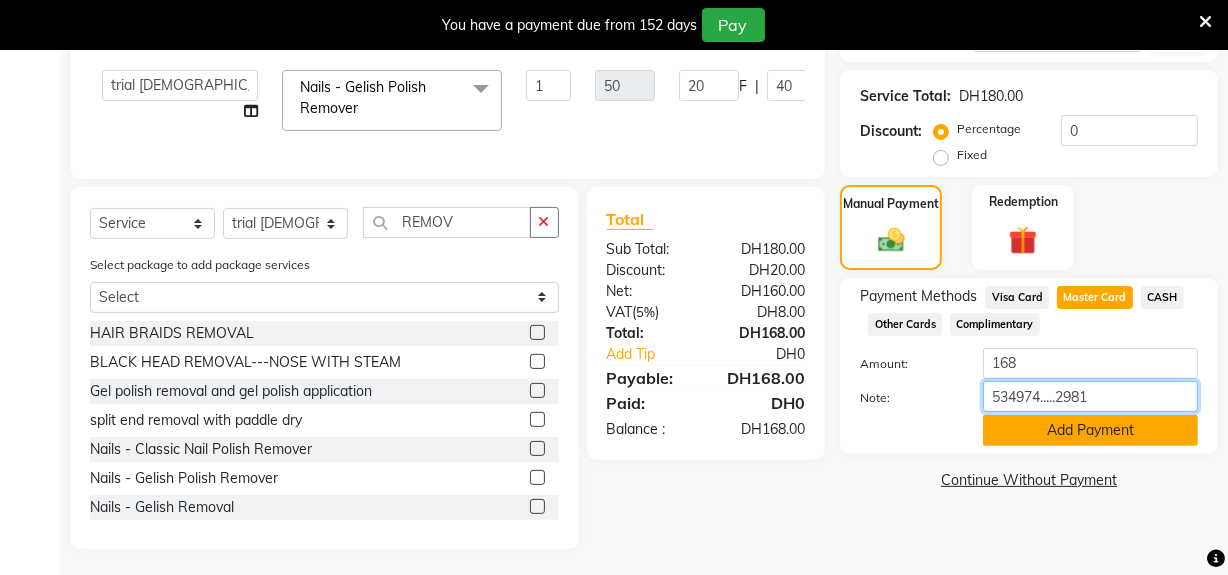 type on "534974.....2981" 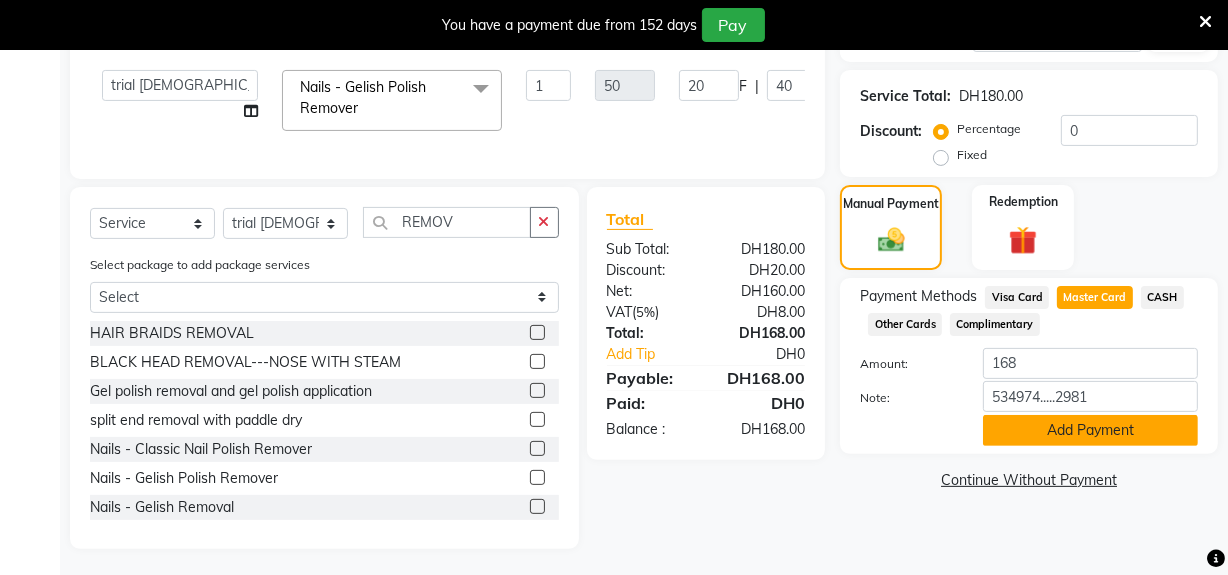 click on "Add Payment" 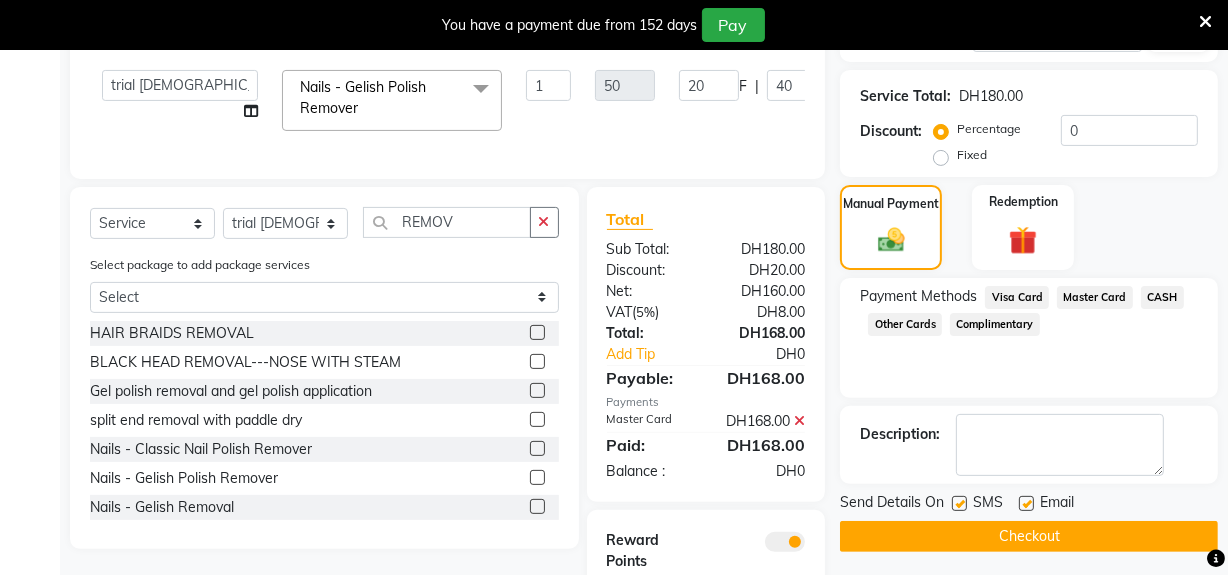 click on "Checkout" 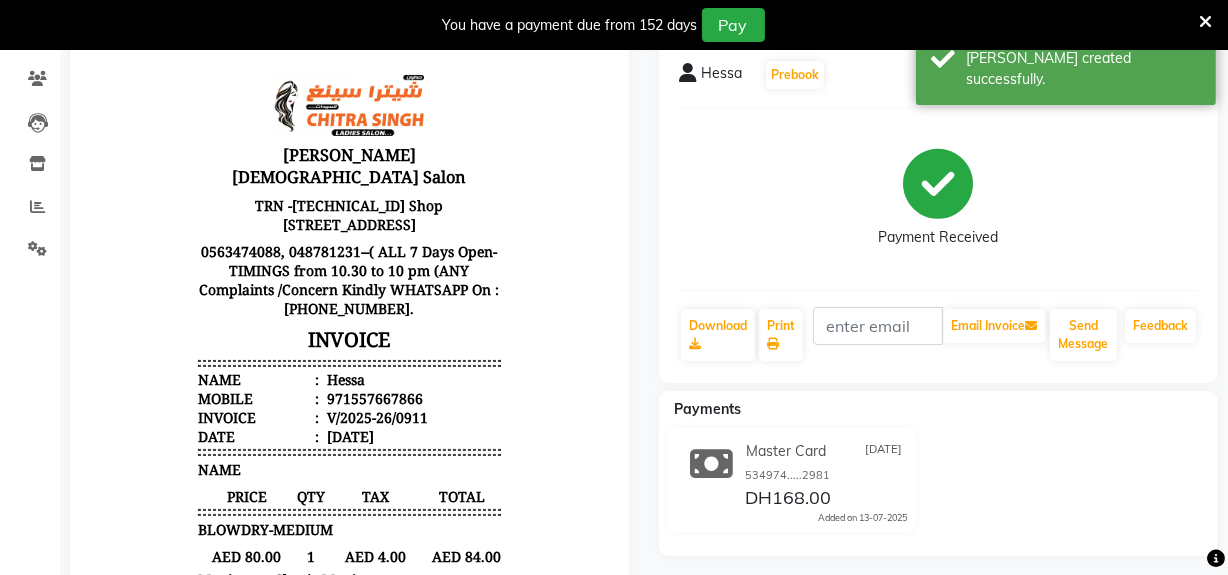 scroll, scrollTop: 0, scrollLeft: 0, axis: both 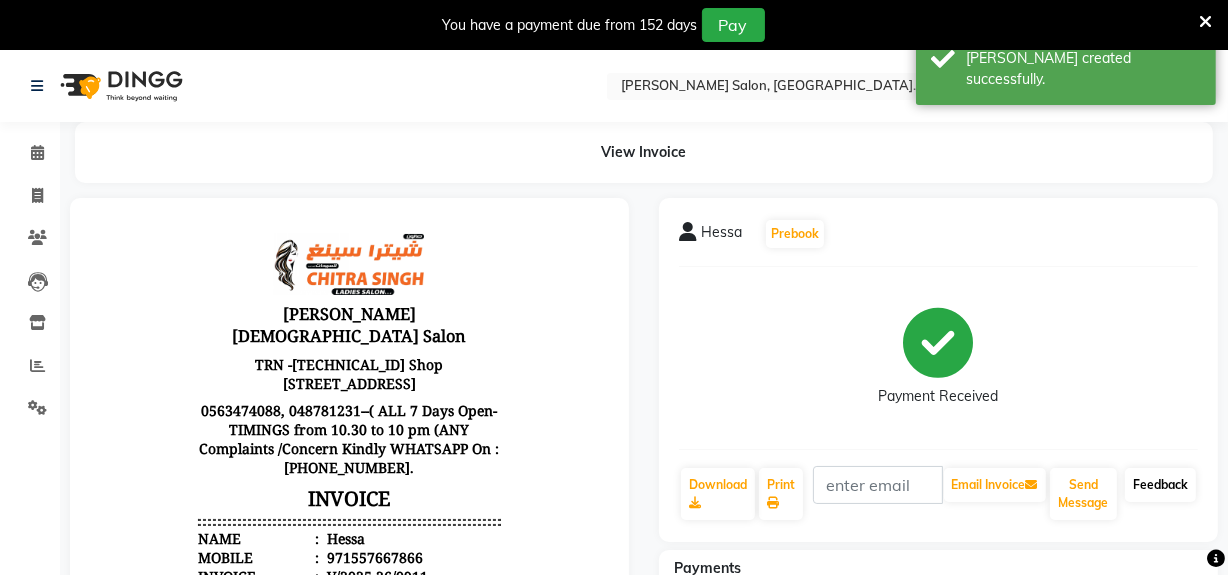 click on "Feedback" 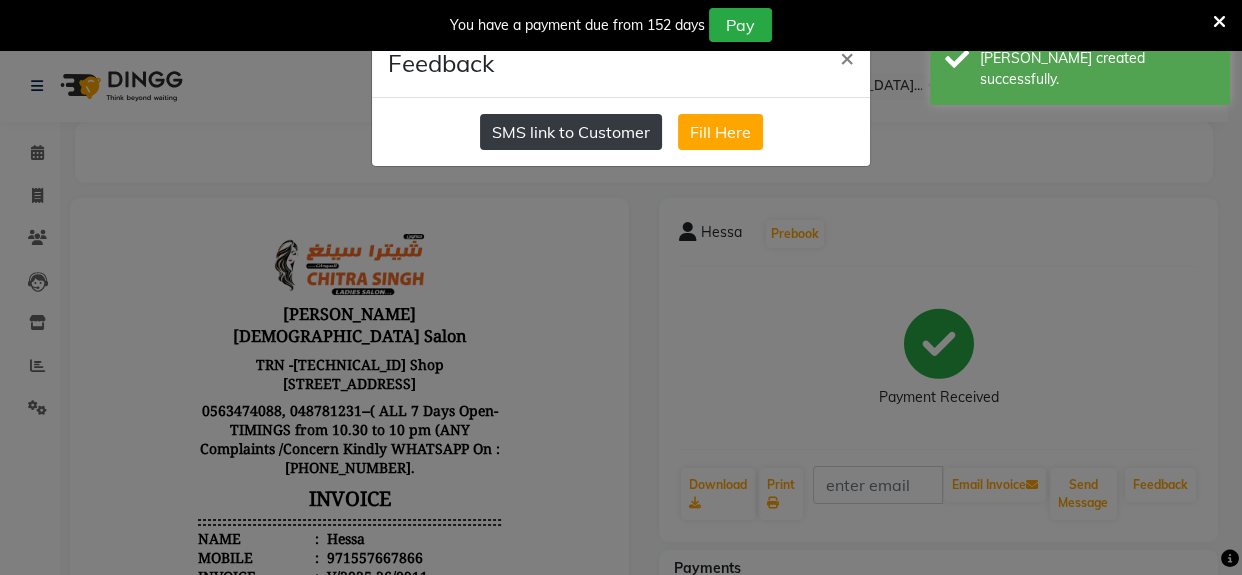 click on "SMS link to Customer" 